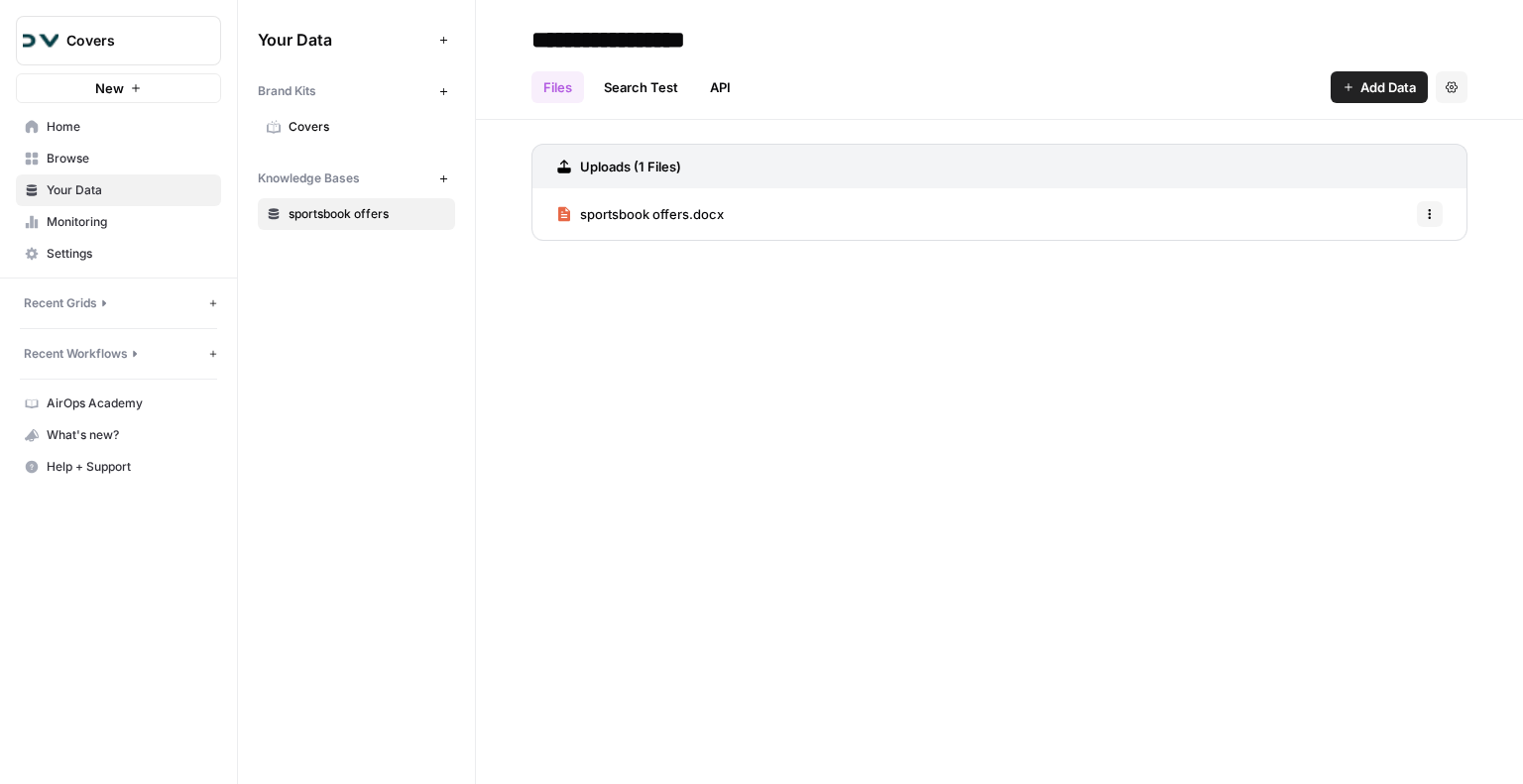 scroll, scrollTop: 0, scrollLeft: 0, axis: both 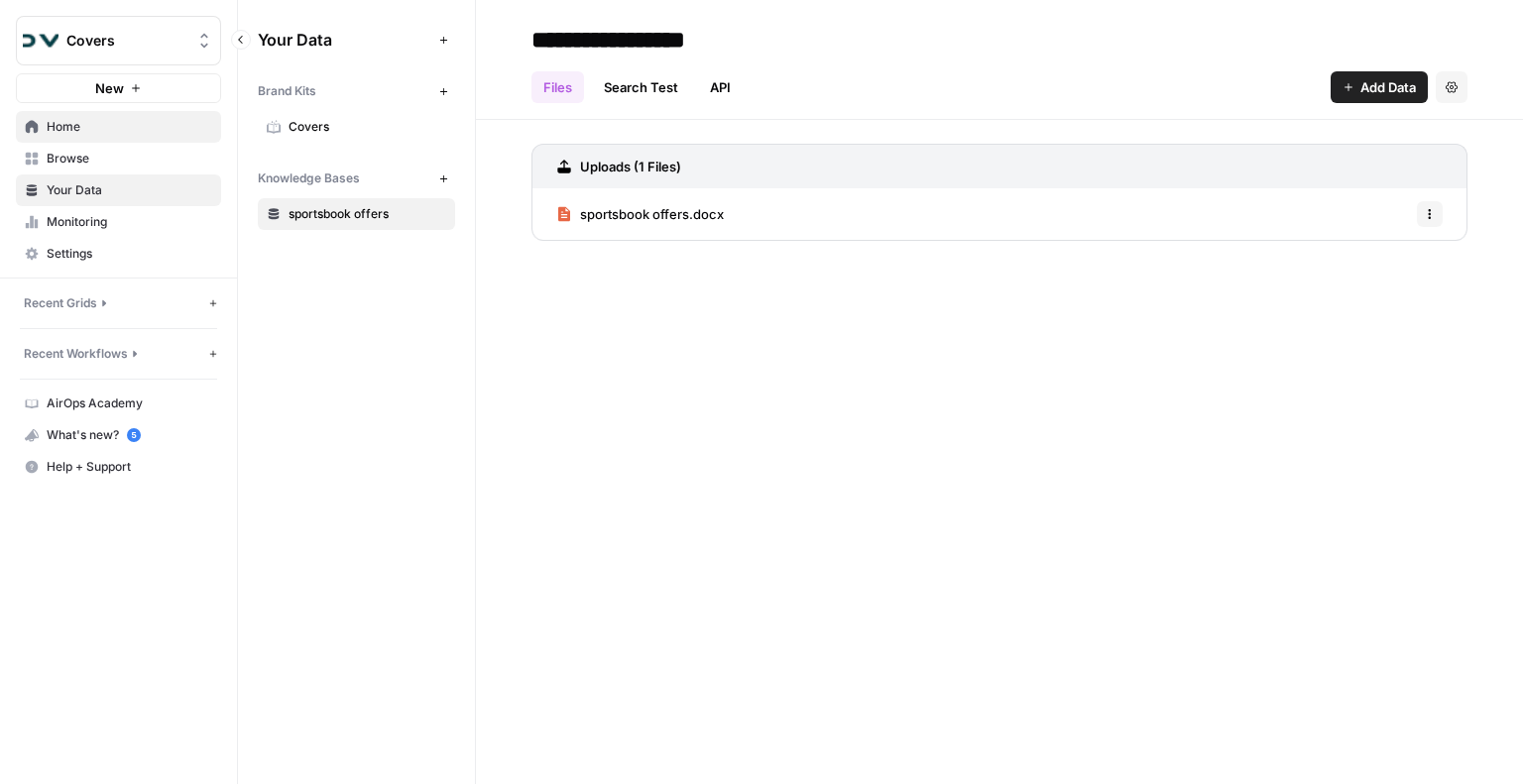 click on "Home" at bounding box center (129, 127) 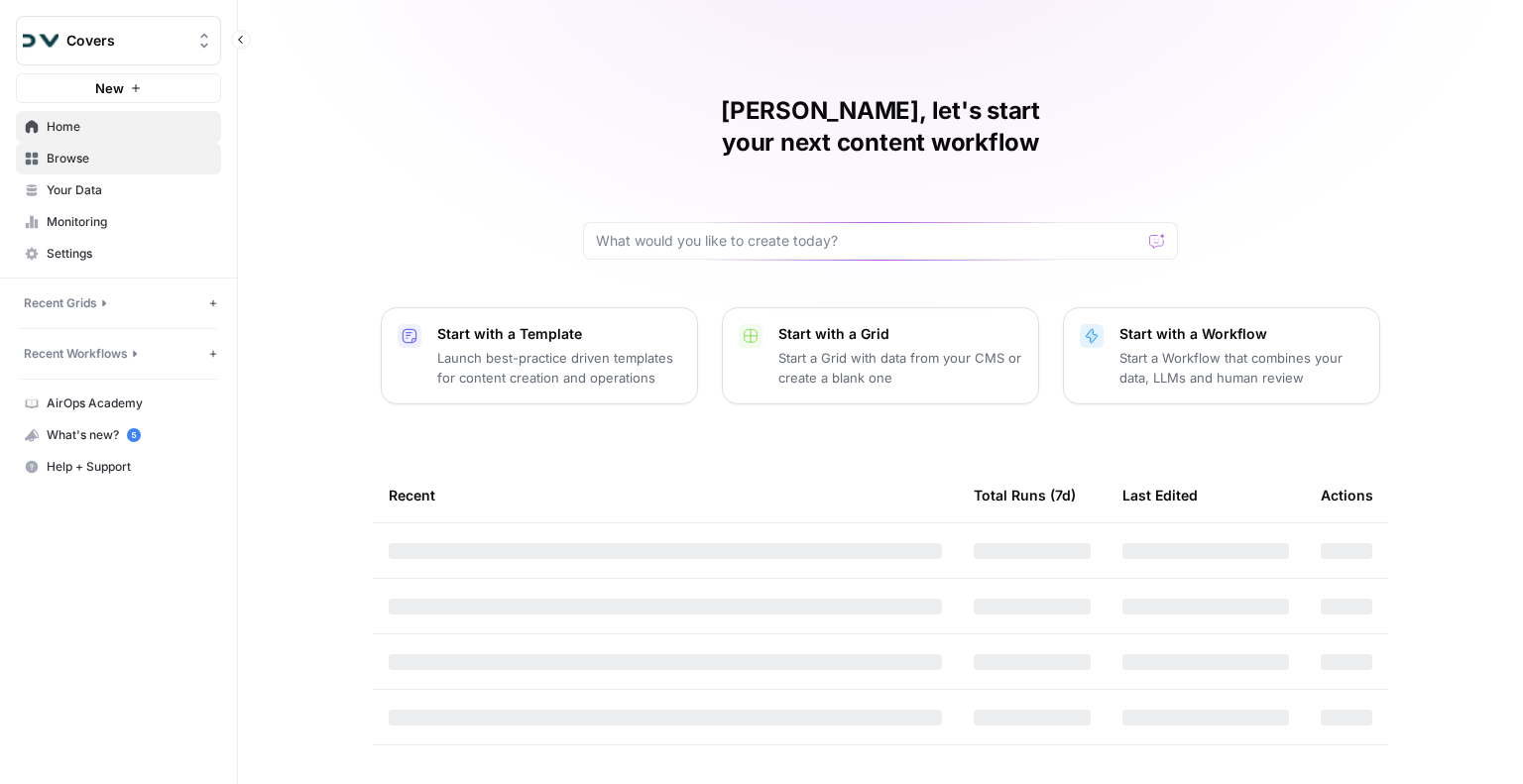 click on "Browse" at bounding box center [129, 159] 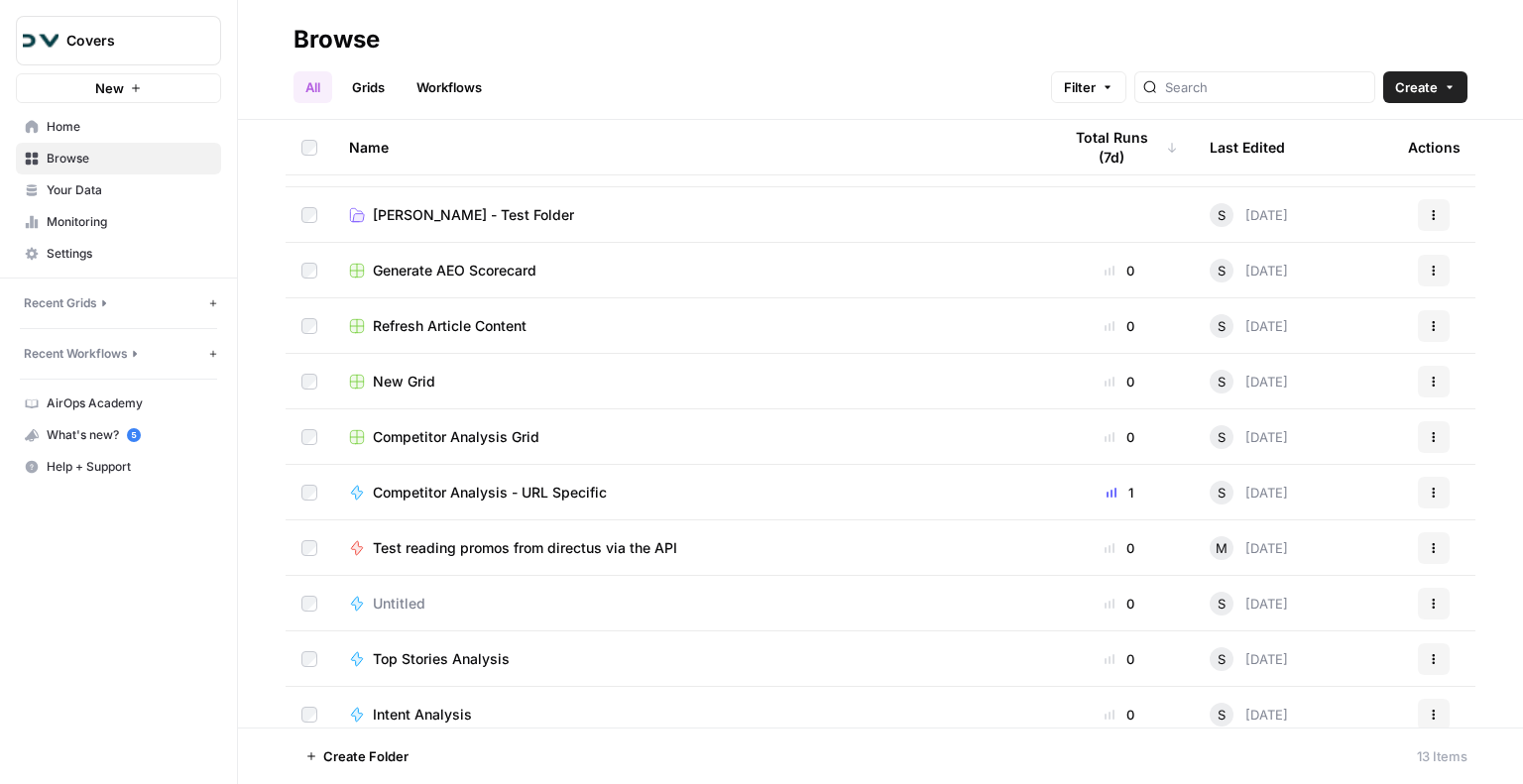 scroll, scrollTop: 168, scrollLeft: 0, axis: vertical 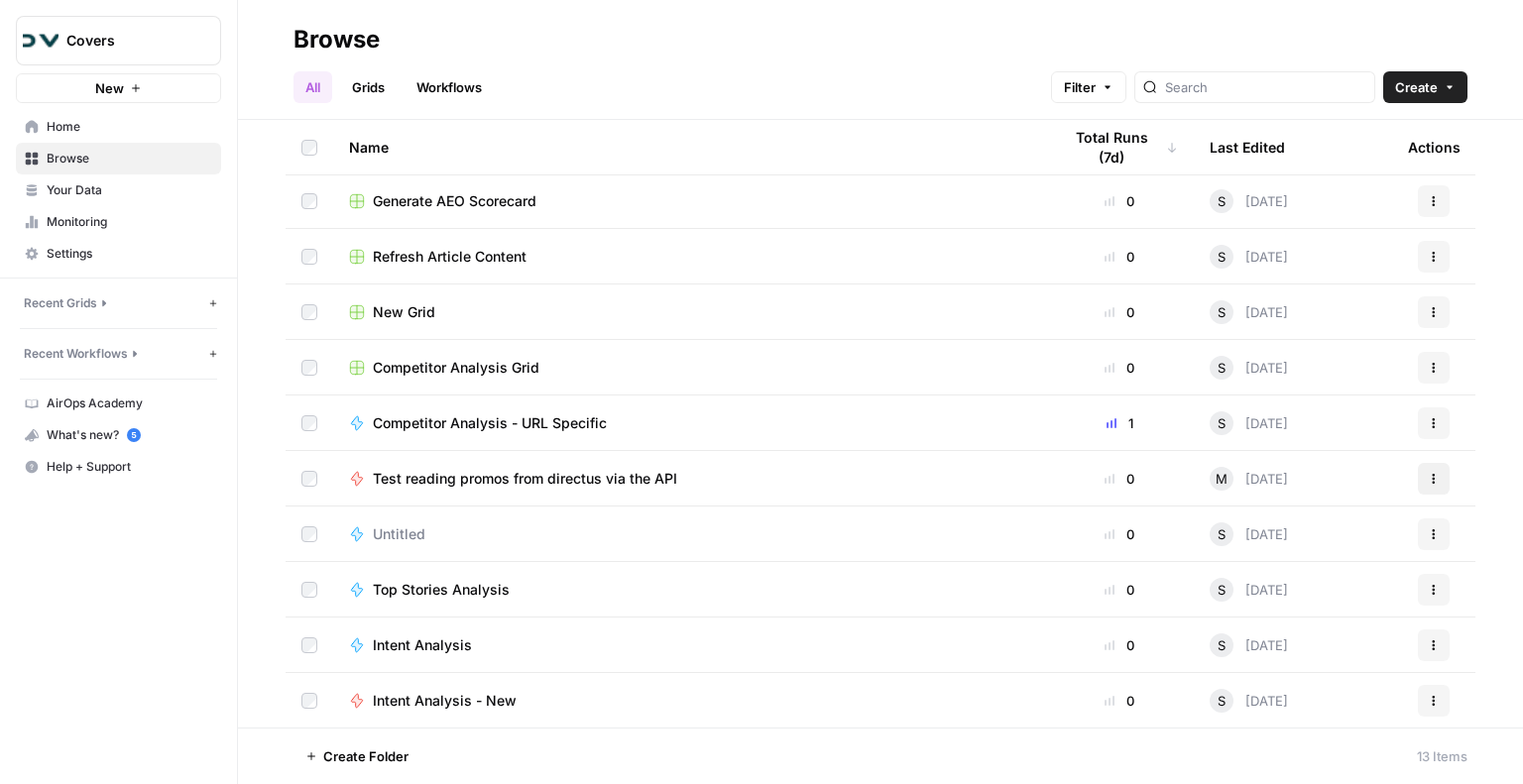 click 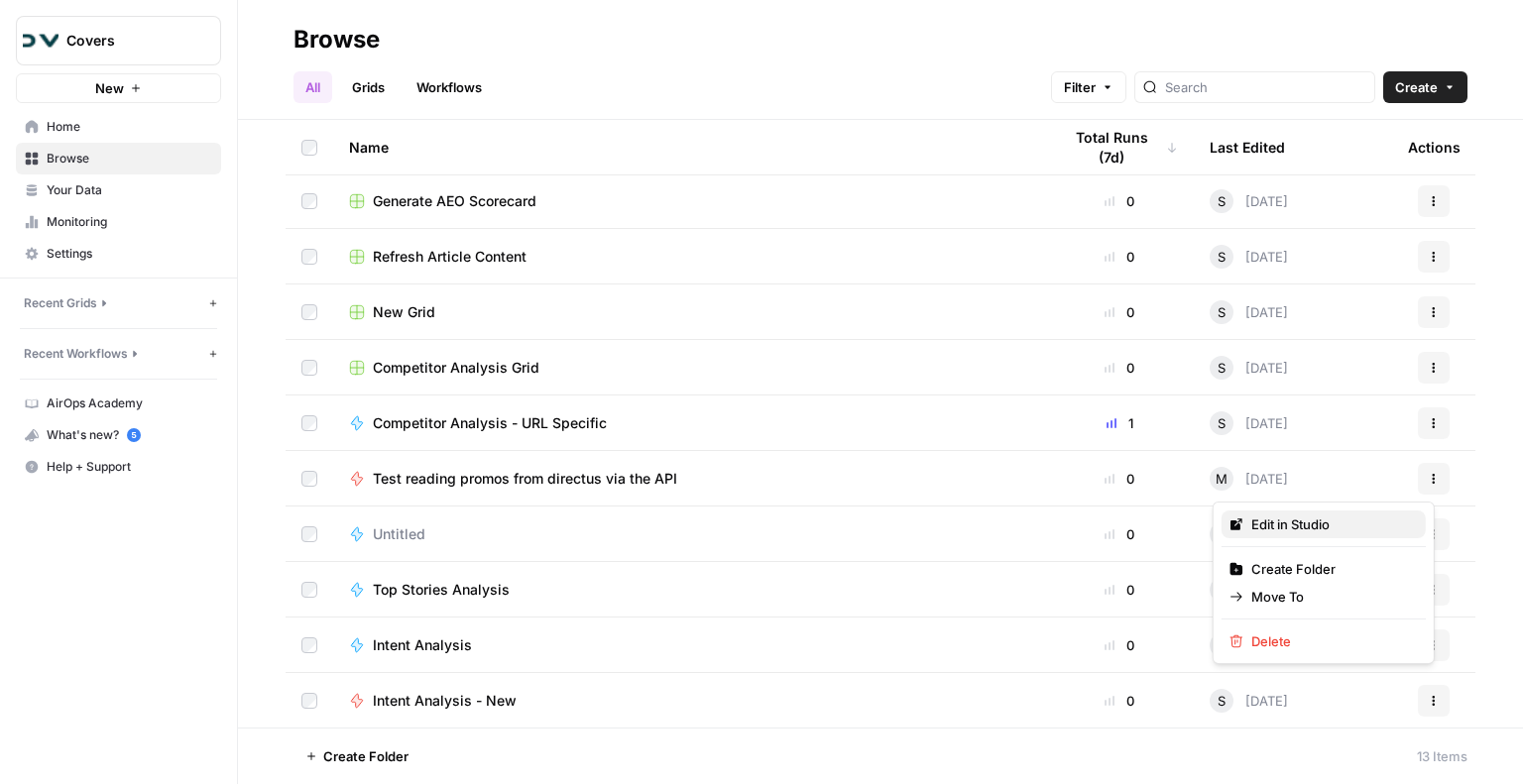 click on "Edit in Studio" at bounding box center (1290, 524) 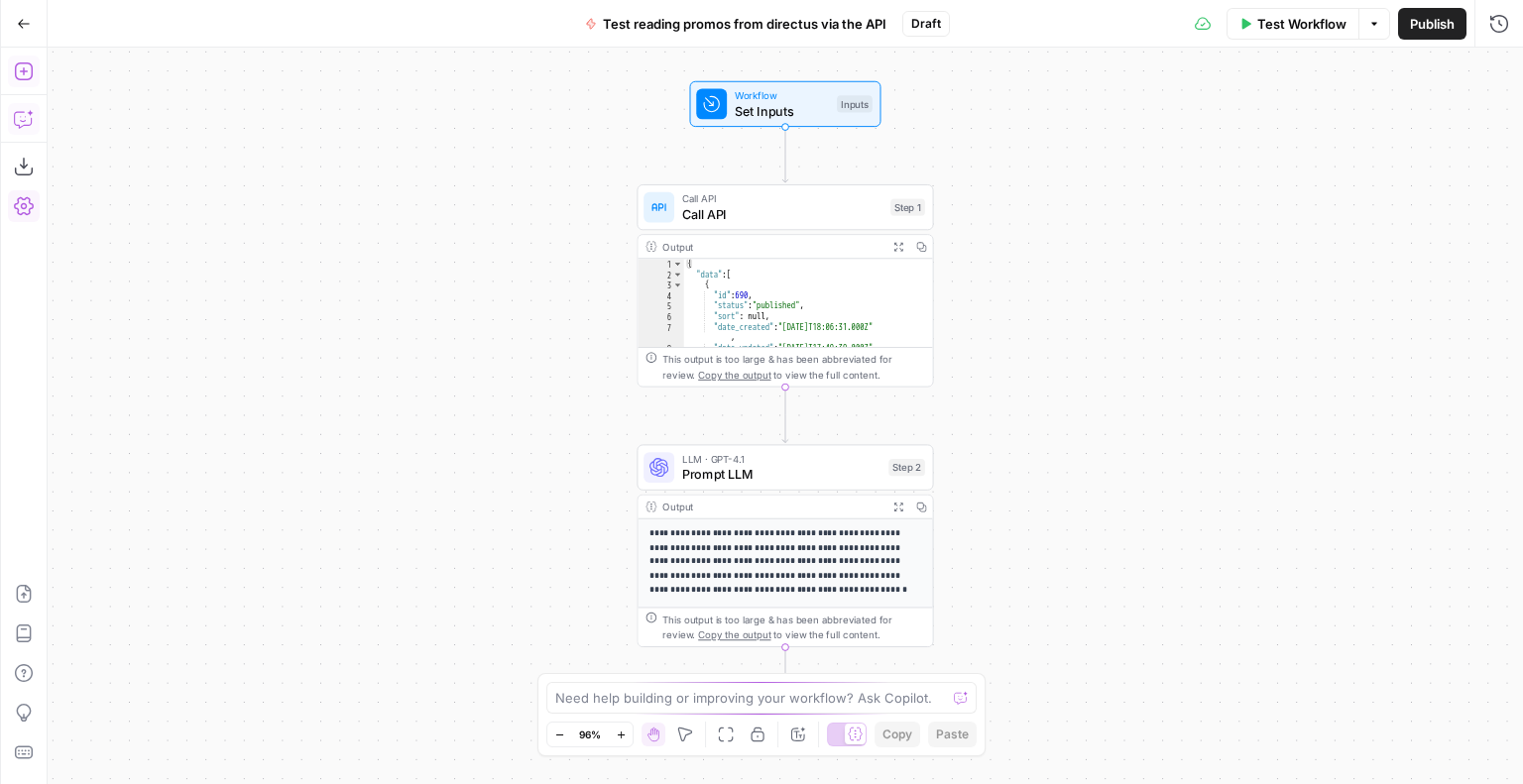 click 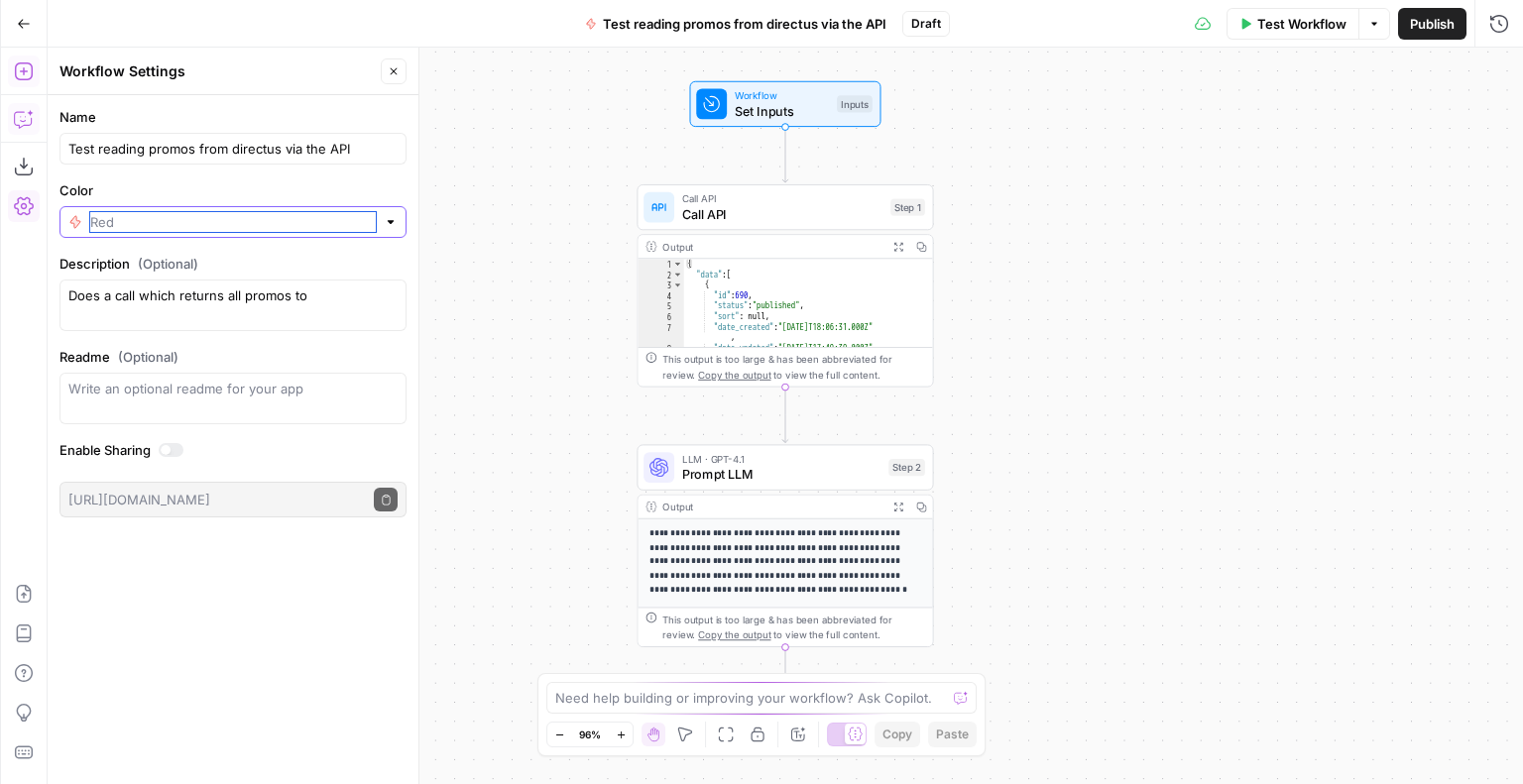 click on "Color" at bounding box center [233, 222] 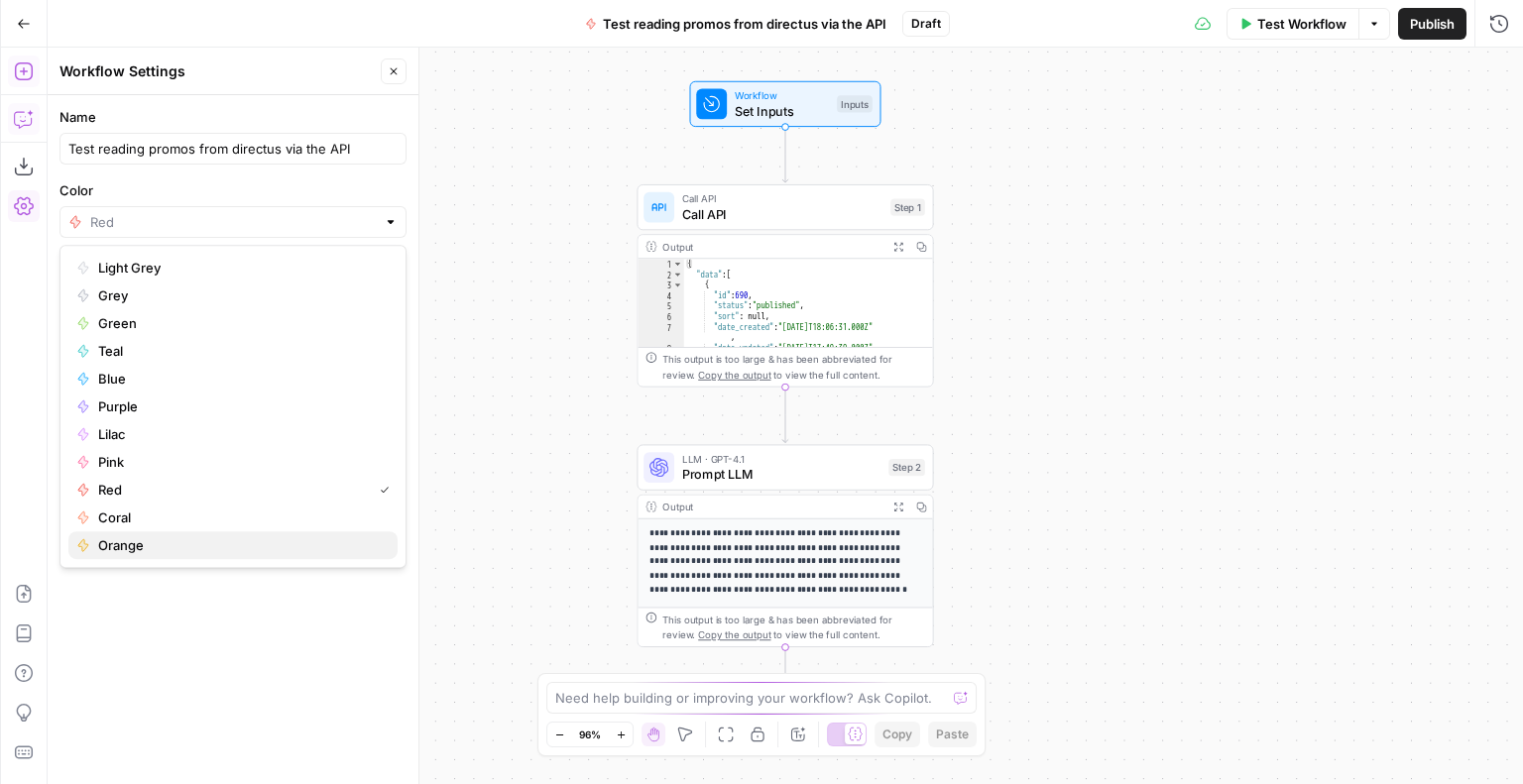 click on "Orange" at bounding box center (233, 545) 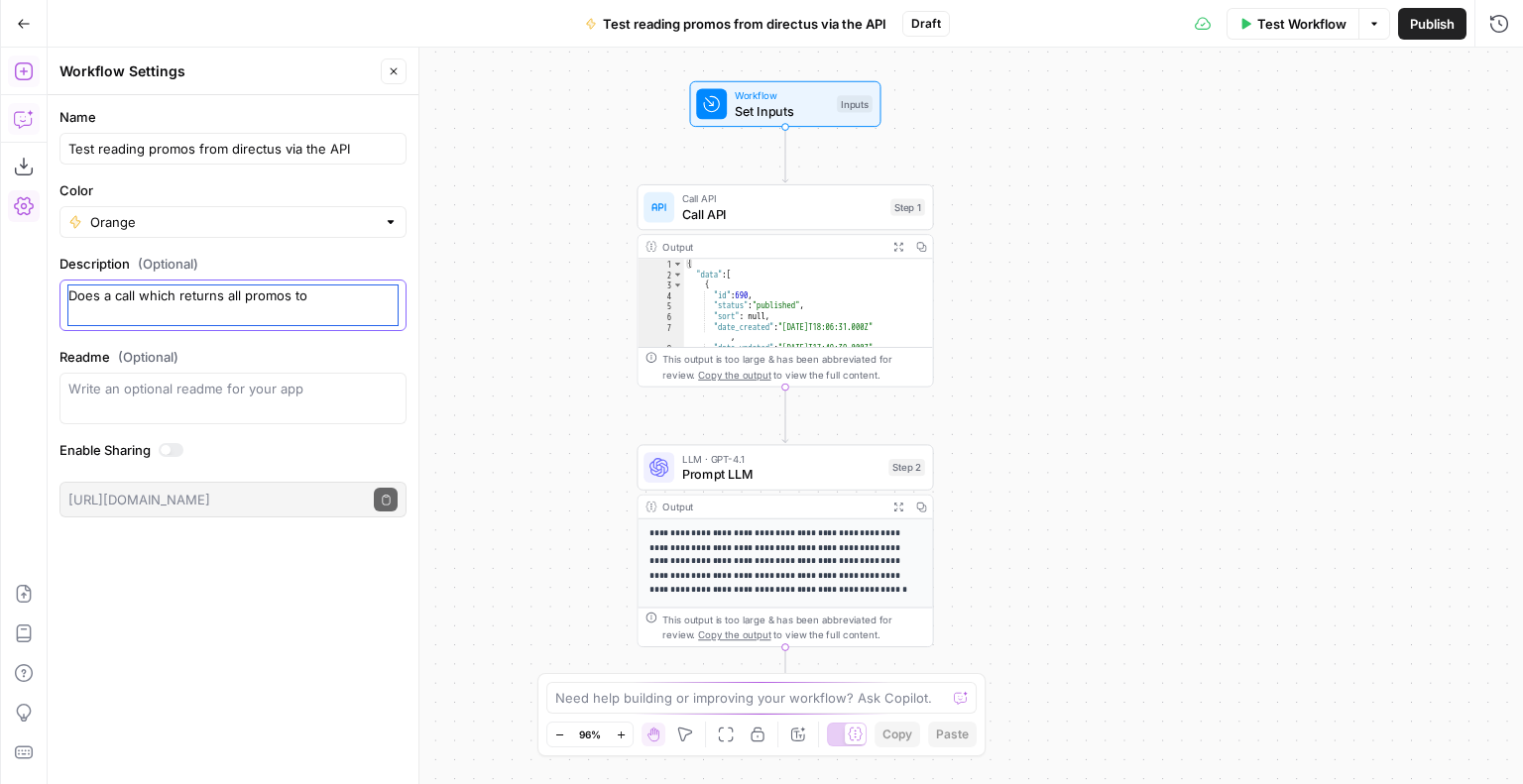drag, startPoint x: 339, startPoint y: 302, endPoint x: 361, endPoint y: 289, distance: 25.553865 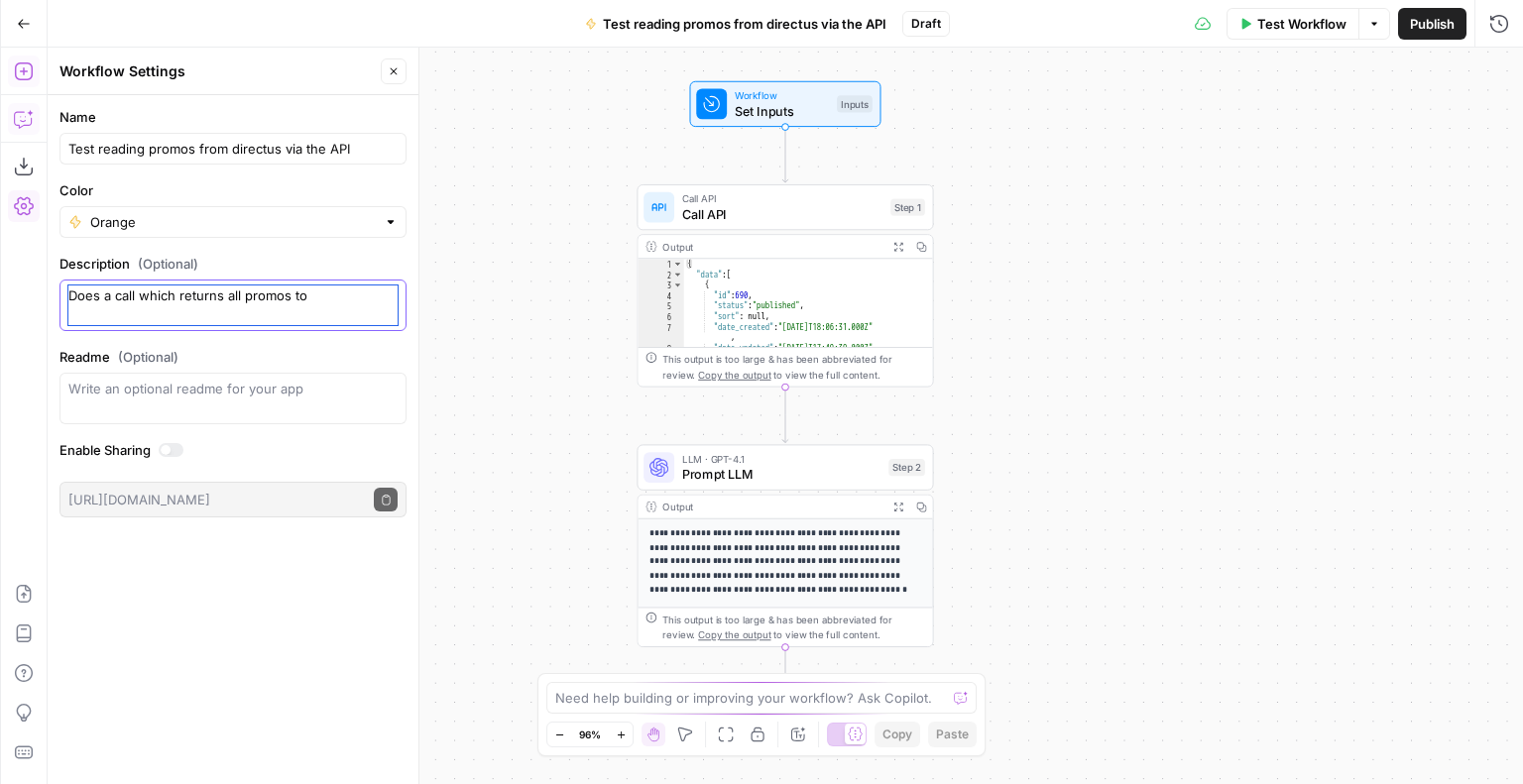 click on "Does a call which returns all promos to" at bounding box center [233, 305] 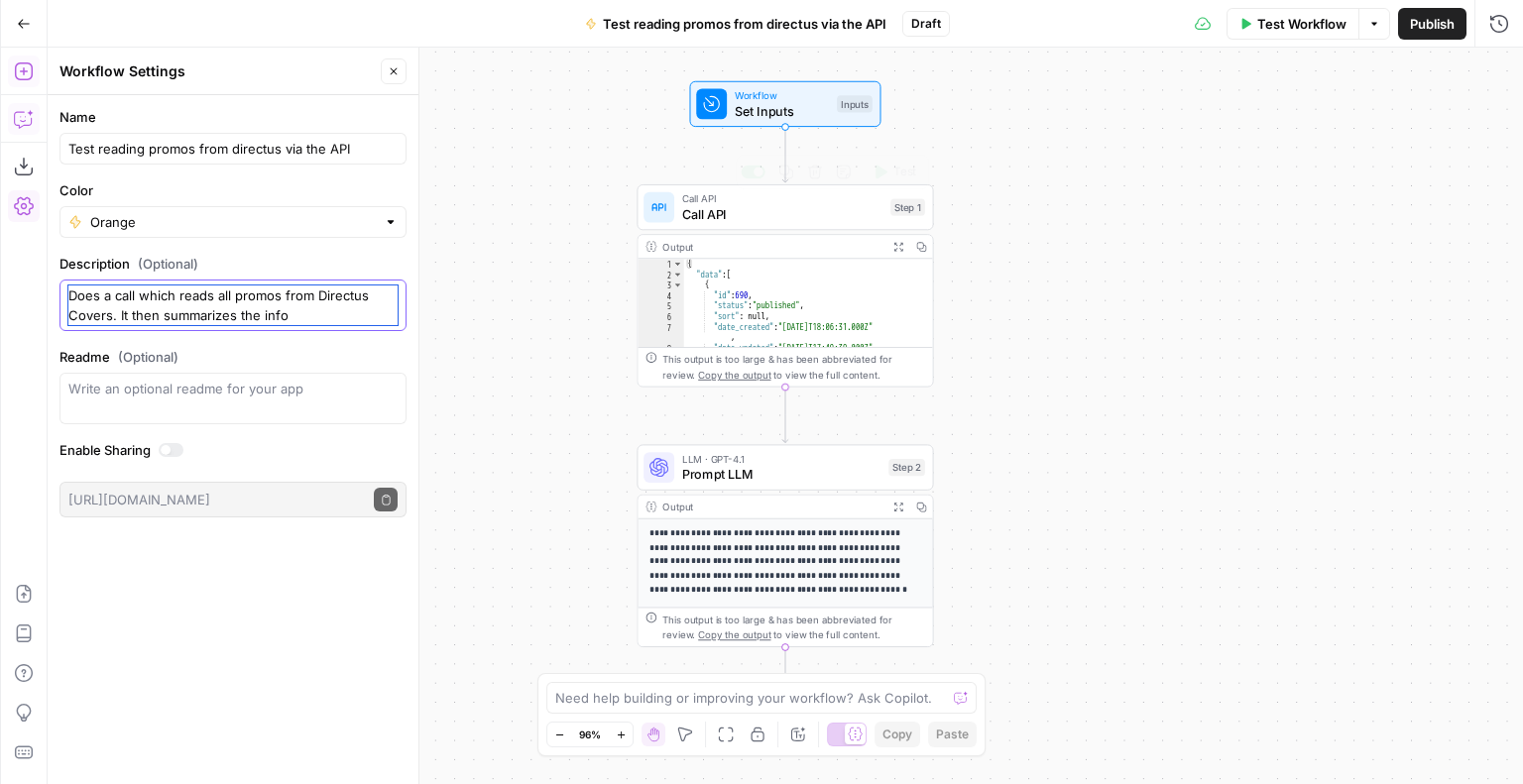 type on "Does a call which reads all promos from Directus Covers. It then summarizes the info" 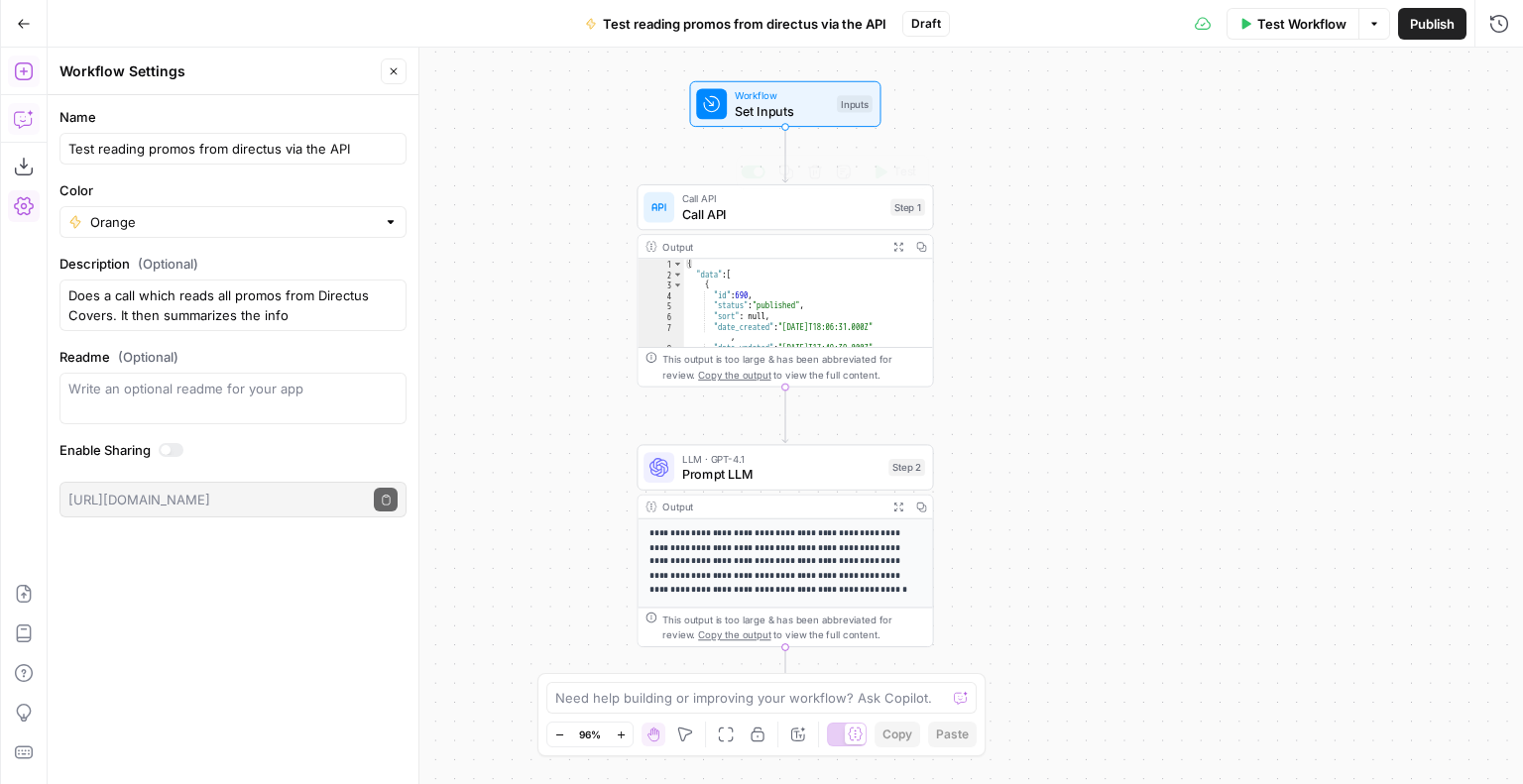 click on "Workflow Set Inputs Inputs Call API Call API Step 1 Copy step Delete step Add Note Test Output Expand Output Copy 1 2 3 4 5 6 7 8 {    "data" :  [      {         "id" :  690 ,         "status" :  "published" ,         "sort" : null ,         "date_created" :  "[DATE]T18:06:31.000Z"            ,         "date_updated" :  "[DATE]T17:49:39.000Z"            ,     XXXXXXXXXXXXXXXXXXXXXXXXXXXXXXXXXXXXXXXXXXXXXXXXXXXXXXXXXXXXXXXXXXXXXXXXXXXXXXXXXXXXXXXXXXXXXXXXXXXXXXXXXXXXXXXXXXXXXXXXXXXXXXXXXXXXXXXXXXXXXXXXXXXXXXXXXXXXXXXXXXXXXXXXXXXXXXXXXXXXXXXXXXXXXXXXXXXXXXXXXXXXXXXXXXXXXXXXXXXXXXXXXXXXXXXXXXXXXXXXXXXXXXXXXXXXXXXXXXXXXXXXXXXXXXXXXXXXXXXXXXXXXXXXXXXXXXXXXXXXXXXXXXXXXXXXXXXXXXXXXXXXXXXXXXXXXXXXXXXXXXXXXXXXXXXXXXXXXXXXXXXXXXXXXXXXXXXXXXXXXXXXXXXXXXXXXXXXXXXXXXXXXXXXXXXXXXXXXXXXXXXXXXXXXXXXXXXXXXXXXXXXXXXXXXXXXXXXXXXXXXXXXXXXXXXXXXXXXXXXXXXXXXXXXXXXXXXXXXXXXXXXXXXXXXXX This output is too large & has been abbreviated for review.   Copy the output   to view the full content. Prompt LLM" at bounding box center [785, 415] 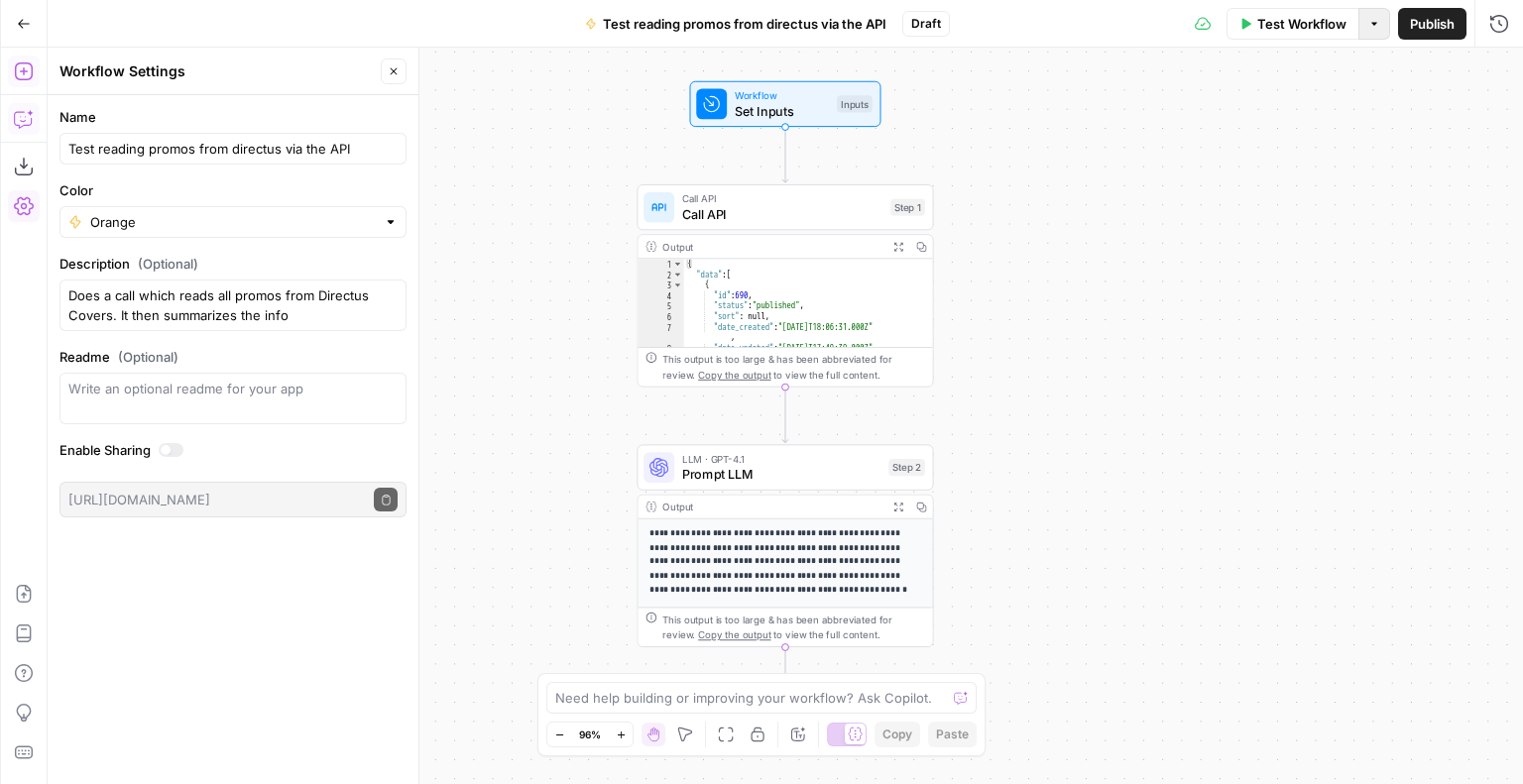 click 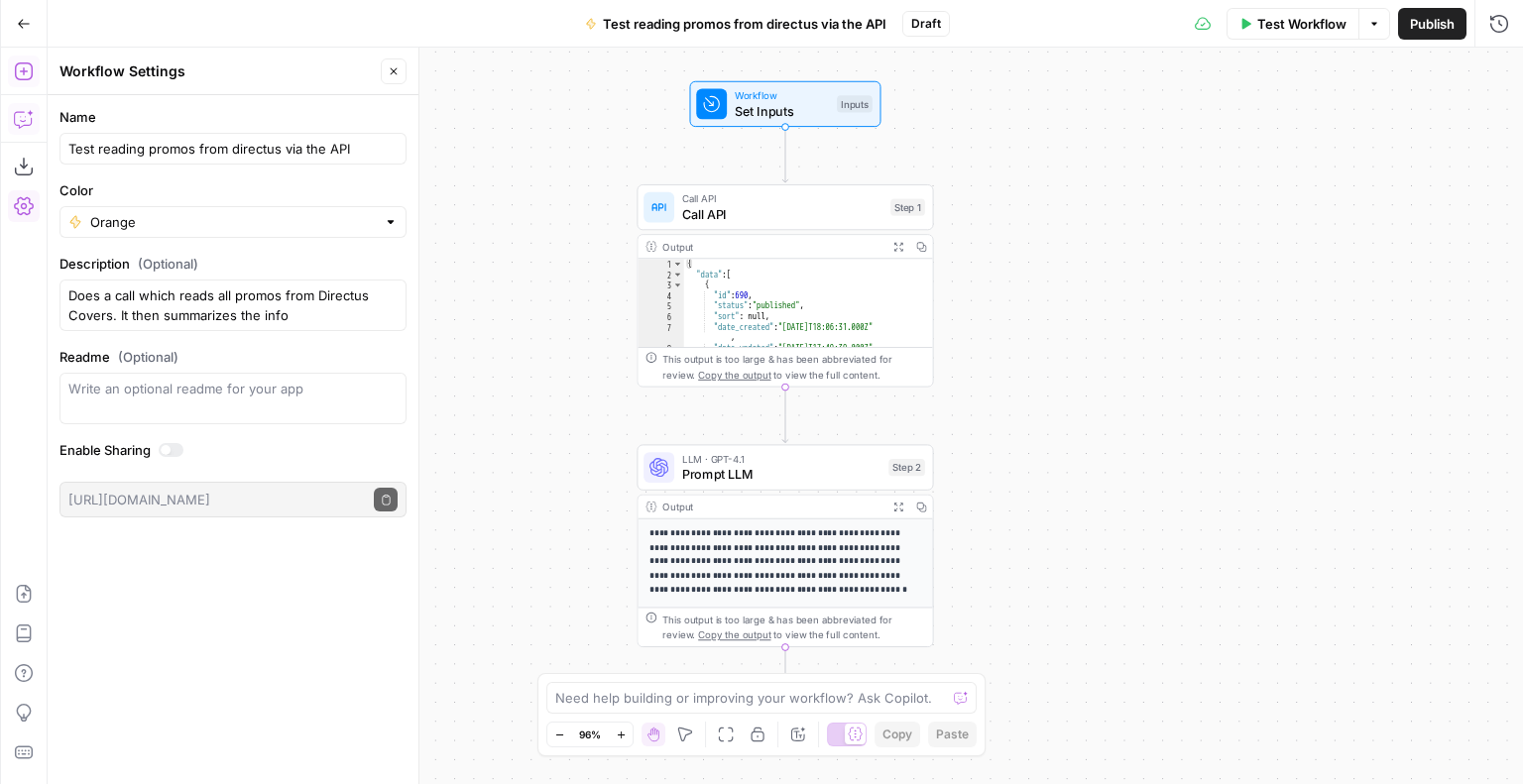 click on "Name Test reading promos from directus via the API Color Orange Description   (Optional) Does a call which reads all promos from Directus Covers. It then summarizes the info Readme   (Optional) Write an optional readme for your app Enable Sharing [URL][DOMAIN_NAME] Copy public execute URL" at bounding box center (233, 439) 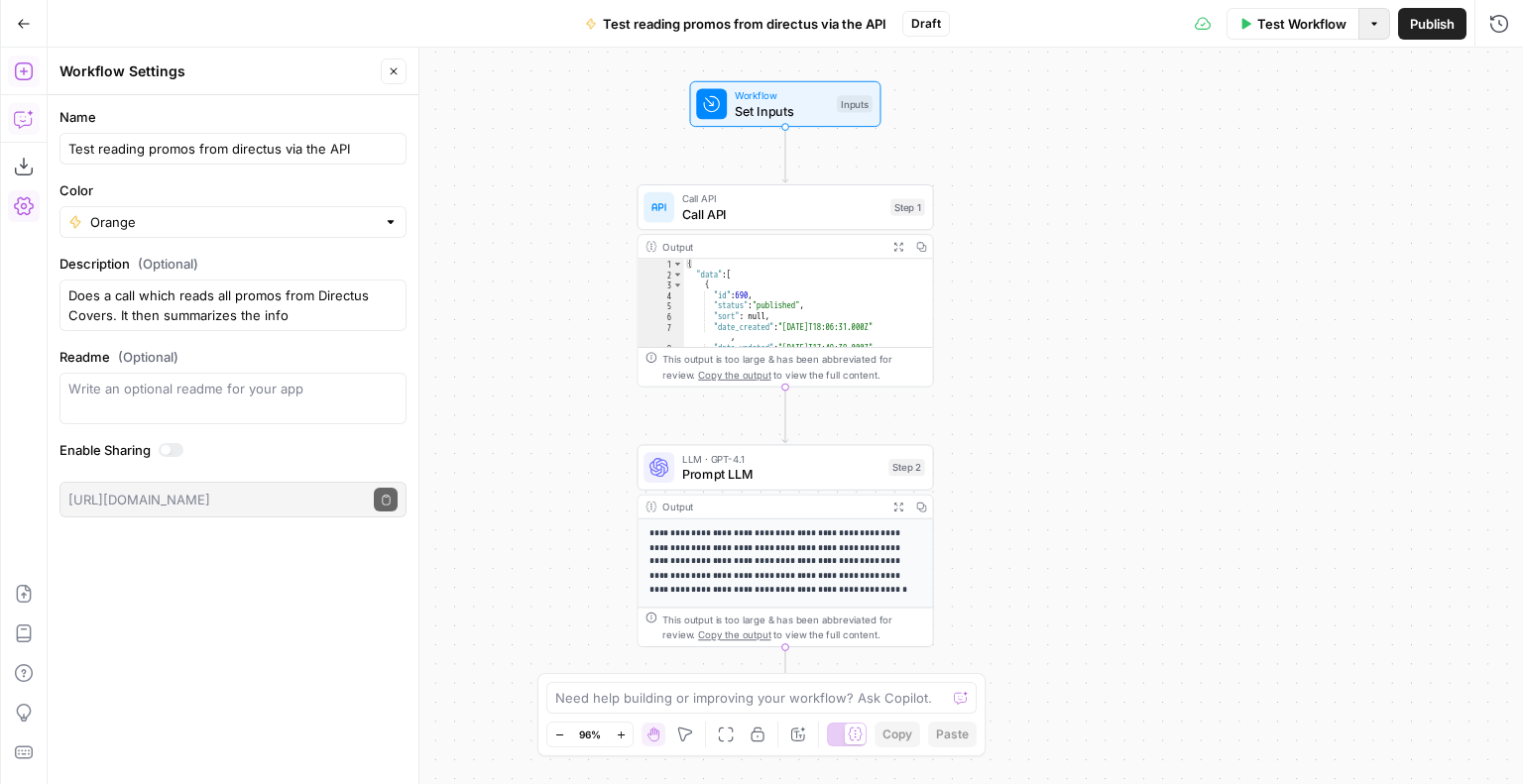 click 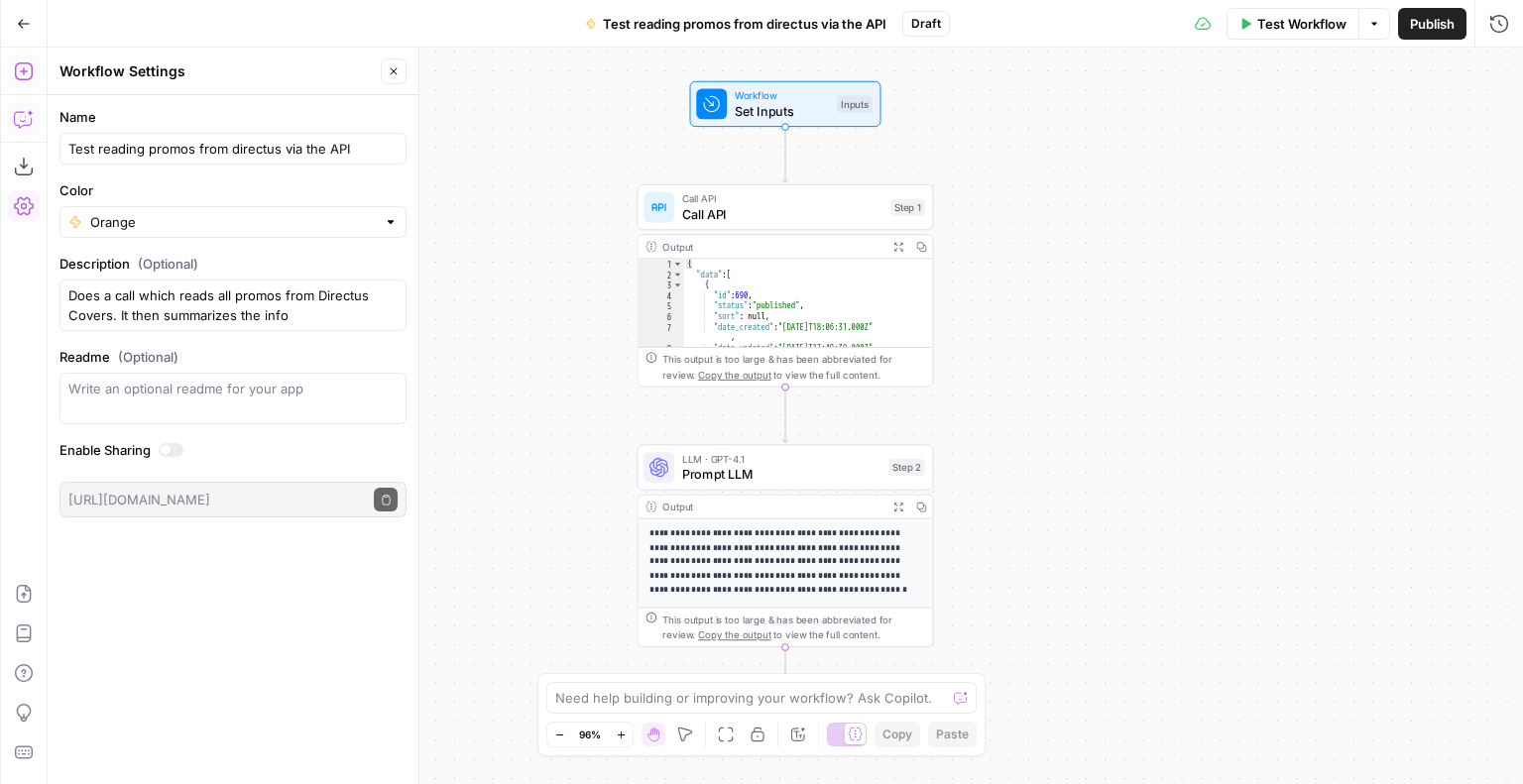 click on "Workflow Set Inputs Inputs Call API Call API Step 1 Output Expand Output Copy 1 2 3 4 5 6 7 8 {    "data" :  [      {         "id" :  690 ,         "status" :  "published" ,         "sort" : null ,         "date_created" :  "[DATE]T18:06:31.000Z"            ,         "date_updated" :  "[DATE]T17:49:39.000Z"            ,     XXXXXXXXXXXXXXXXXXXXXXXXXXXXXXXXXXXXXXXXXXXXXXXXXXXXXXXXXXXXXXXXXXXXXXXXXXXXXXXXXXXXXXXXXXXXXXXXXXXXXXXXXXXXXXXXXXXXXXXXXXXXXXXXXXXXXXXXXXXXXXXXXXXXXXXXXXXXXXXXXXXXXXXXXXXXXXXXXXXXXXXXXXXXXXXXXXXXXXXXXXXXXXXXXXXXXXXXXXXXXXXXXXXXXXXXXXXXXXXXXXXXXXXXXXXXXXXXXXXXXXXXXXXXXXXXXXXXXXXXXXXXXXXXXXXXXXXXXXXXXXXXXXXXXXXXXXXXXXXXXXXXXXXXXXXXXXXXXXXXXXXXXXXXXXXXXXXXXXXXXXXXXXXXXXXXXXXXXXXXXXXXXXXXXXXXXXXXXXXXXXXXXXXXXXXXXXXXXXXXXXXXXXXXXXXXXXXXXXXXXXXXXXXXXXXXXXXXXXXXXXXXXXXXXXXXXXXXXXXXXXXXXXXXXXXXXXXXXXXXXXXXXXXXXXXX This output is too large & has been abbreviated for review.   Copy the output   to view the full content. LLM · GPT-4.1 Prompt LLM Step 2 Output Copy" at bounding box center (785, 415) 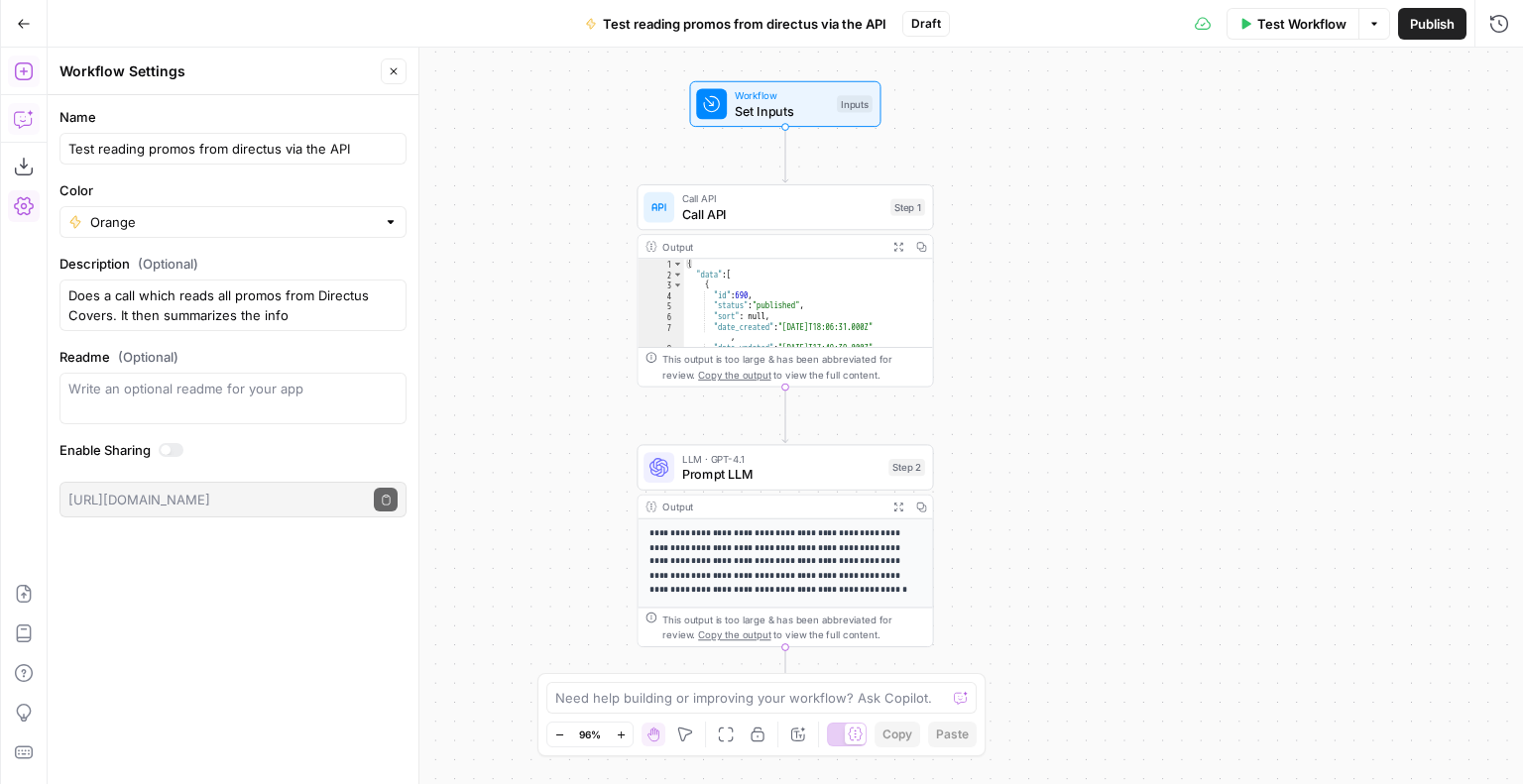 click on "{    "data" :  [      {         "id" :  690 ,         "status" :  "published" ,         "sort" : null ,         "date_created" :  "[DATE]T18:06:31.000Z"            ,         "date_updated" :  "[DATE]T17:49:39.000Z"            ," at bounding box center (801, 319) 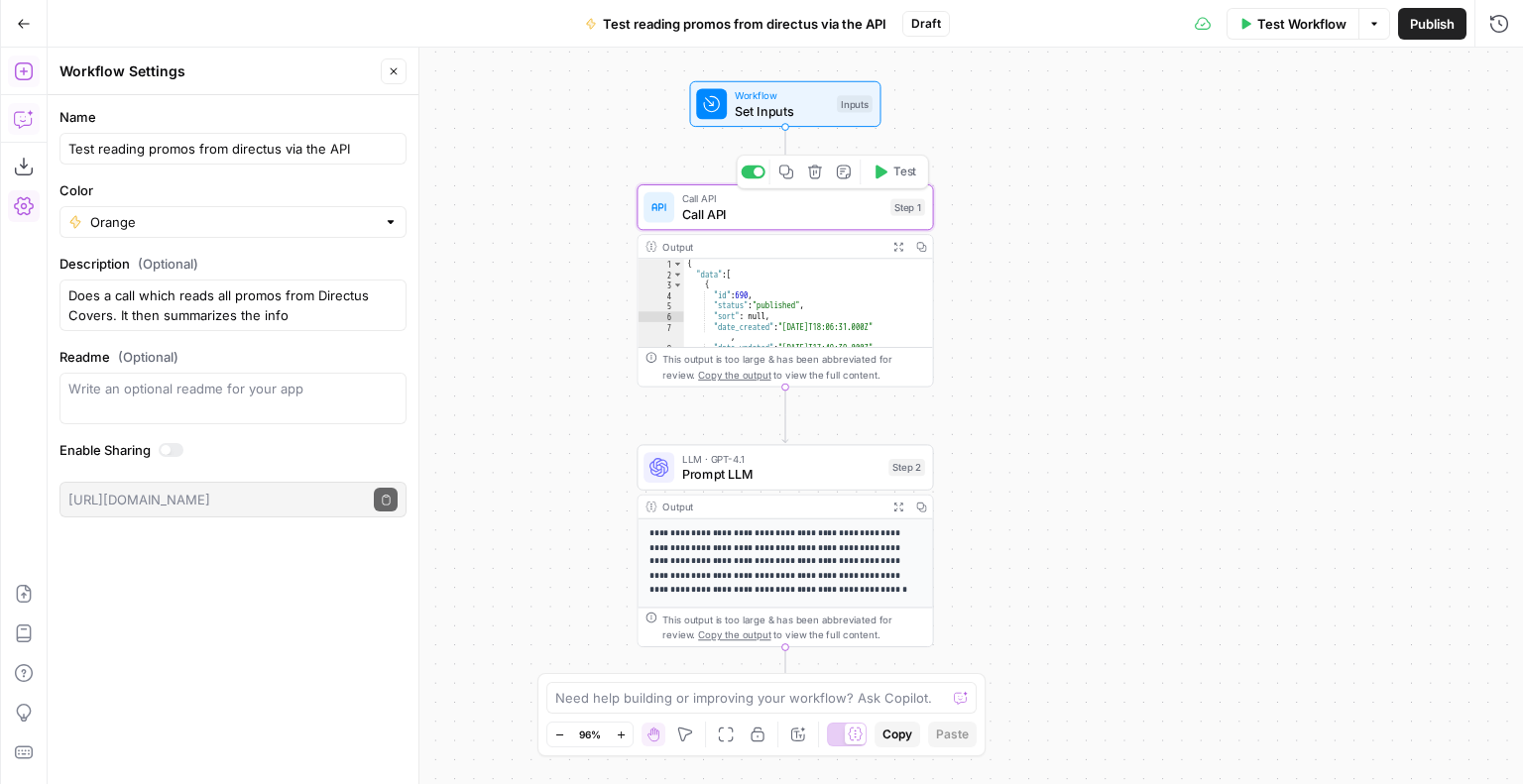 click on "Call API" at bounding box center [782, 213] 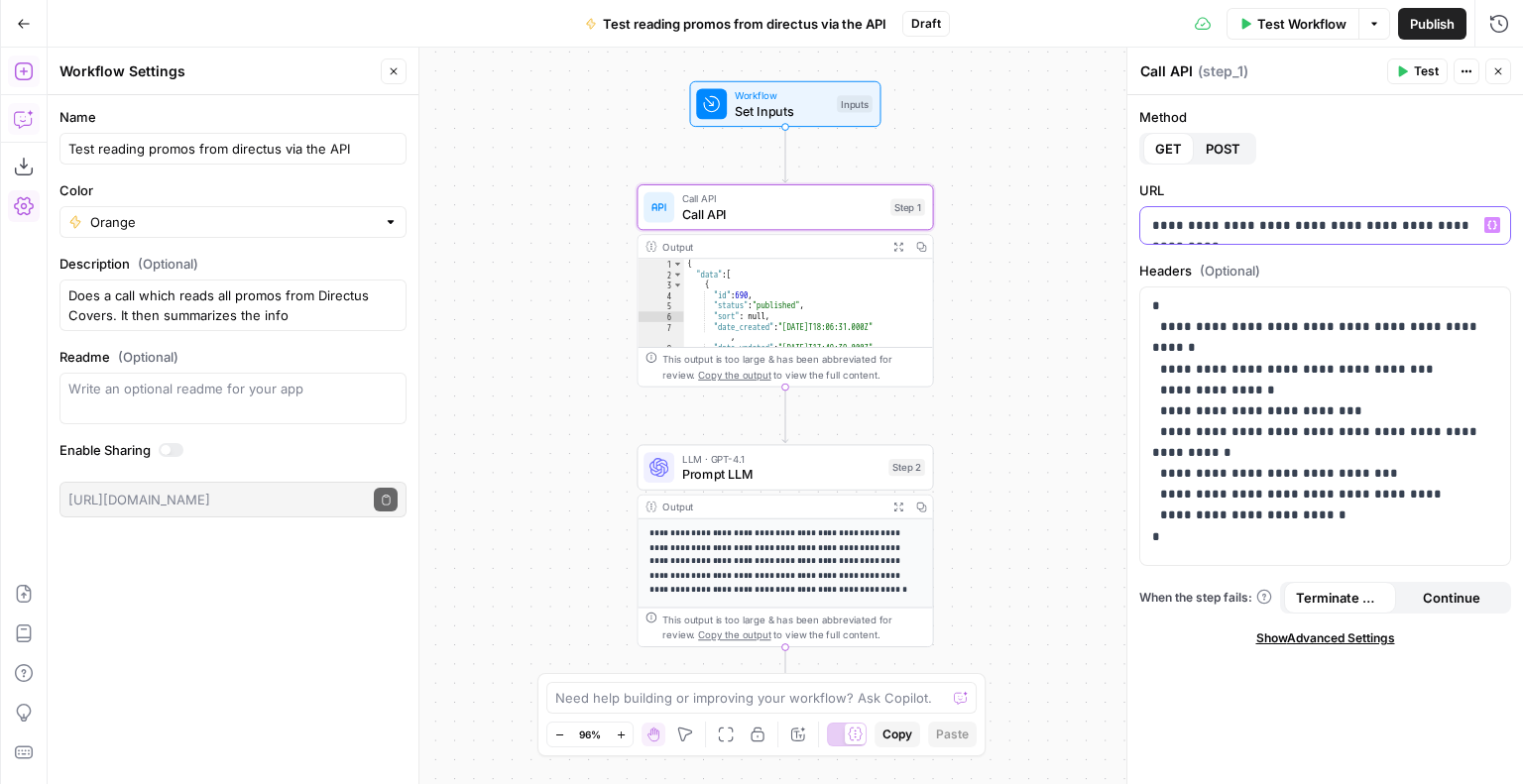 drag, startPoint x: 1364, startPoint y: 226, endPoint x: 1501, endPoint y: 215, distance: 137.4409 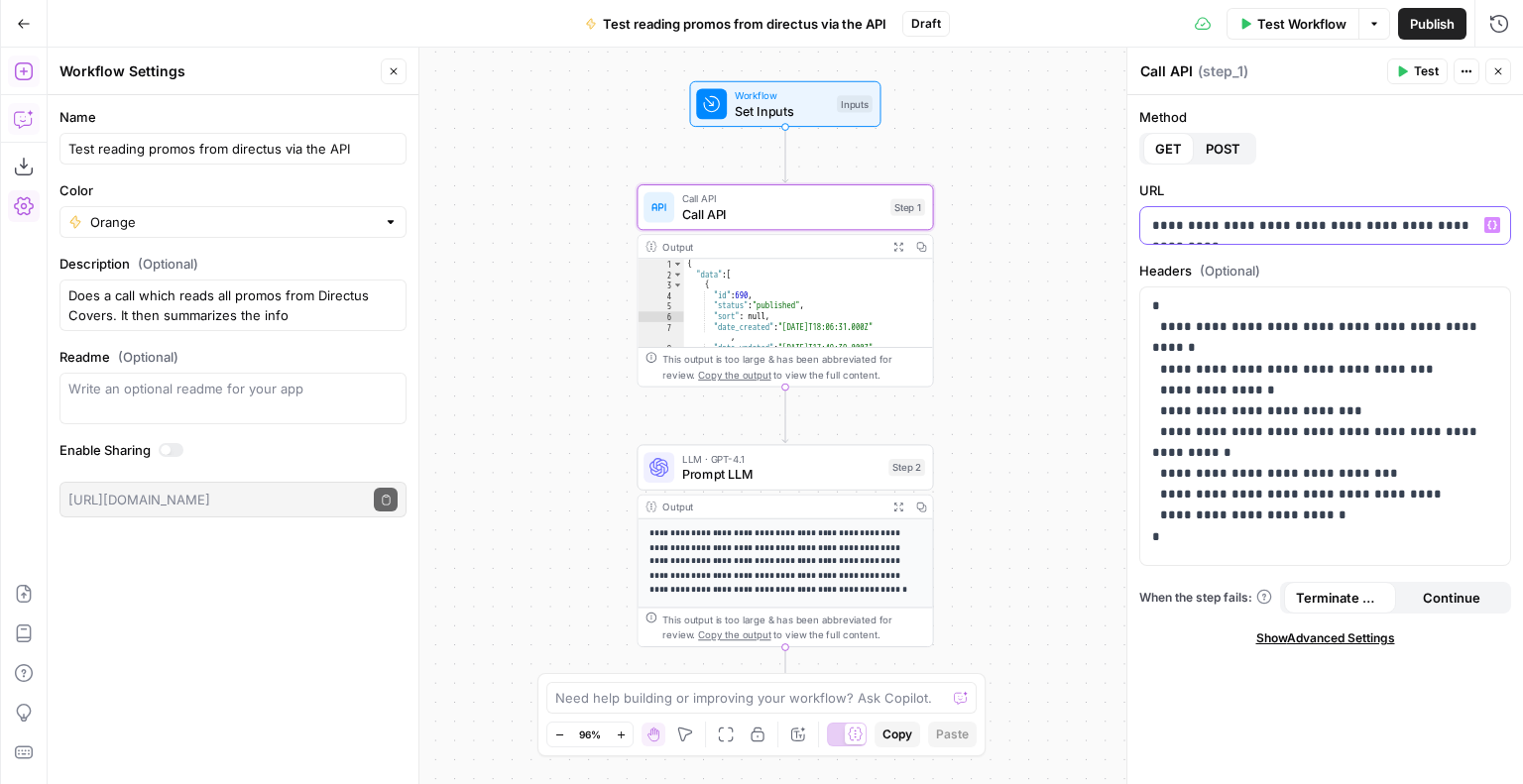 click on "**********" at bounding box center [1326, 225] 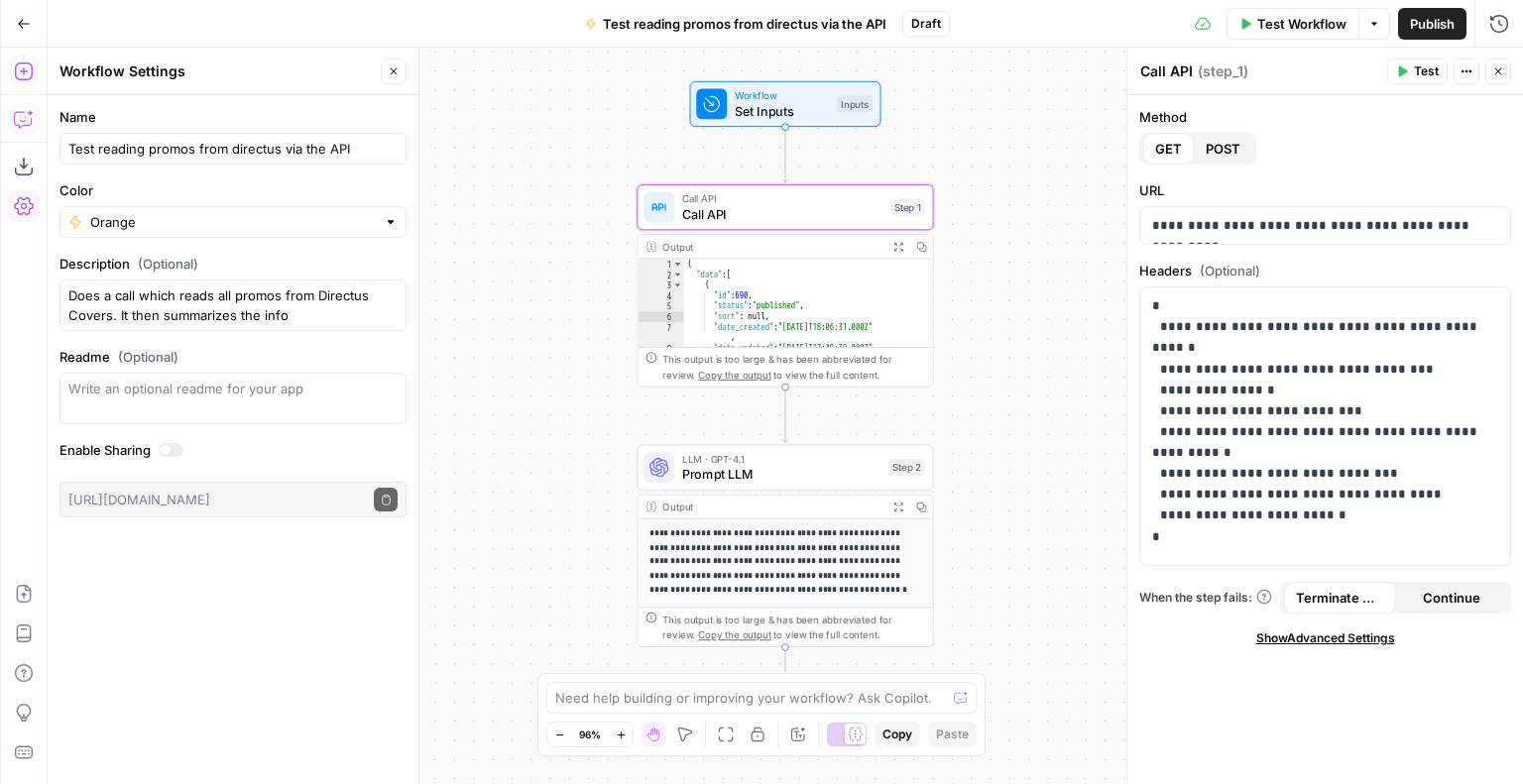 type on "**********" 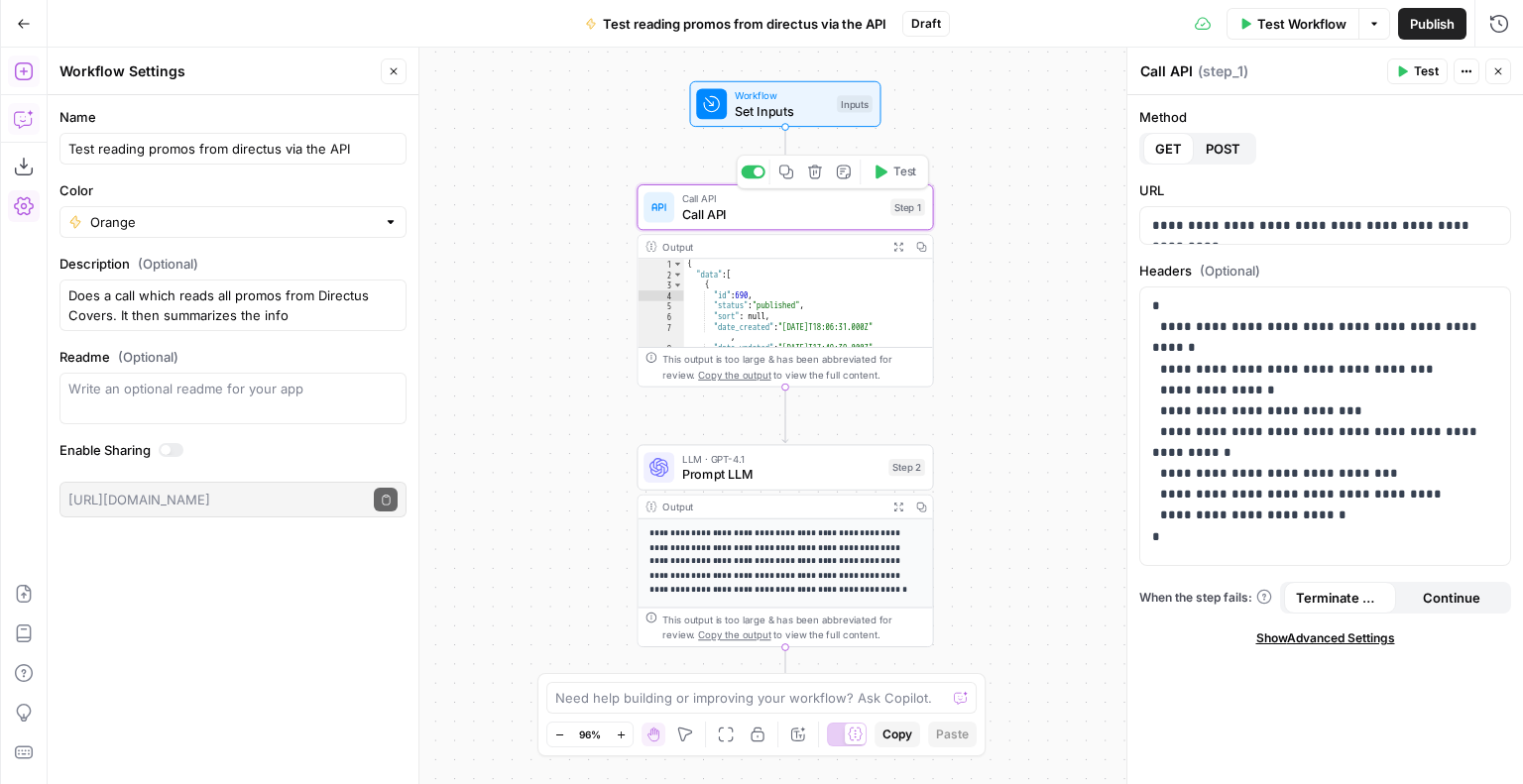 click on "Call API" at bounding box center [782, 213] 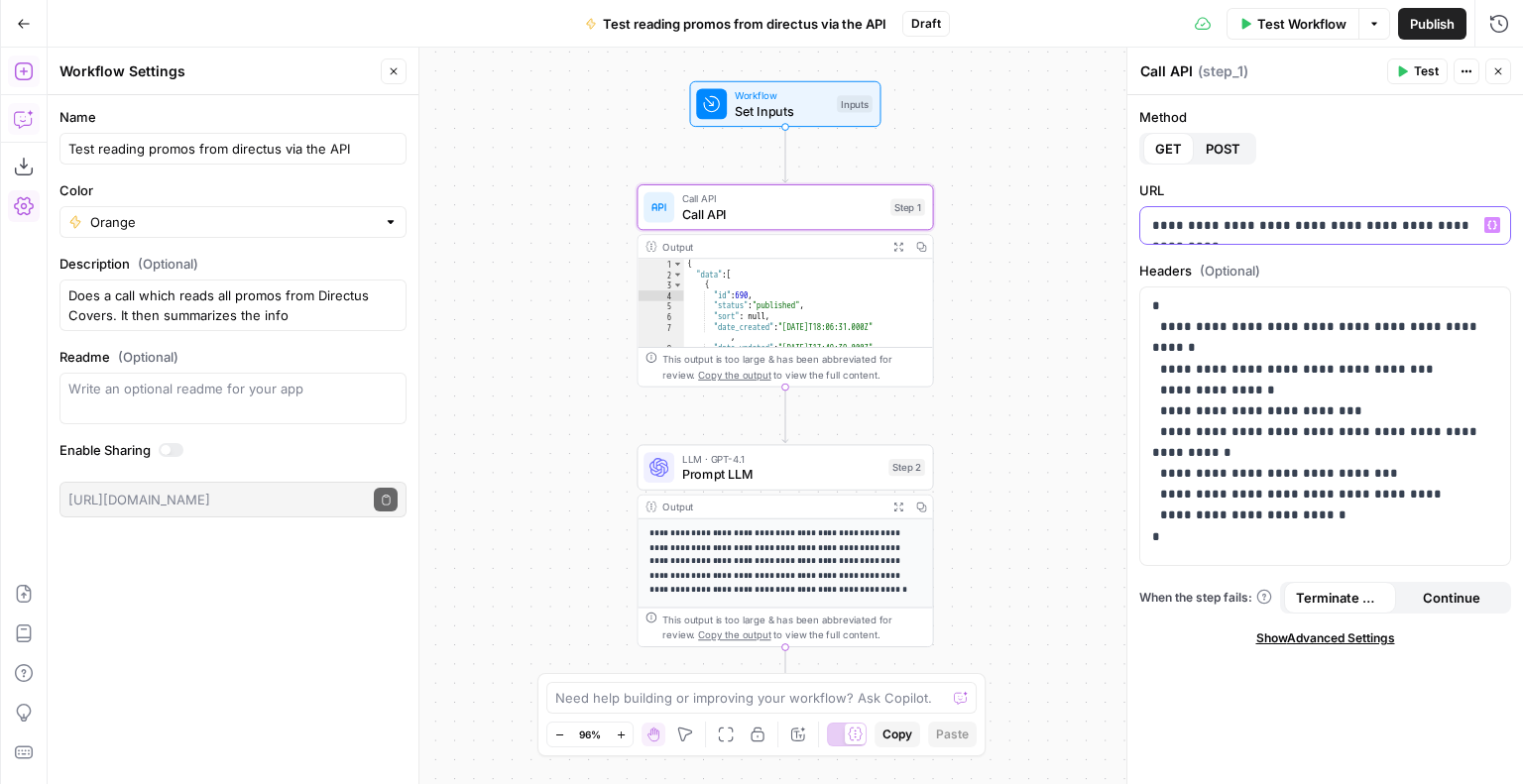 click on "**********" at bounding box center (1326, 225) 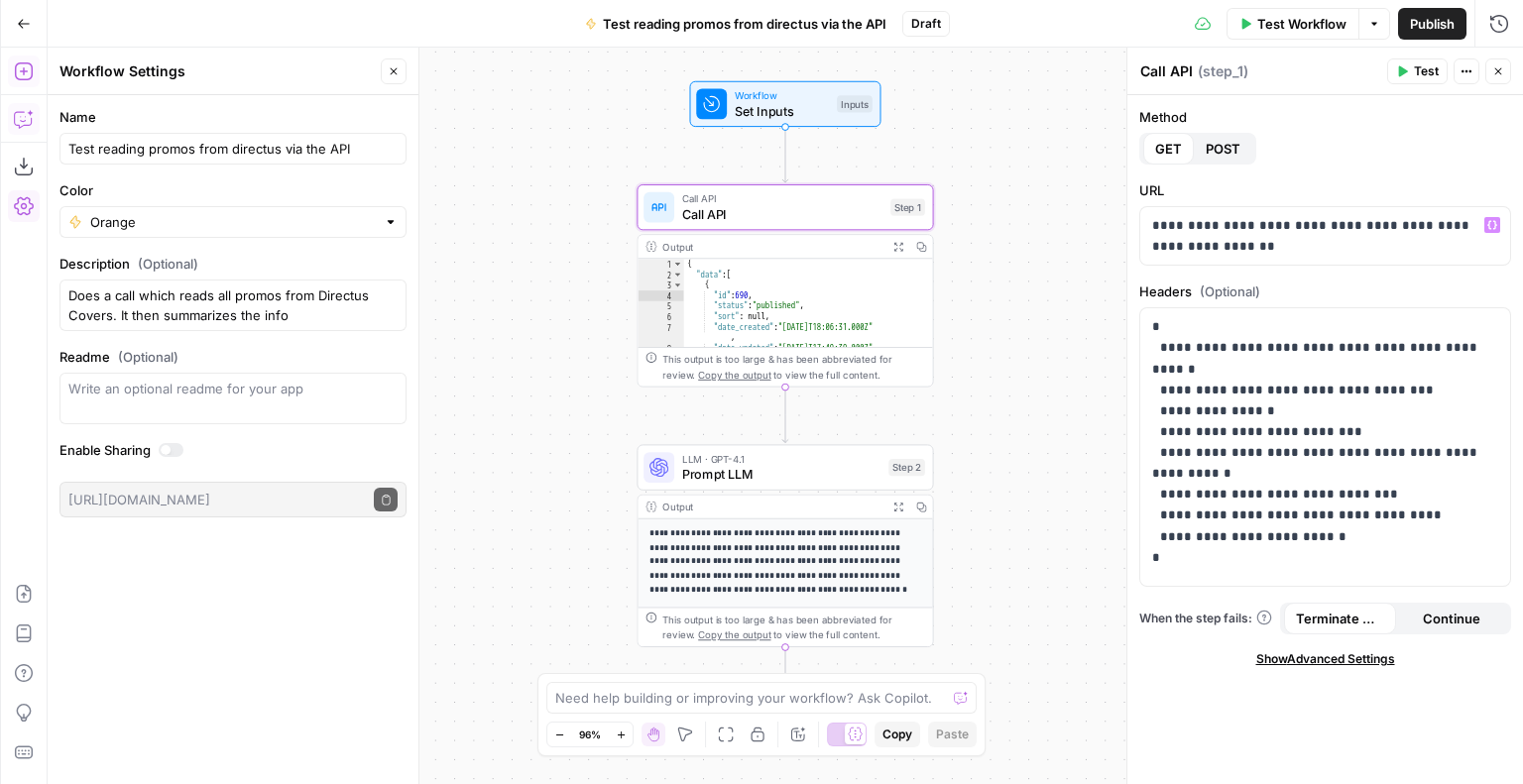 click on "**********" at bounding box center (785, 415) 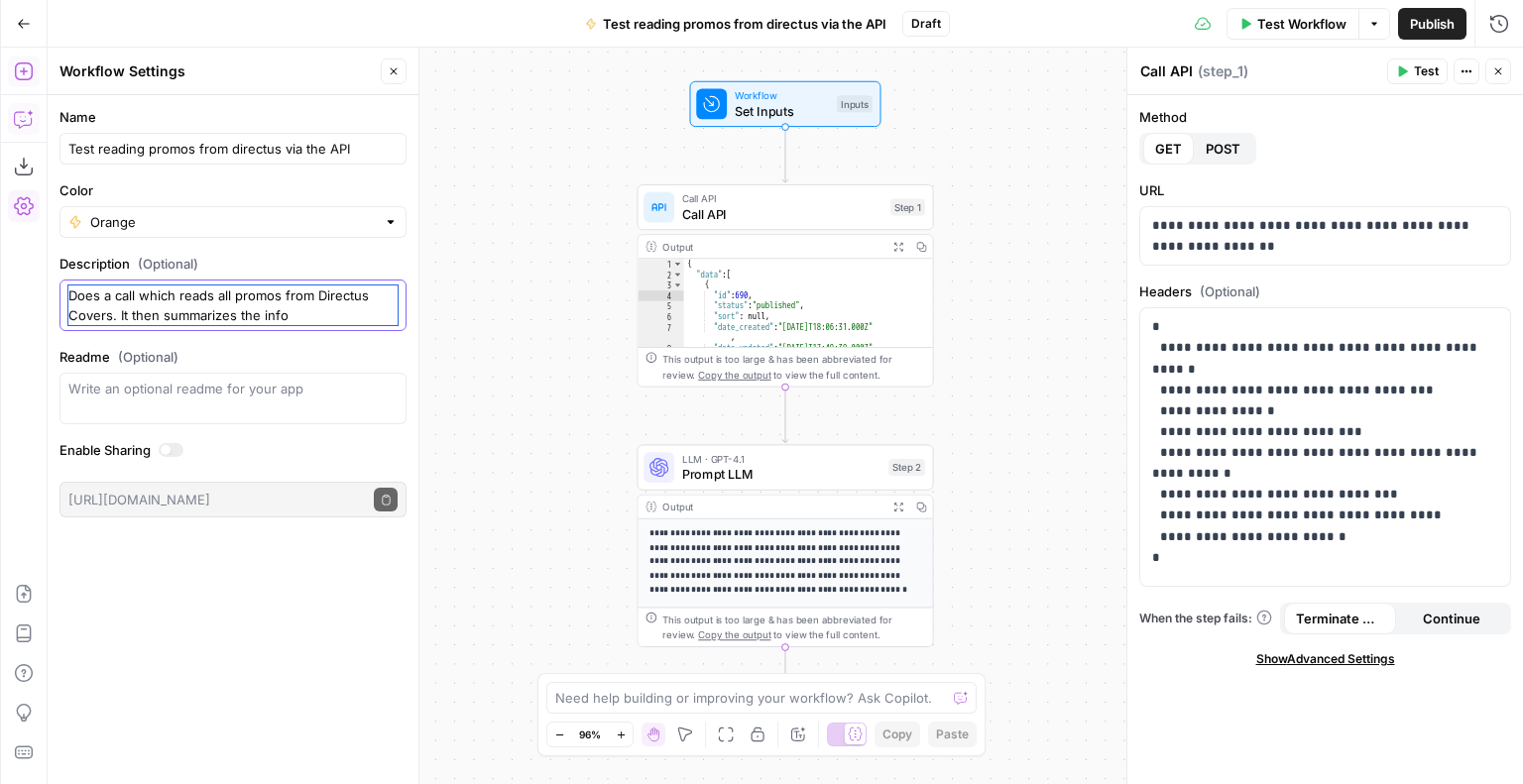 click on "Does a call which reads all promos from Directus Covers. It then summarizes the info" at bounding box center [233, 305] 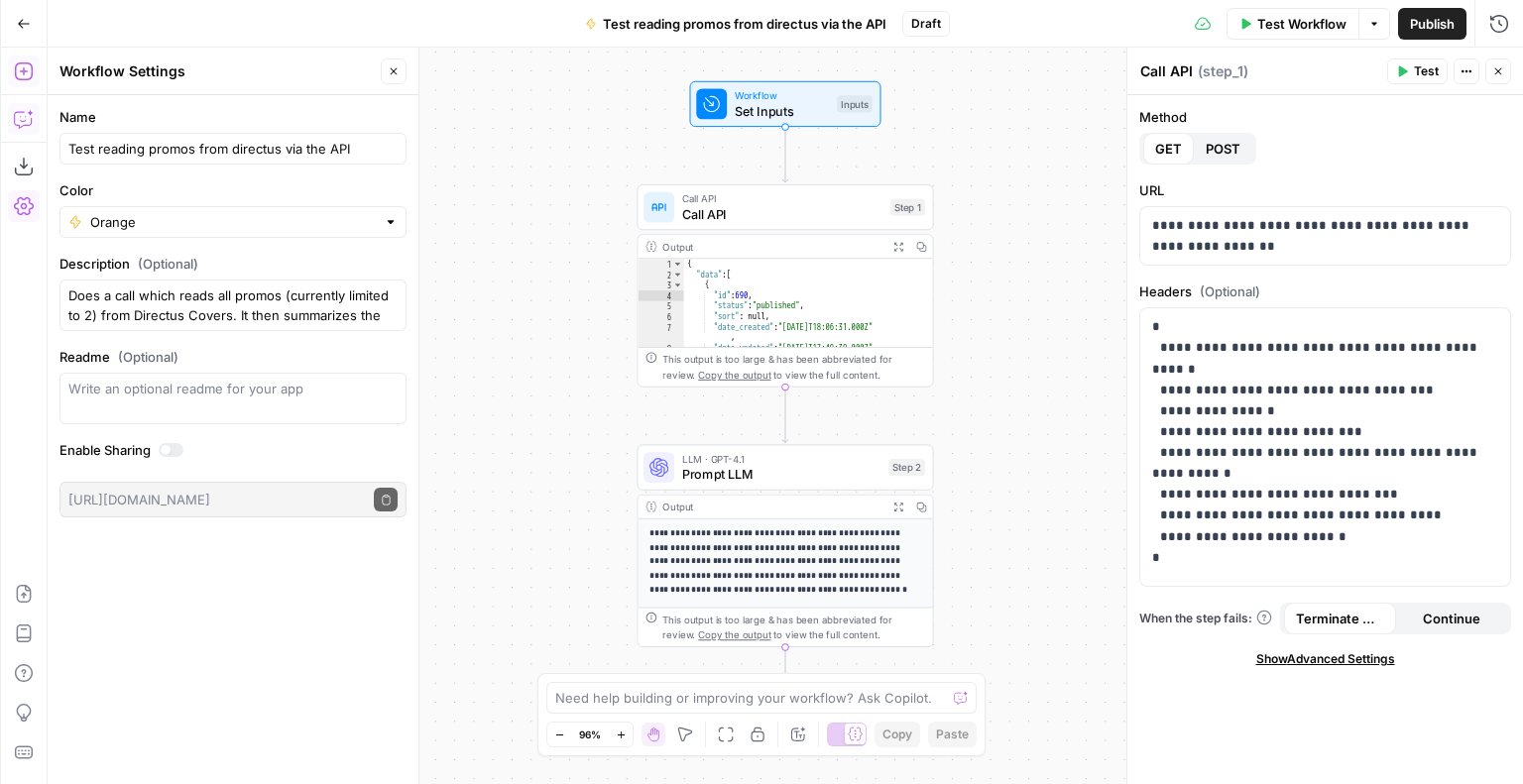 click on "Name Test reading promos from directus via the API Color Orange Description   (Optional) Does a call which reads all promos (currently limited to 2) from Directus Covers. It then summarizes the info Readme   (Optional) Write an optional readme for your app Enable Sharing [URL][DOMAIN_NAME] Copy public execute URL" at bounding box center (233, 439) 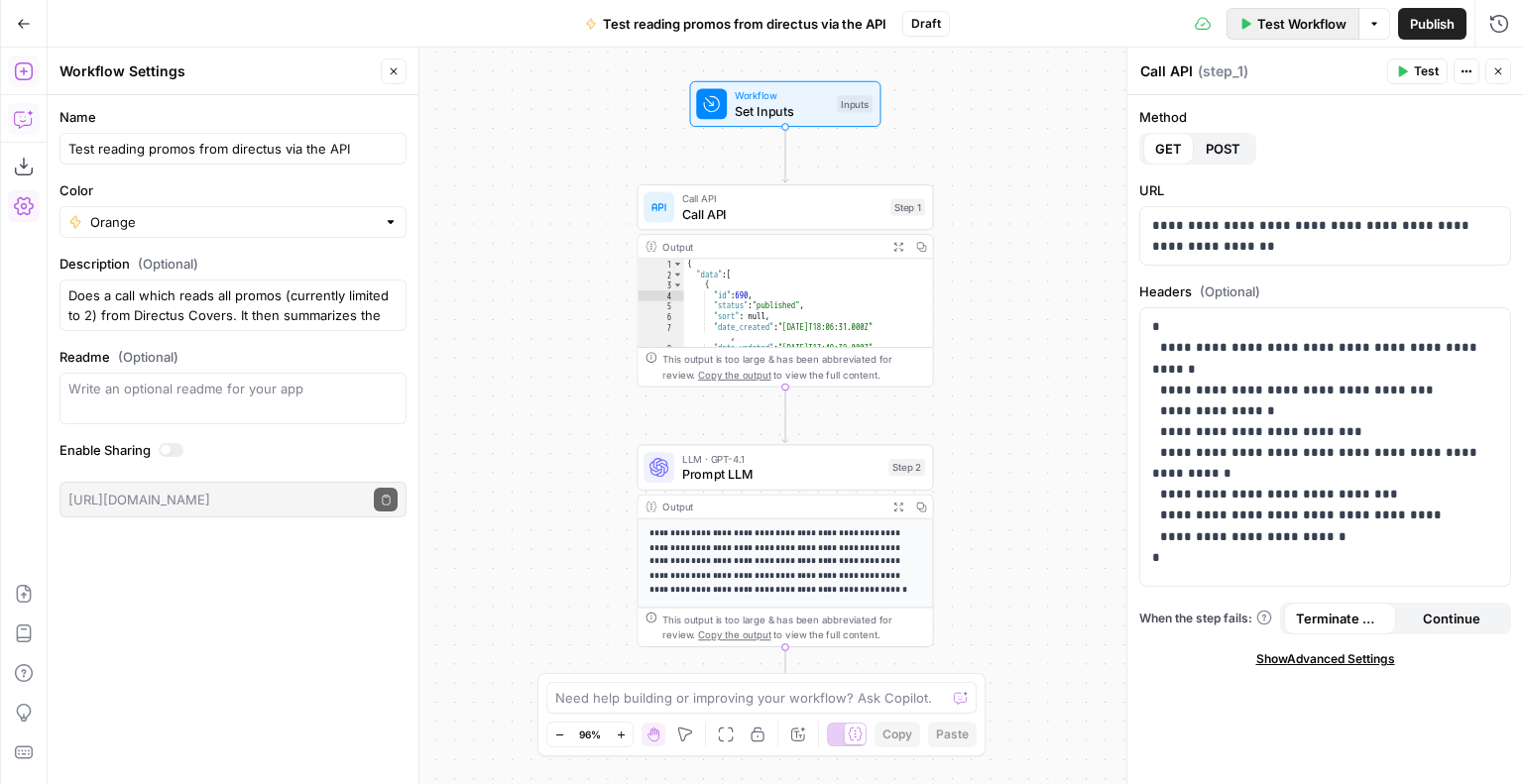 click on "Test Workflow" at bounding box center (1302, 24) 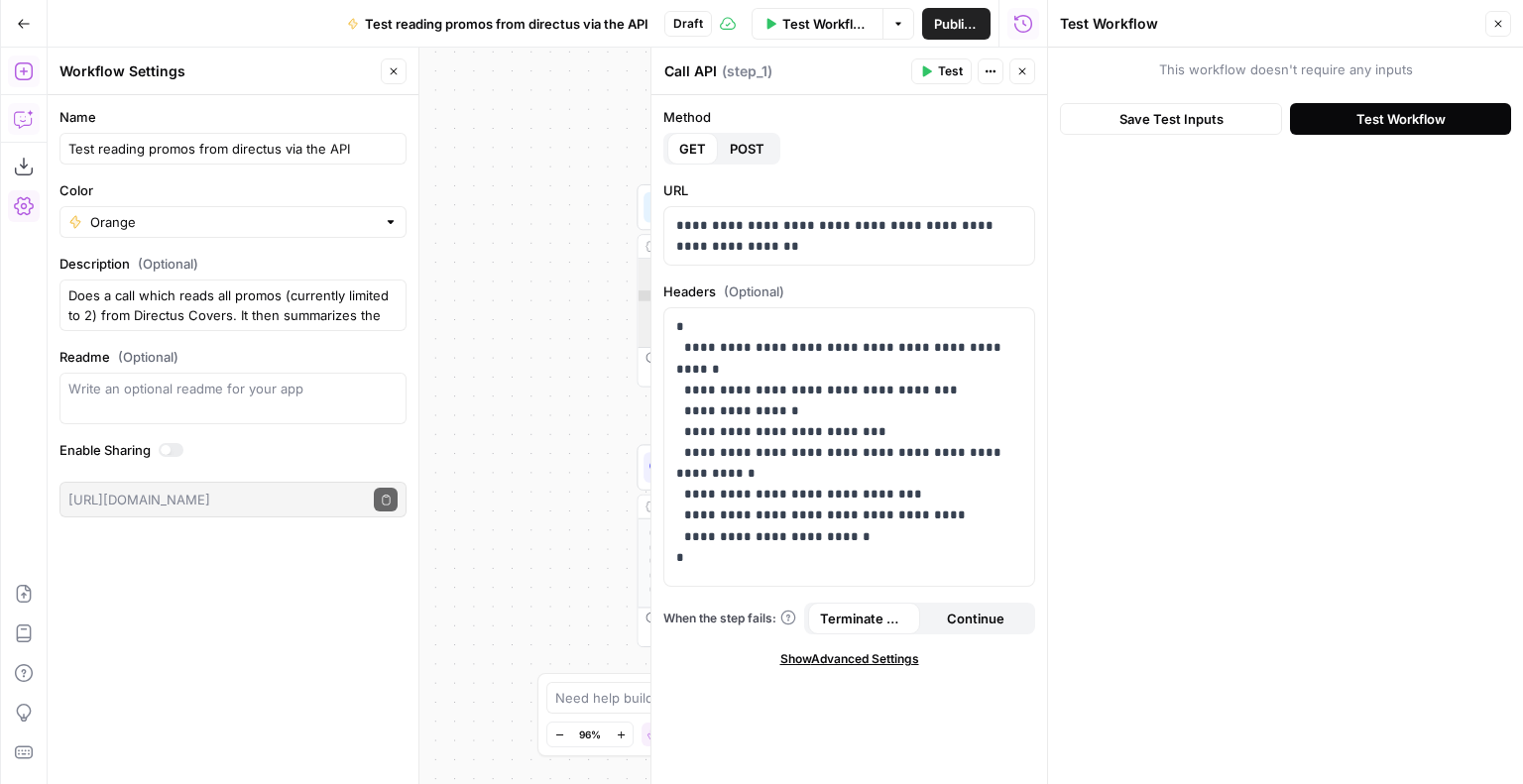 click on "Test Workflow" at bounding box center [1401, 119] 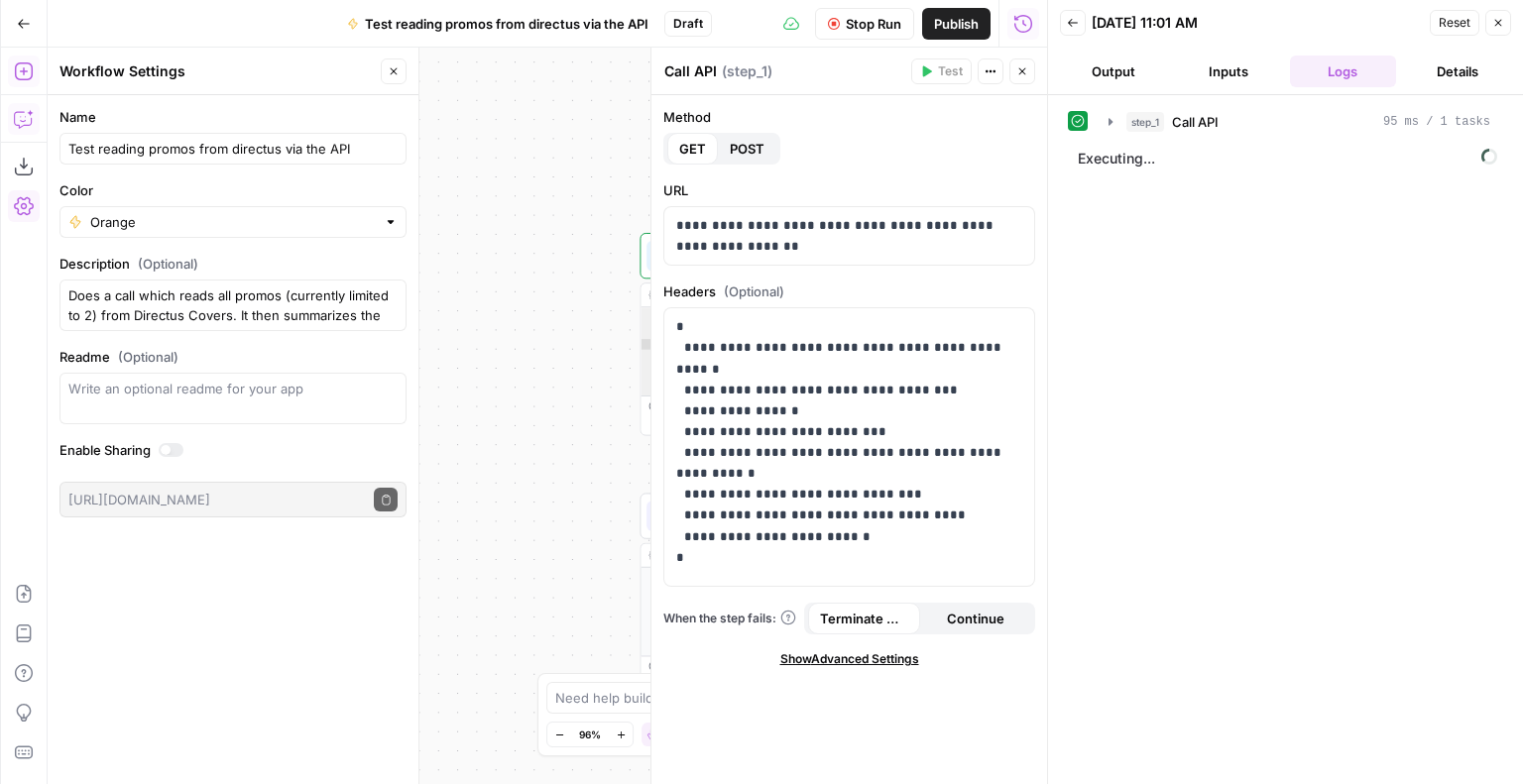 click on "**********" at bounding box center (547, 415) 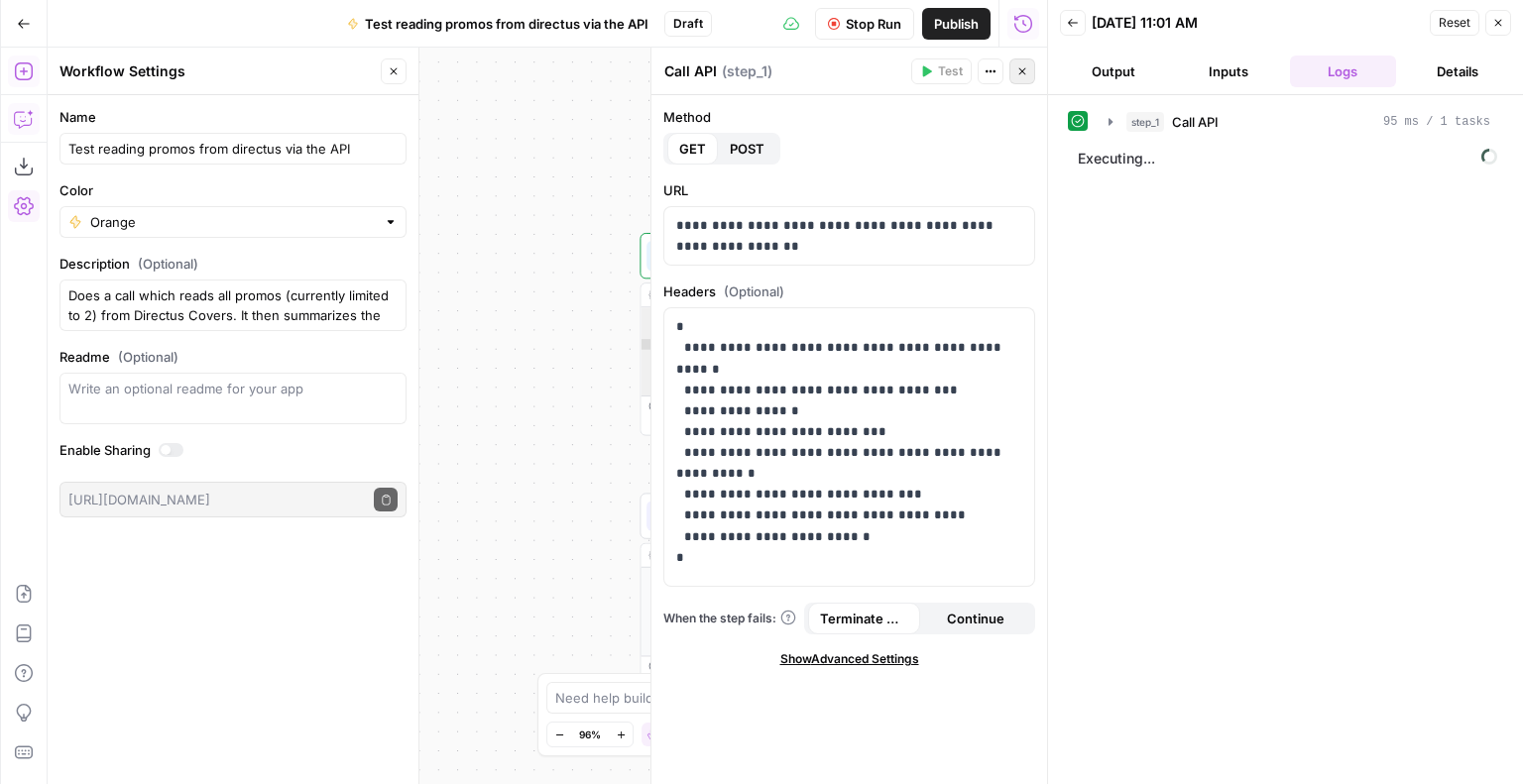 click 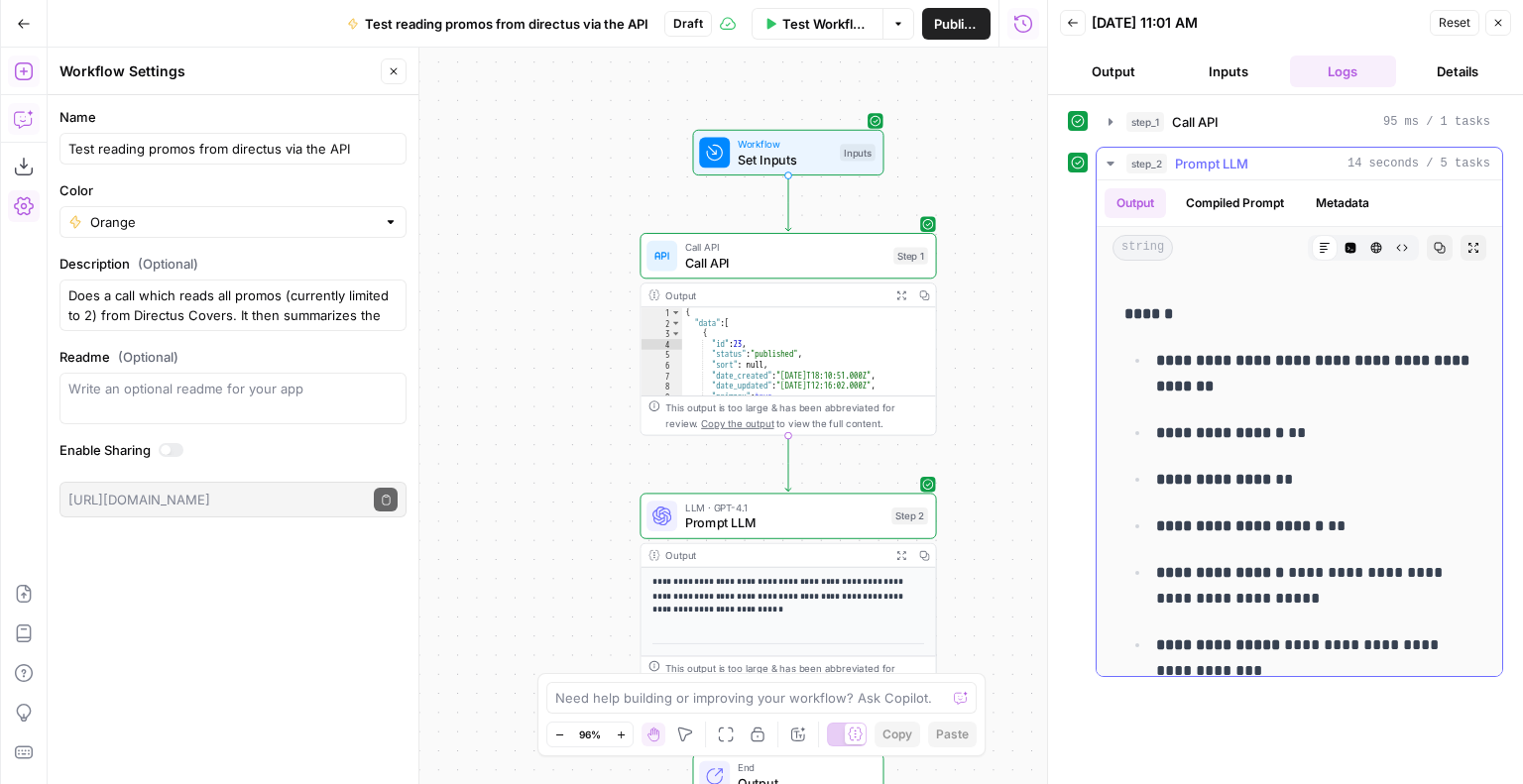 scroll, scrollTop: 1189, scrollLeft: 0, axis: vertical 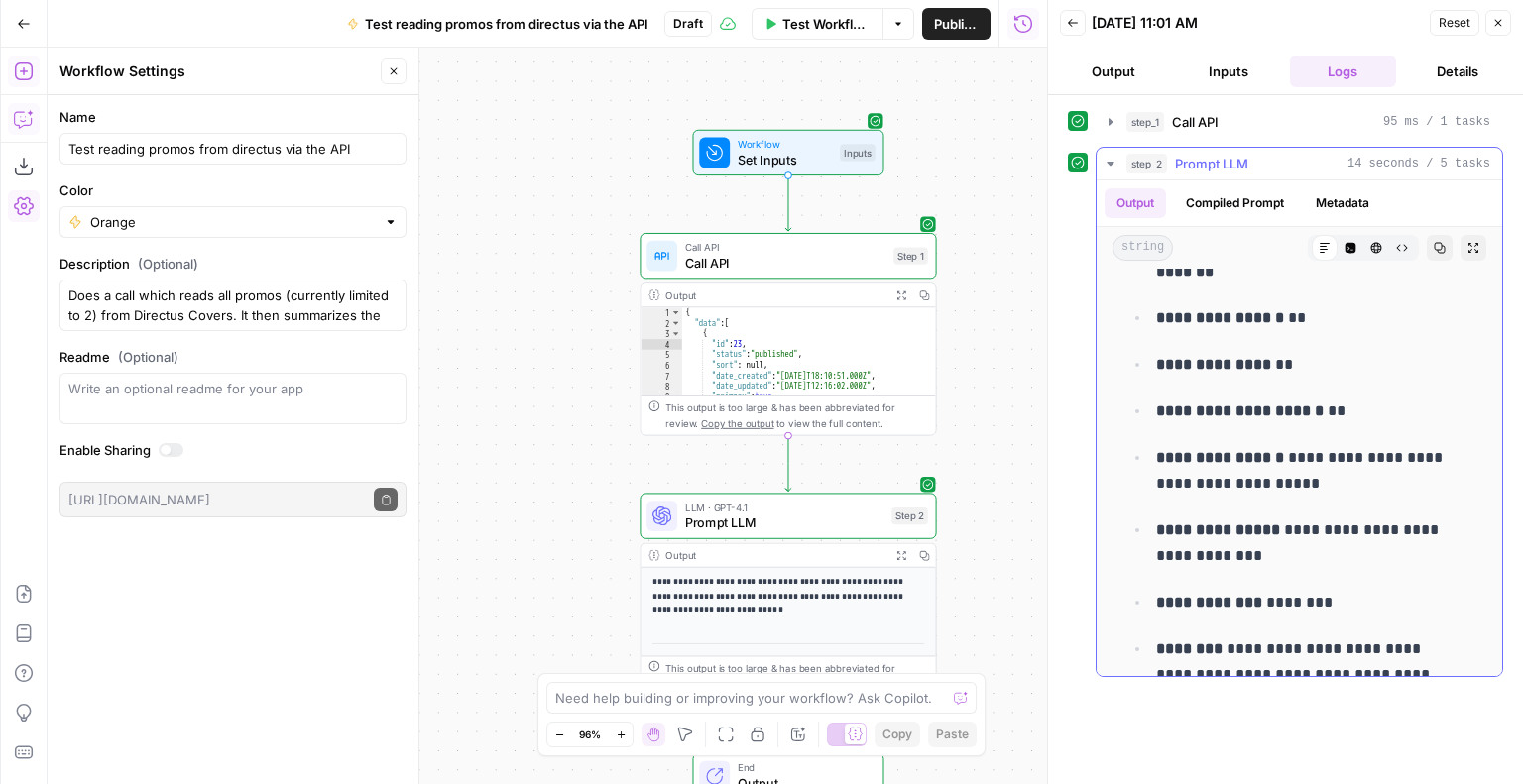 drag, startPoint x: 1285, startPoint y: 458, endPoint x: 1347, endPoint y: 472, distance: 63.56099 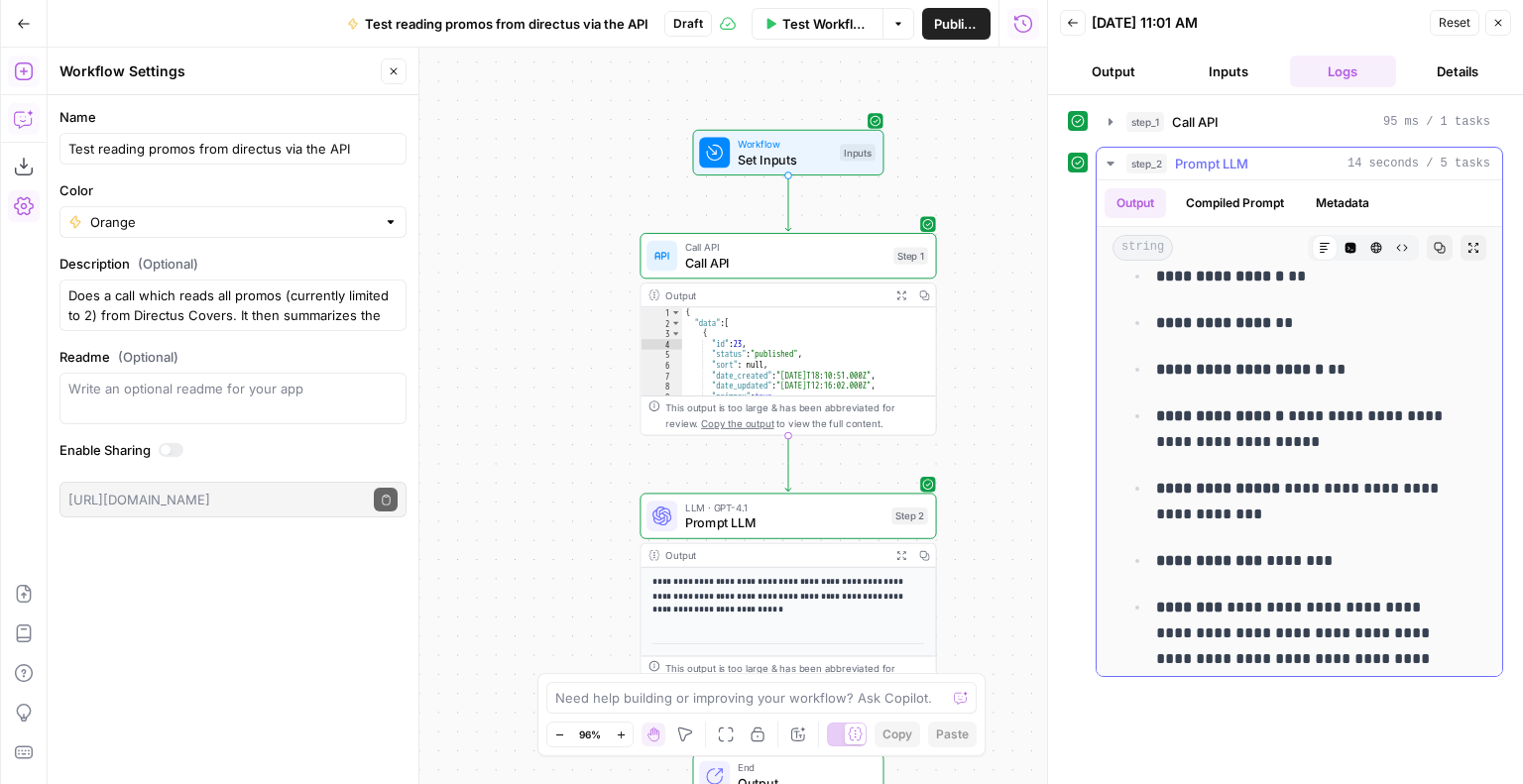 scroll, scrollTop: 1288, scrollLeft: 0, axis: vertical 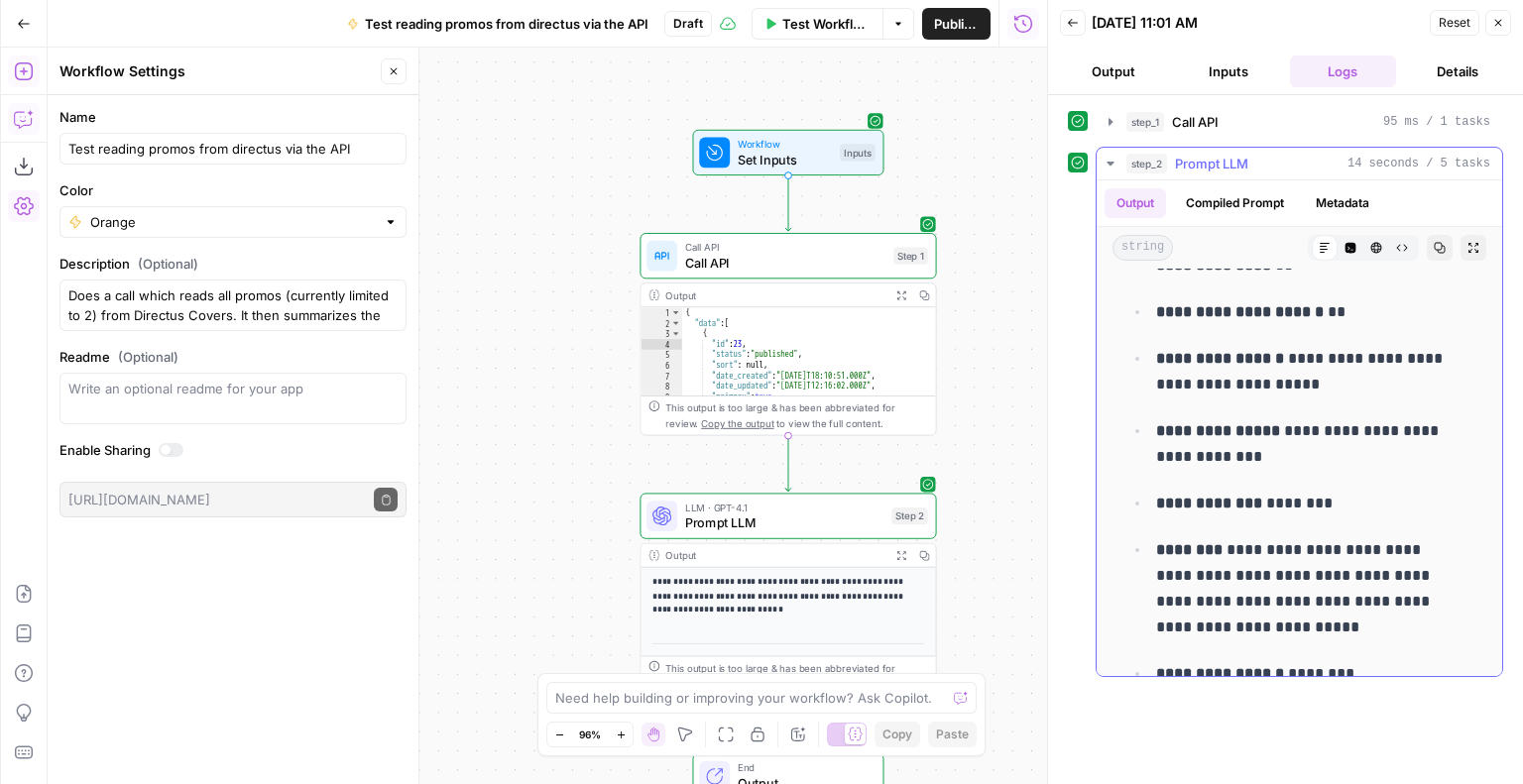 drag, startPoint x: 1201, startPoint y: 422, endPoint x: 1328, endPoint y: 470, distance: 135.76818 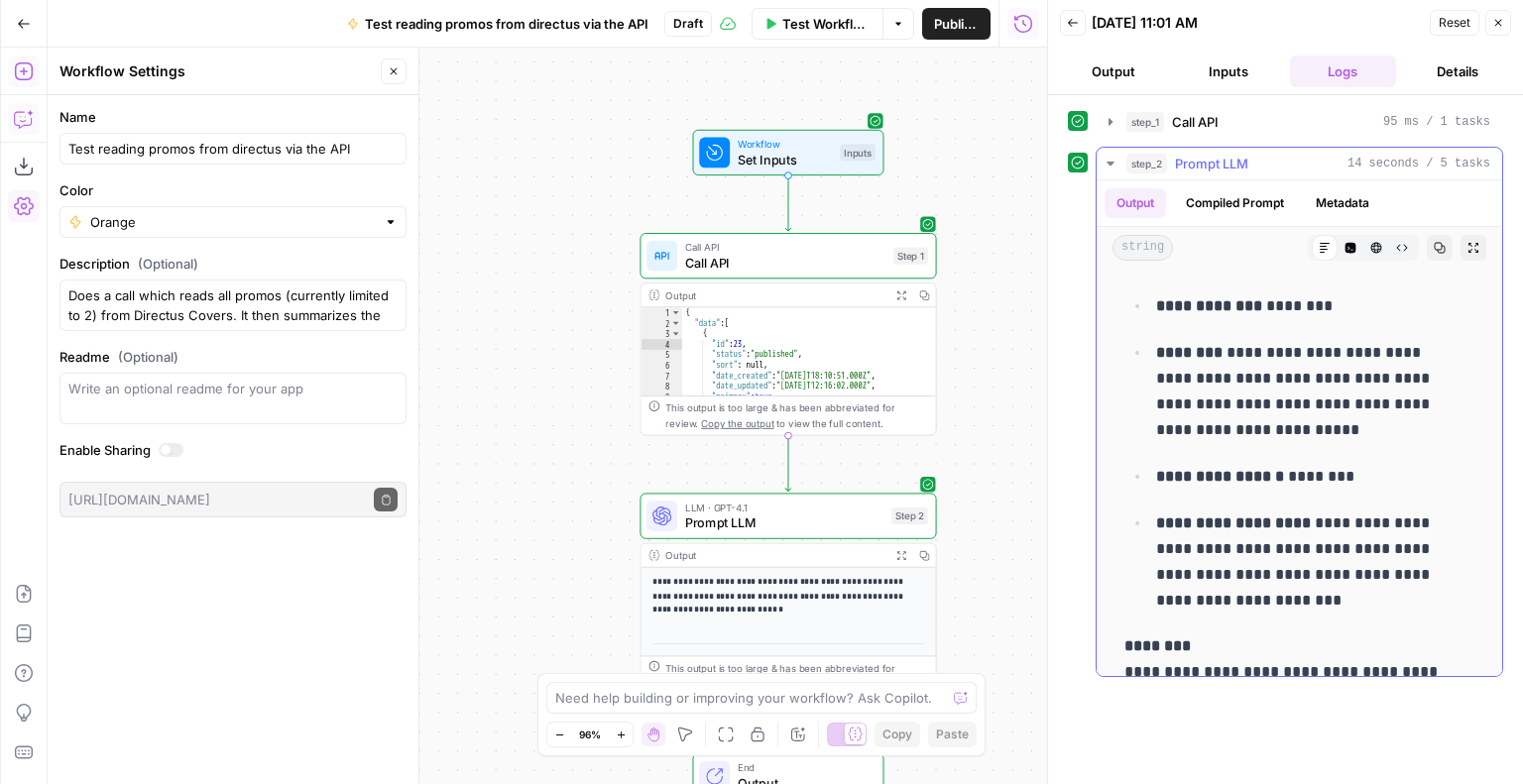 scroll, scrollTop: 1487, scrollLeft: 0, axis: vertical 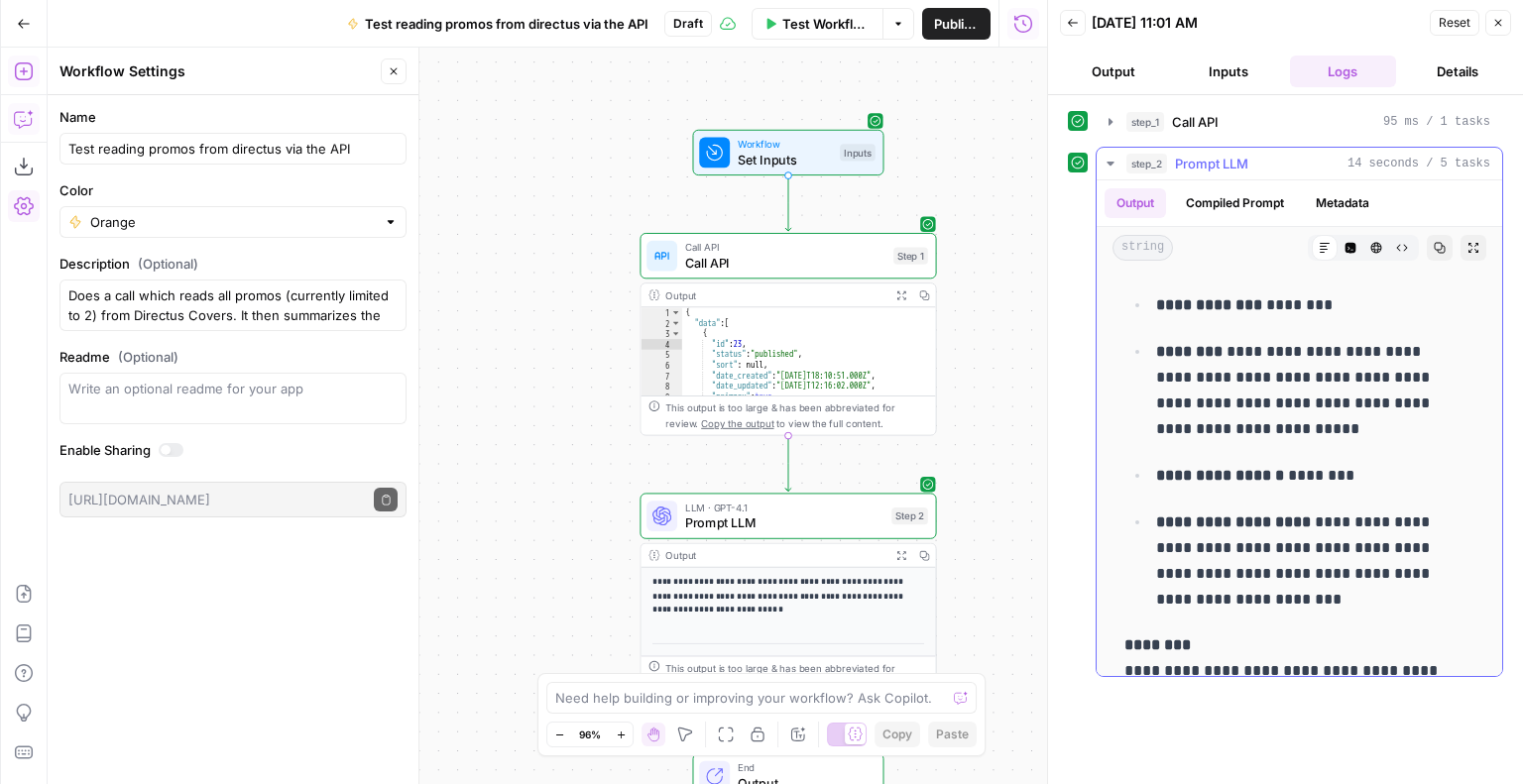drag, startPoint x: 1192, startPoint y: 348, endPoint x: 1305, endPoint y: 423, distance: 135.62448 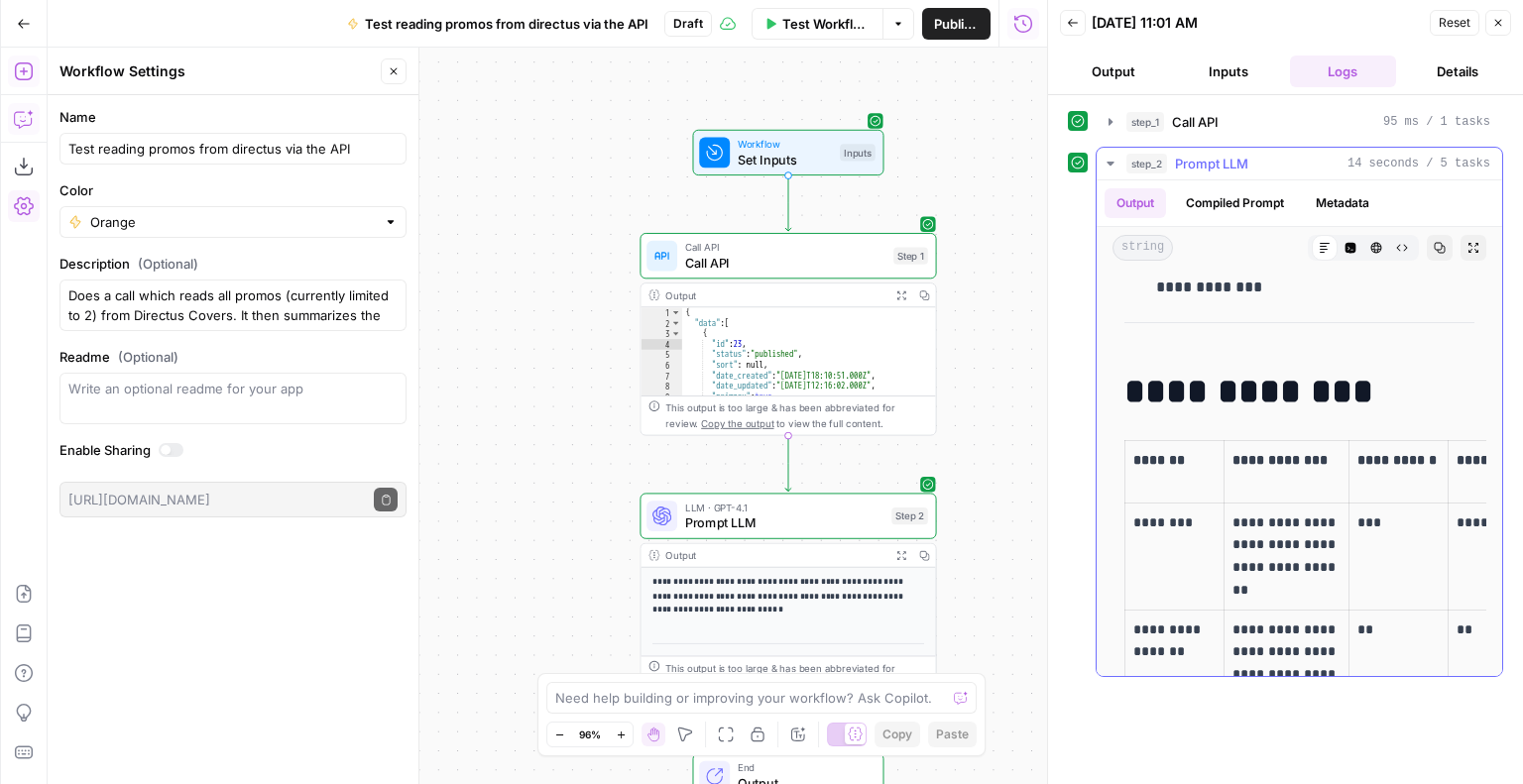 scroll, scrollTop: 2973, scrollLeft: 0, axis: vertical 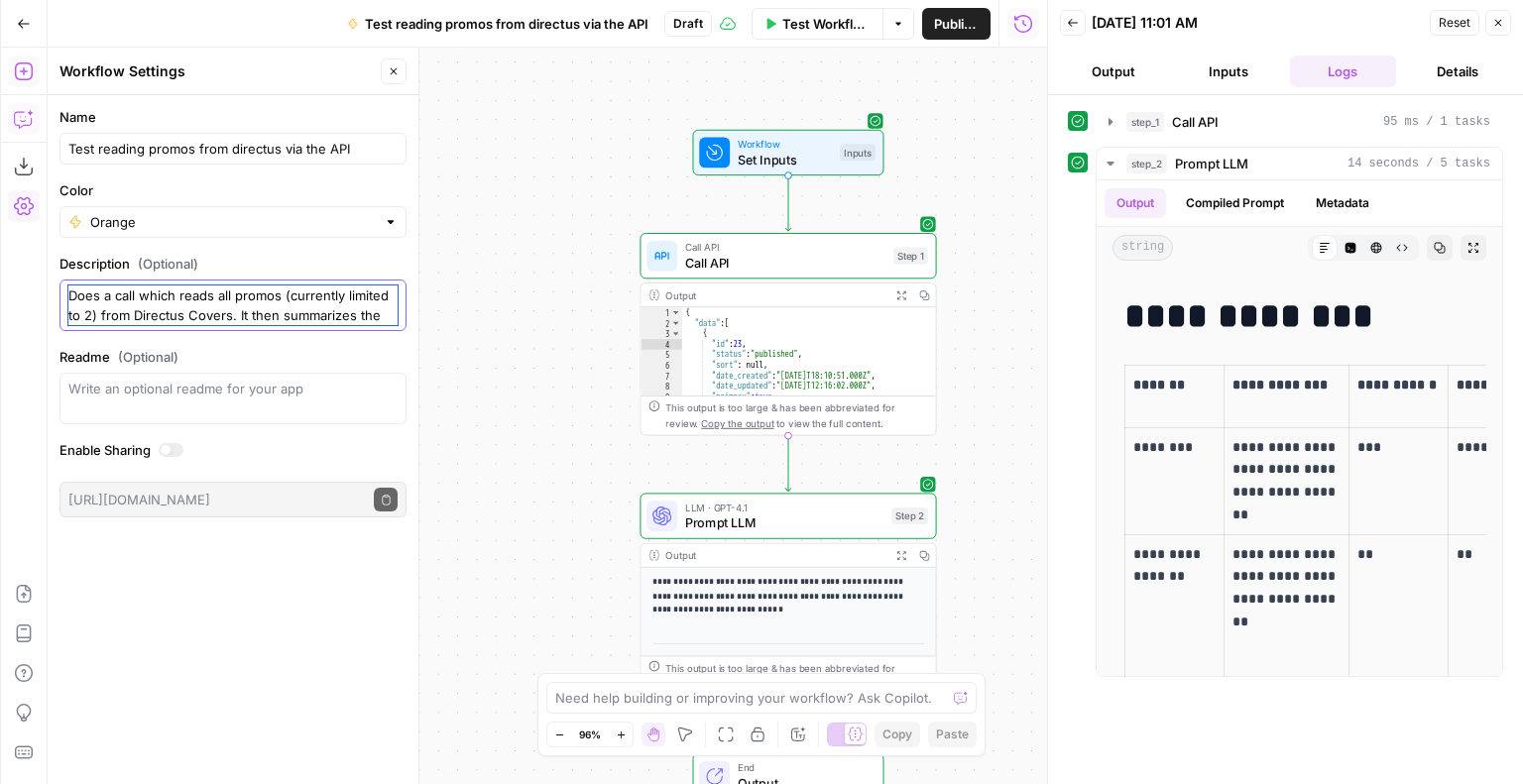 click on "Does a call which reads all promos (currently limited to 2) from Directus Covers. It then summarizes the info" at bounding box center [233, 305] 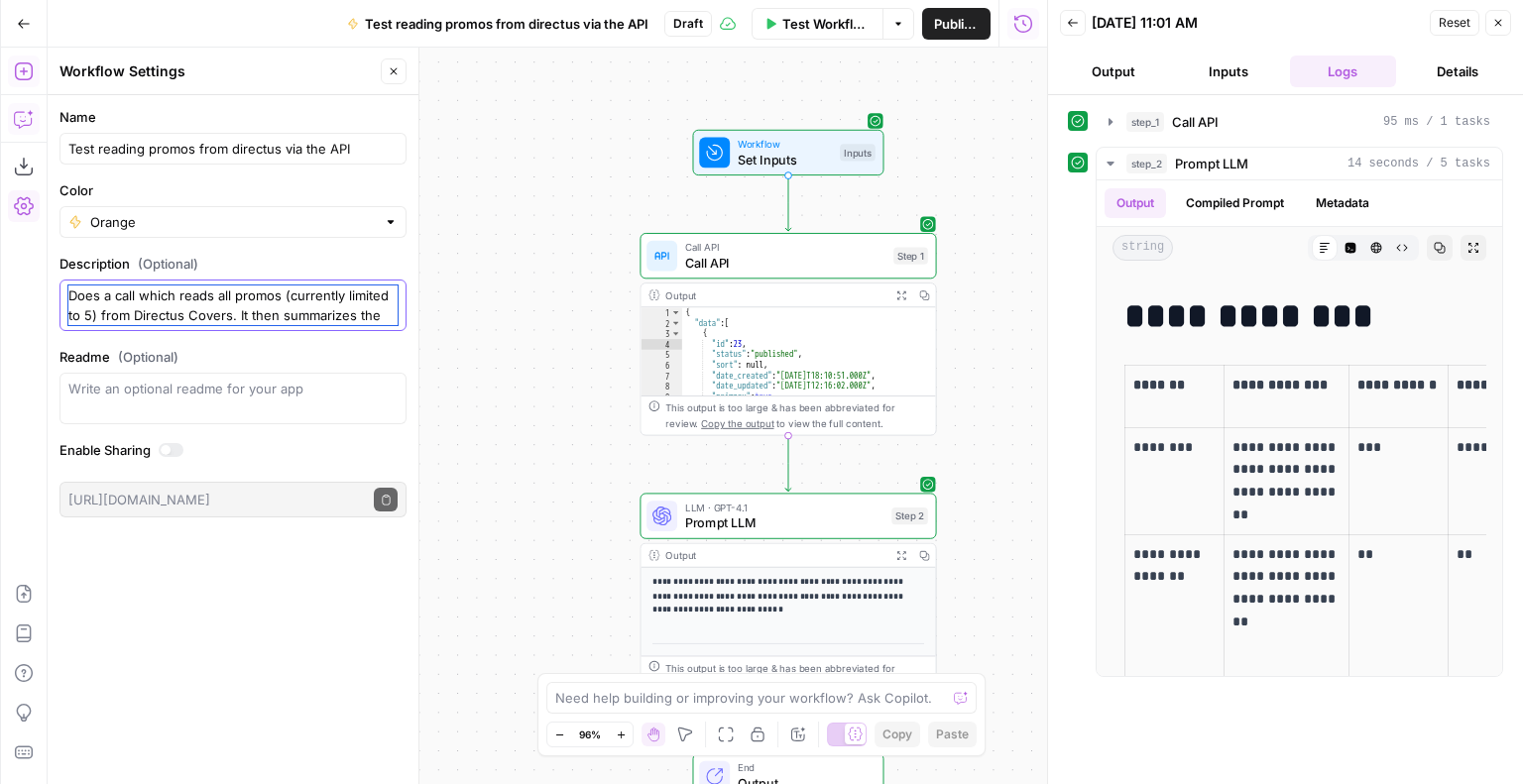 type on "Does a call which reads all promos (currently limited to 5) from Directus Covers. It then summarizes the info" 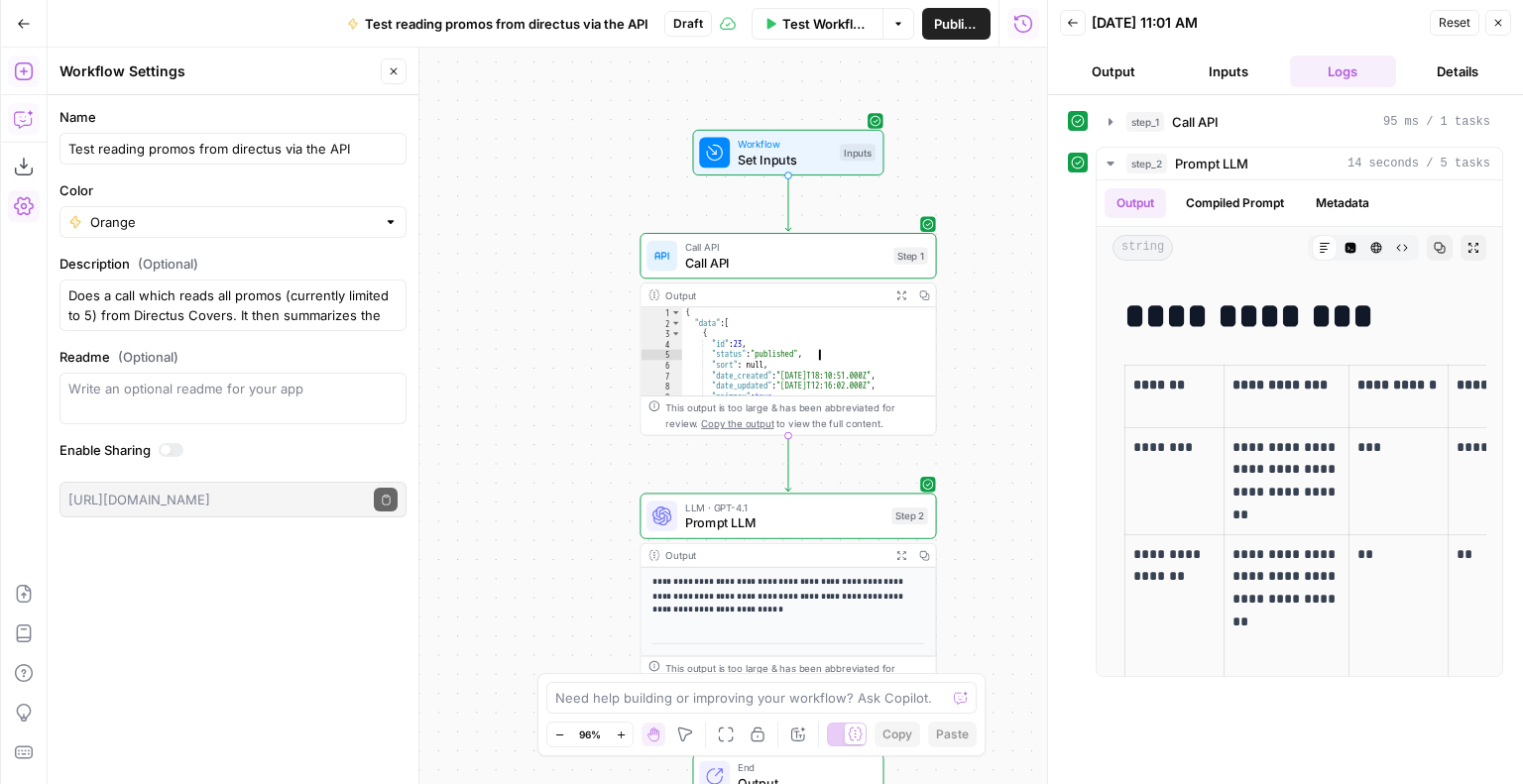 click on "{    "data" :  [      {         "id" :  23 ,         "status" :  "published" ,         "sort" : null ,         "date_created" :  "[DATE]T18:10:51.000Z" ,         "date_updated" :  "[DATE]T12:16:02.000Z" ,         "primary" :  true ,         "type" :  "primary" ," at bounding box center [802, 363] 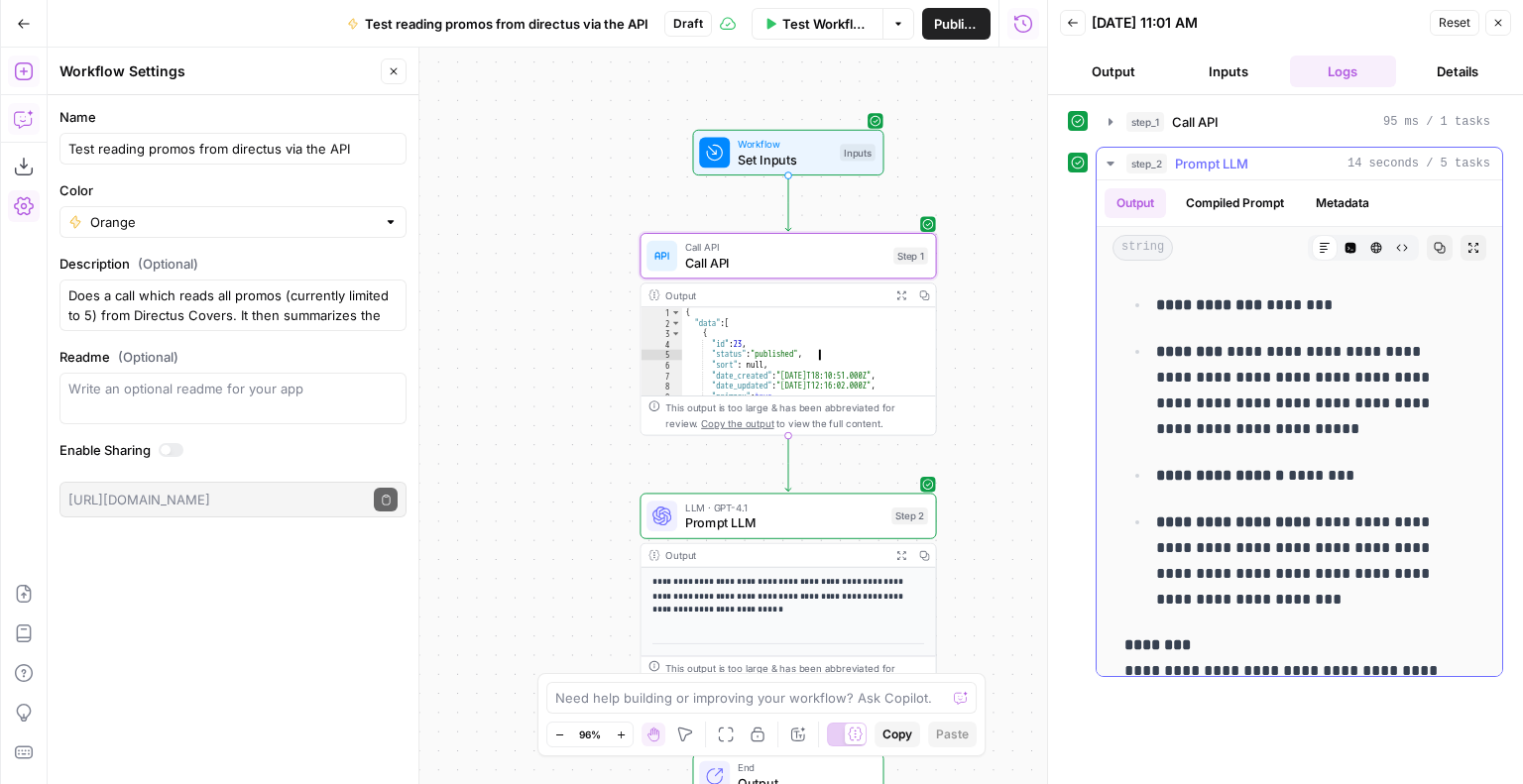 scroll, scrollTop: 1685, scrollLeft: 0, axis: vertical 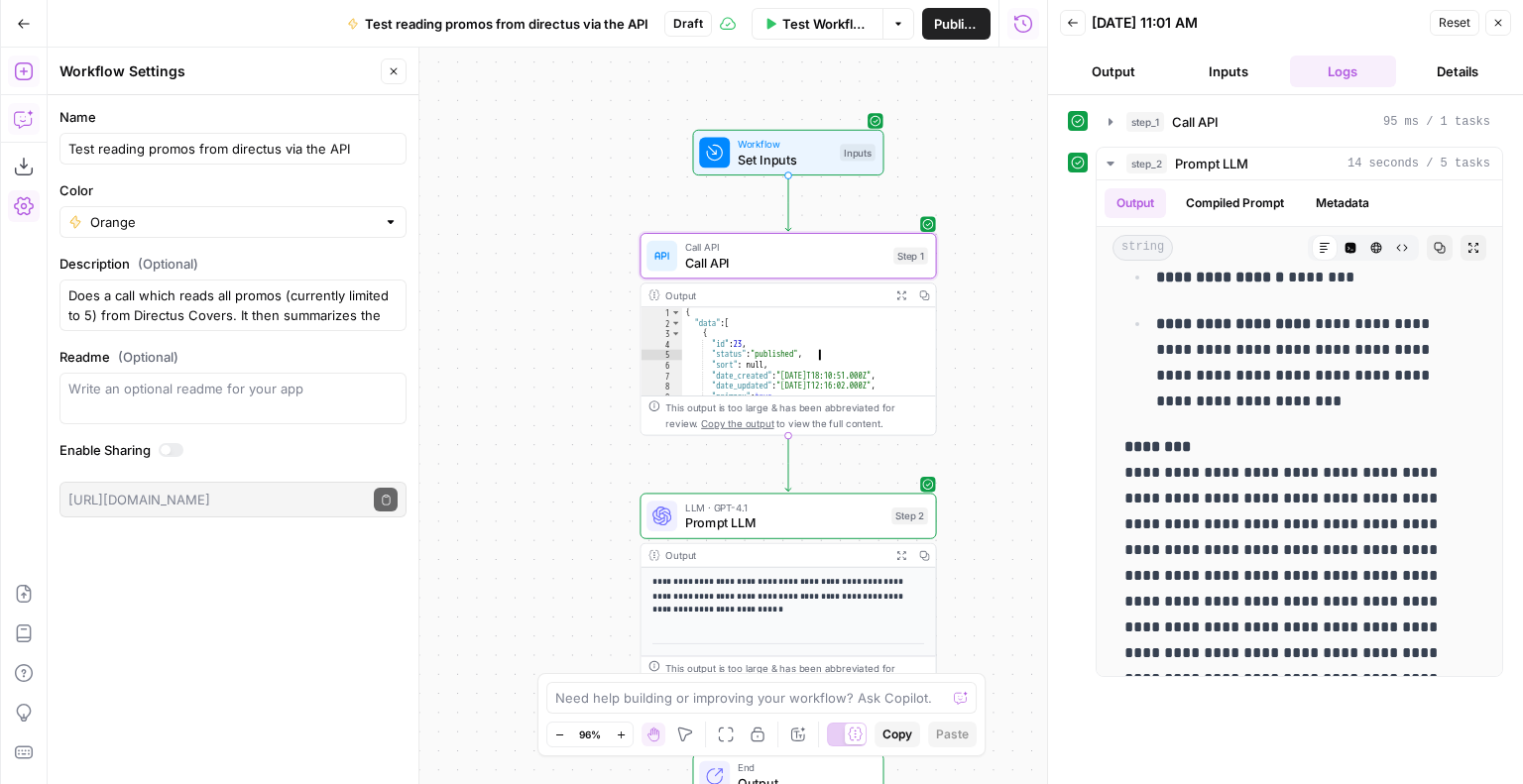 click on "{    "data" :  [      {         "id" :  23 ,         "status" :  "published" ,         "sort" : null ,         "date_created" :  "[DATE]T18:10:51.000Z" ,         "date_updated" :  "[DATE]T12:16:02.000Z" ,         "primary" :  true ,         "type" :  "primary" ," at bounding box center [802, 363] 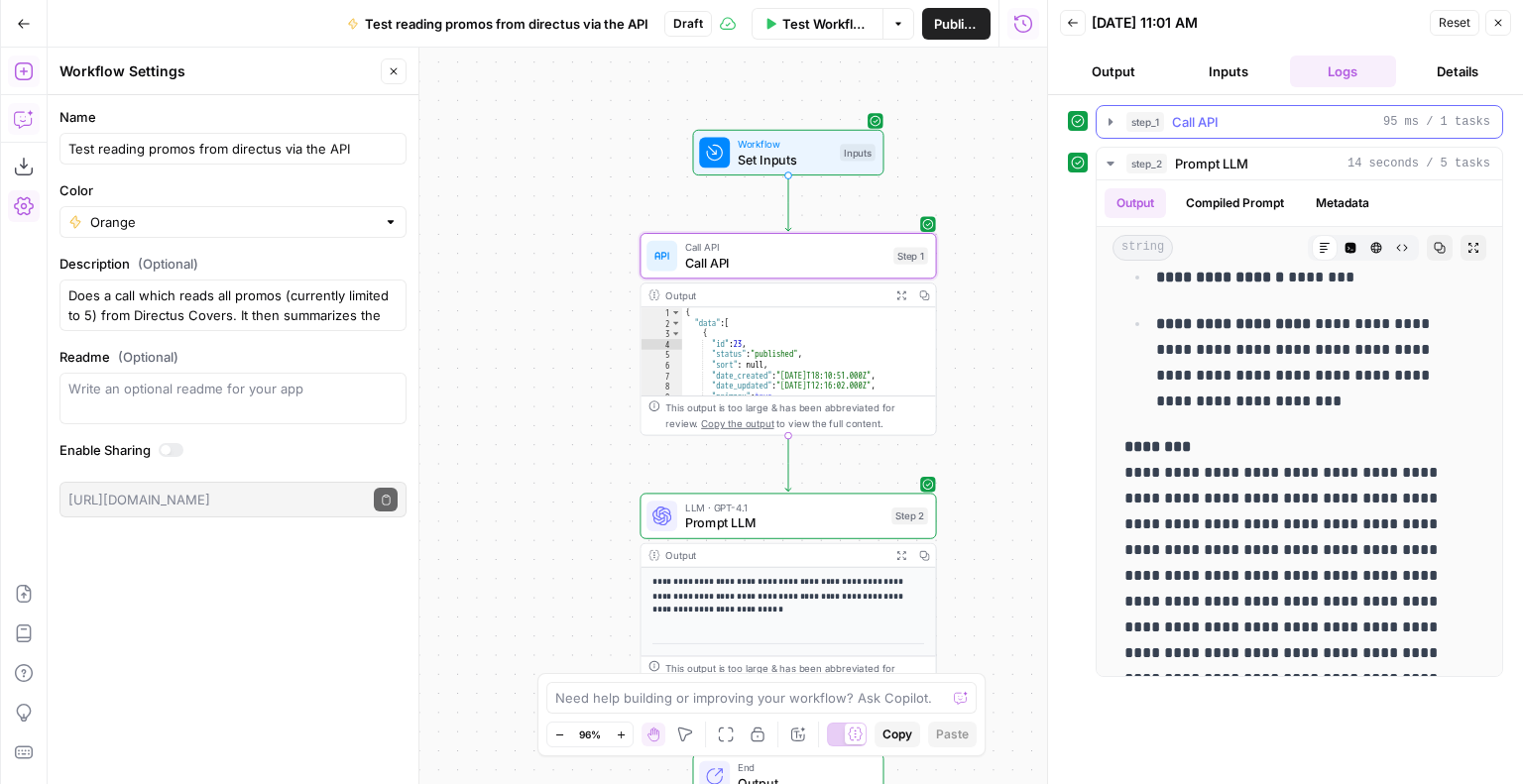 click 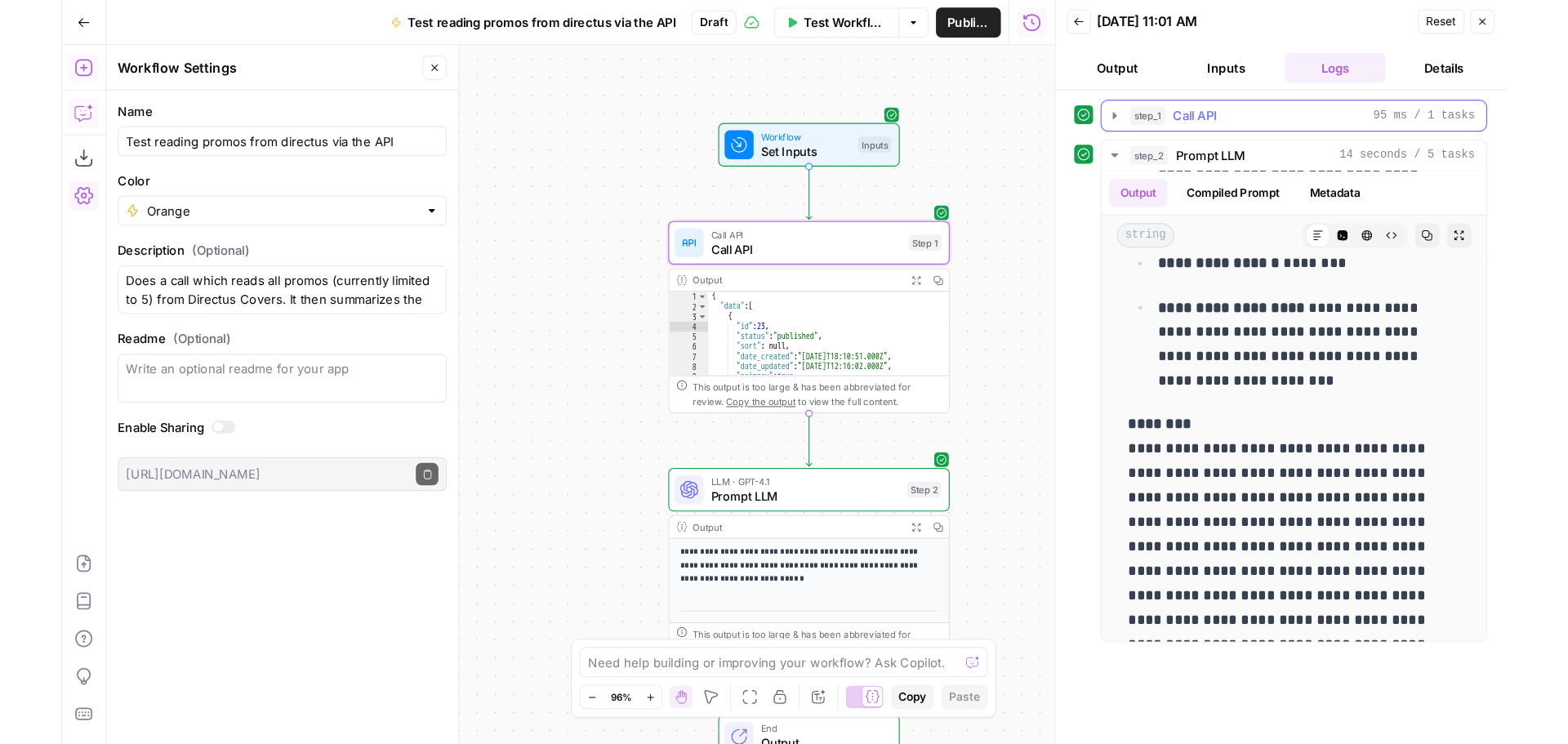 scroll, scrollTop: 1410, scrollLeft: 0, axis: vertical 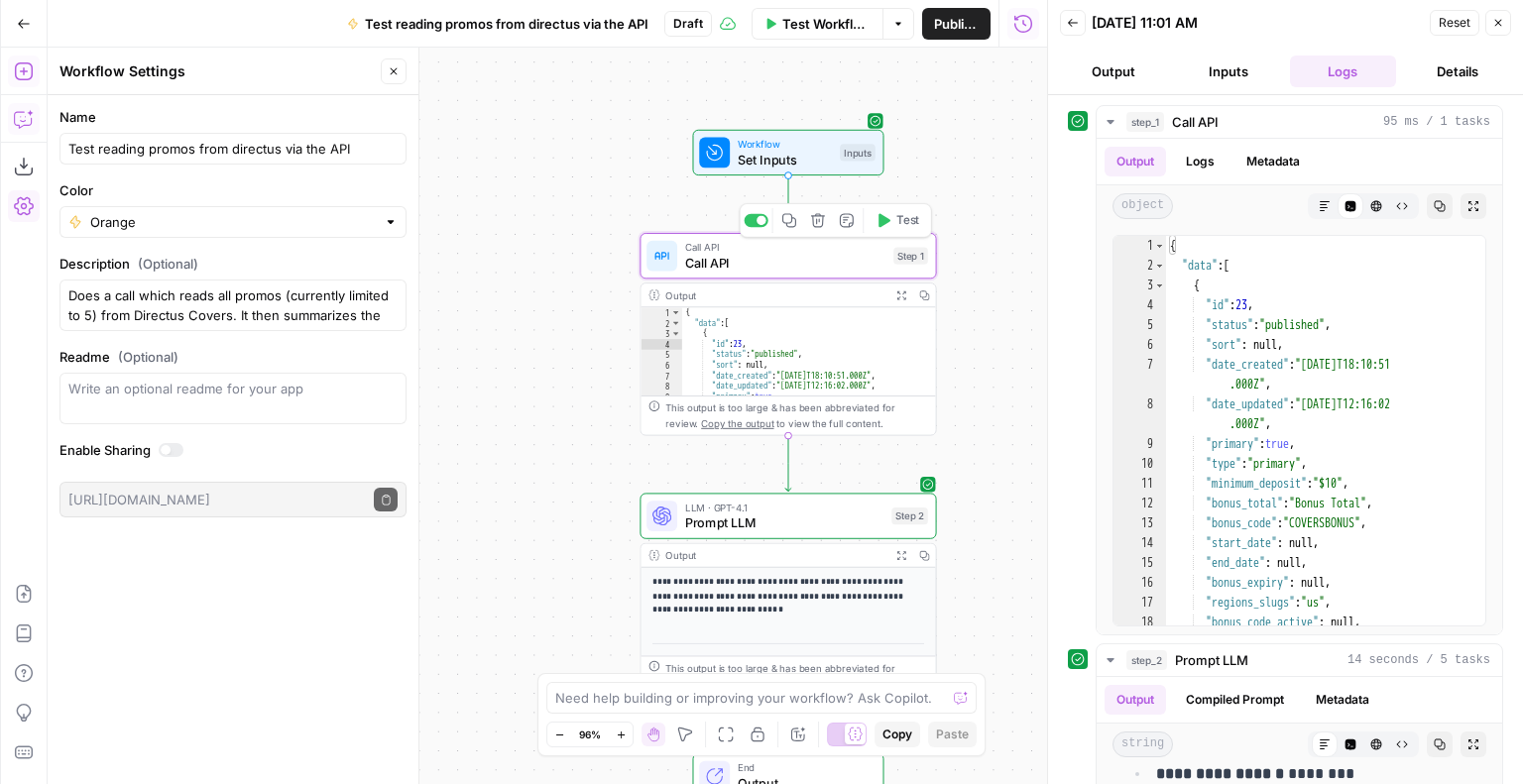 click on "Call API" at bounding box center [785, 262] 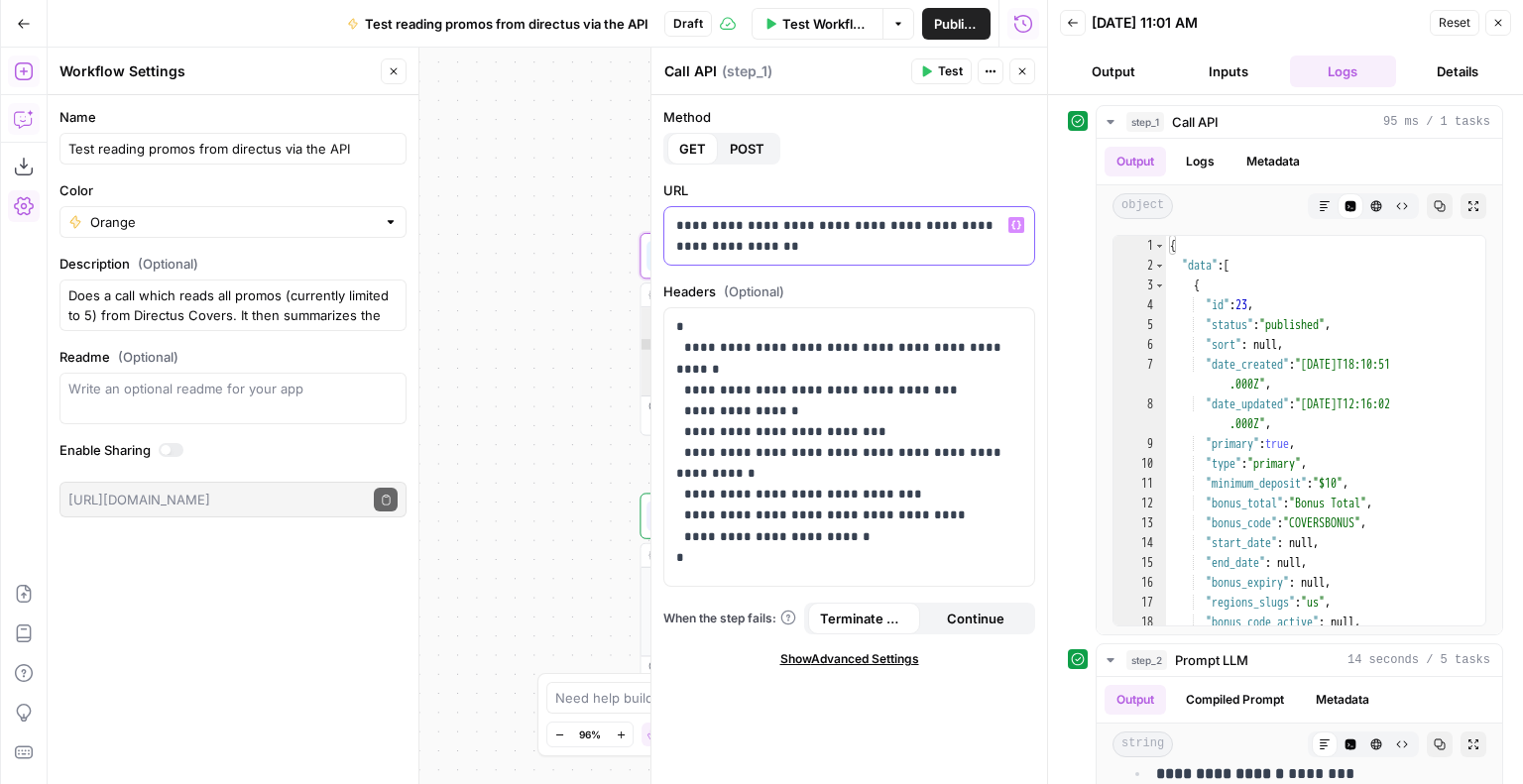 click on "**********" at bounding box center (850, 236) 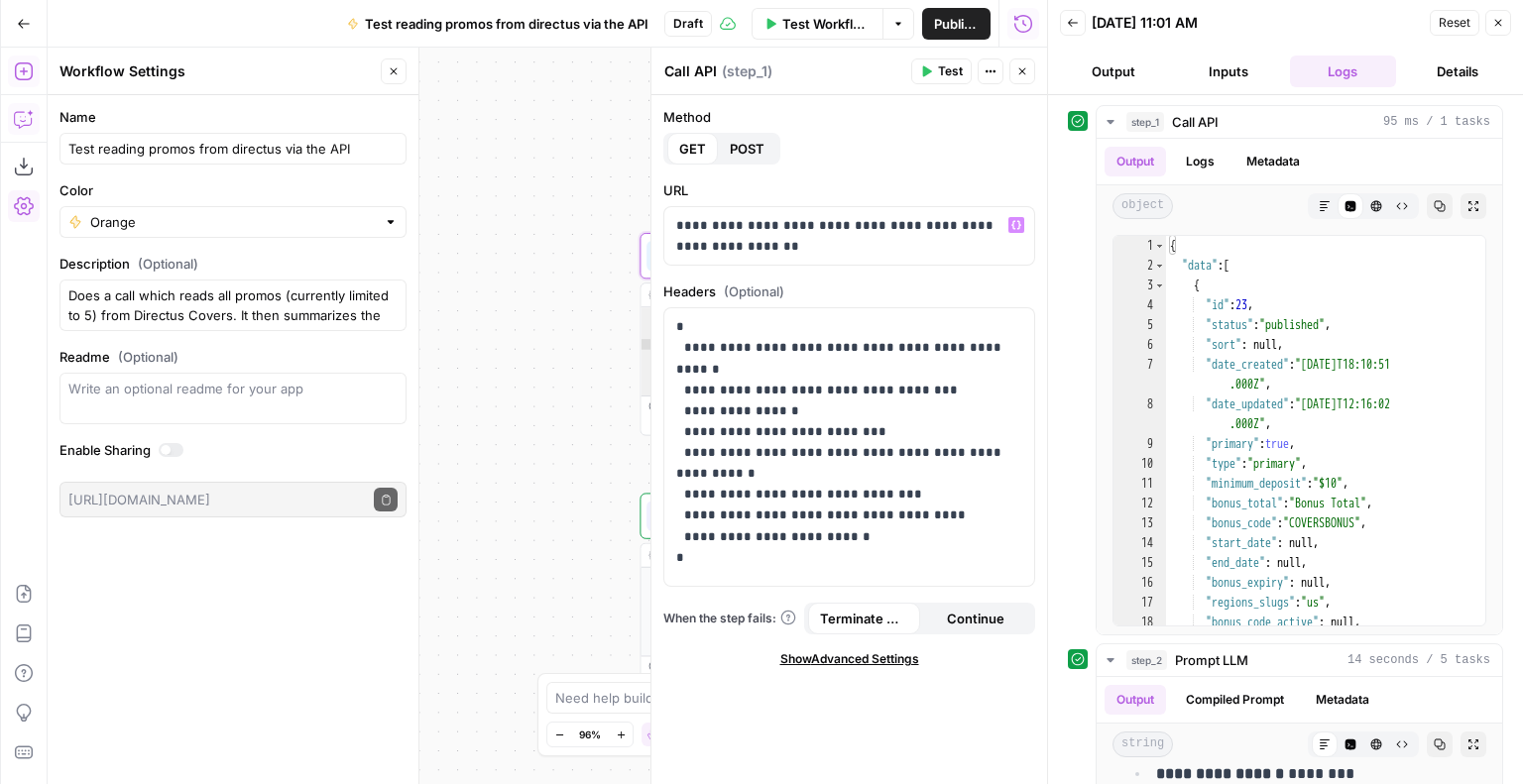 click on "Workflow Set Inputs Inputs Call API Call API Step 1 Output Expand Output Copy ********* 1 2 3 4 5 6 7 8 9 10 {    "data" :  [      {         "id" :  23 ,         "status" :  "published" ,         "sort" : null ,         "date_created" :  "[DATE]T18:10:51.000Z" ,         "date_updated" :  "[DATE]T12:16:02.000Z" ,         "primary" :  true ,         "type" :  "primary" ,     XXXXXXXXXXXXXXXXXXXXXXXXXXXXXXXXXXXXXXXXXXXXXXXXXXXXXXXXXXXXXXXXXXXXXXXXXXXXXXXXXXXXXXXXXXXXXXXXXXXXXXXXXXXXXXXXXXXXXXXXXXXXXXXXXXXXXXXXXXXXXXXXXXXXXXXXXXXXXXXXXXXXXXXXXXXXXXXXXXXXXXXXXXXXXXXXXXXXXXXXXXXXXXXXXXXXXXXXXXXXXXXXXXXXXXXXXXXXXXXXXXXXXXXXXXXXXXXXXXXXXXXXXXXXXXXXXXXXXXXXXXXXXXXXXXXXXXXXXXXXXXXXXXXXXXXXXXXXXXXXXXXXXXXXXXXXXXXXXXXXXXXXXXXXXXXXXXXXXXXXXXXXXXXXXXXXXXXXXXXXXXXXXXXXXXXXXXXXXXXXXXXXXXXXXXXXXXXXXXXXXXXXXXXXXXXXXXXXXXXXXXXXXXXXXXXXXXXXXXXXXXXXXXXXXXXXXXXXXXXXXXXXXXXXXXXXXXXXXXXXXXXXXXXXXXXX This output is too large & has been abbreviated for review.   Copy the output   to view the full content. LLM · GPT-4.1 Copy" at bounding box center (547, 415) 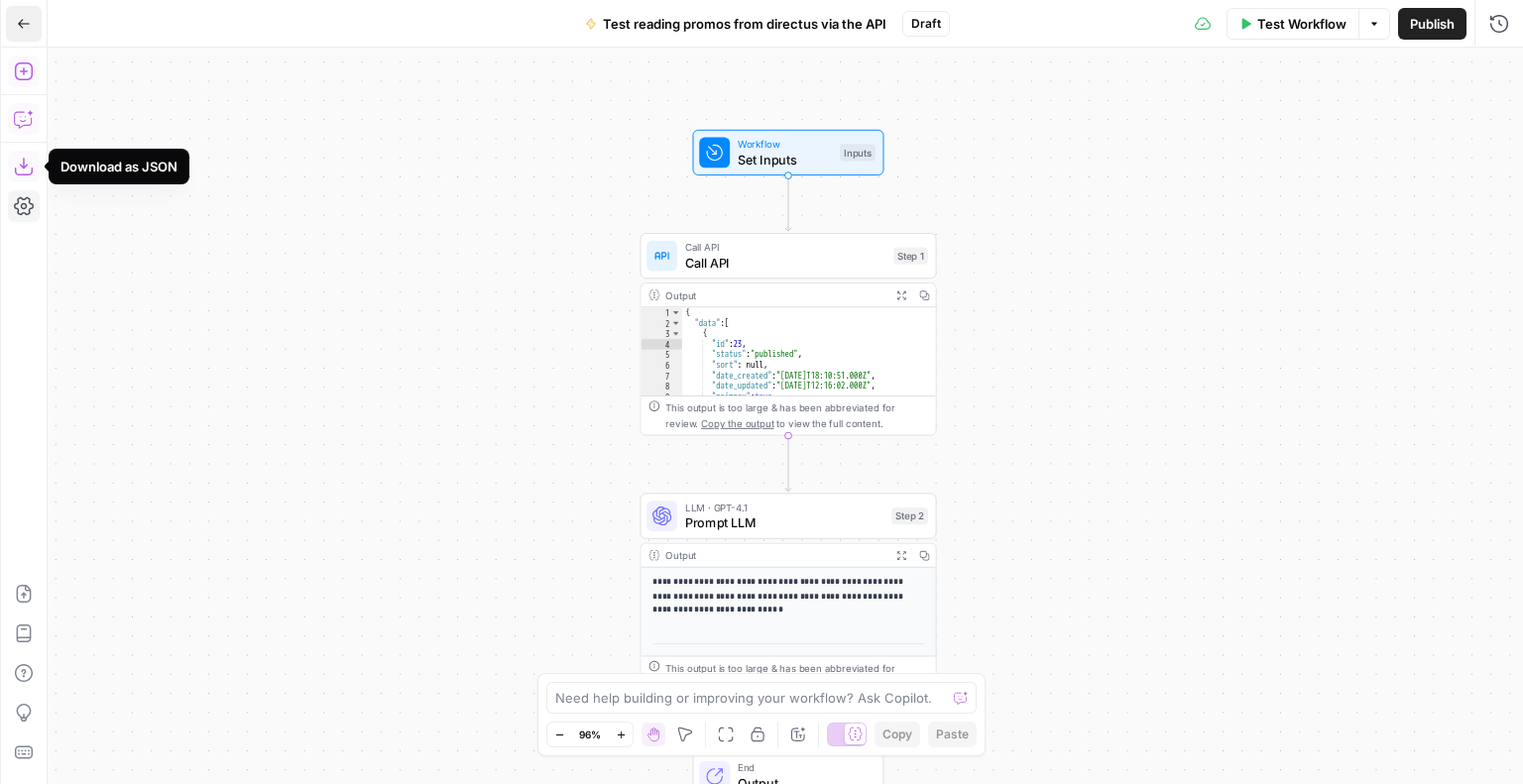 click 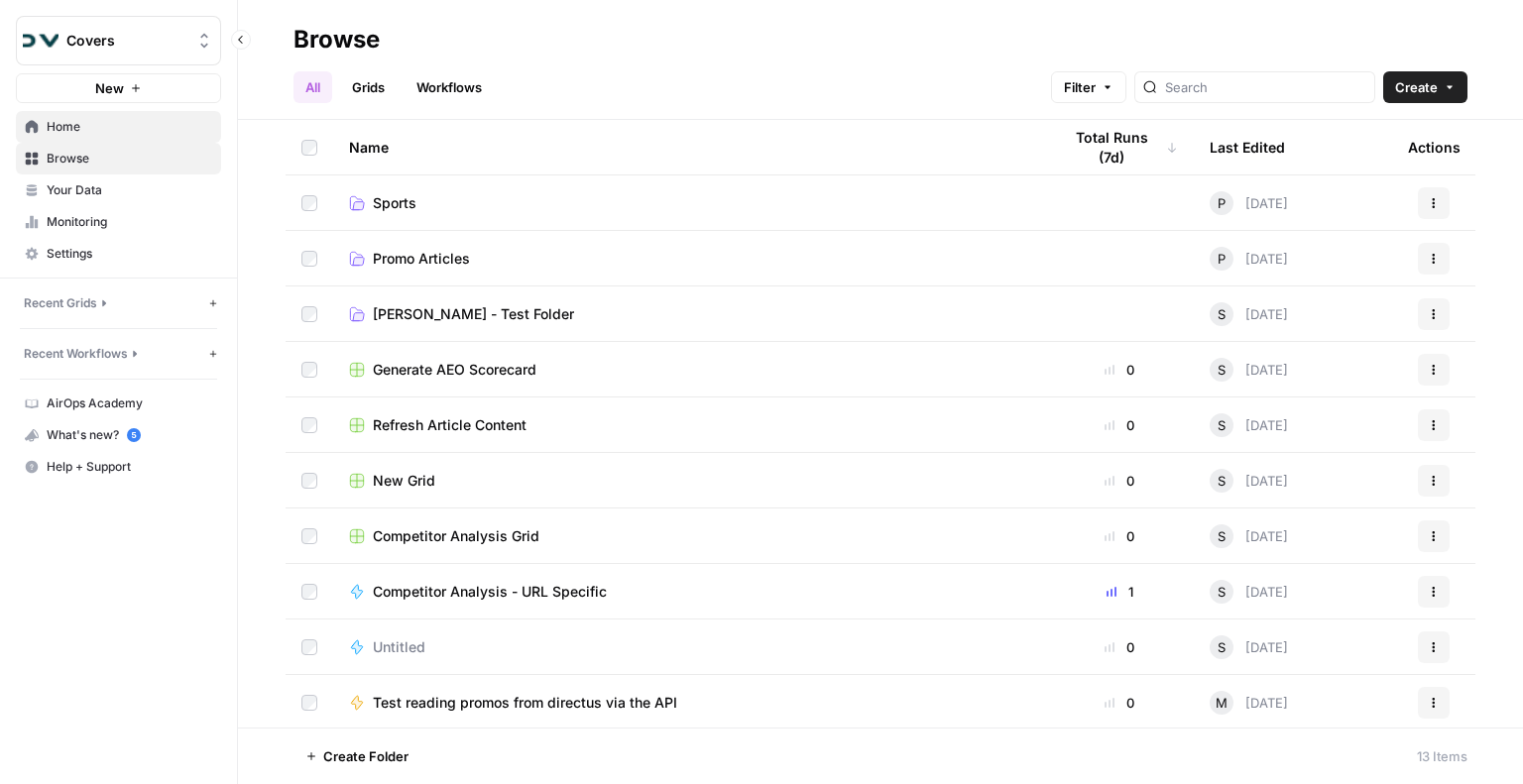 click on "Home" at bounding box center (118, 127) 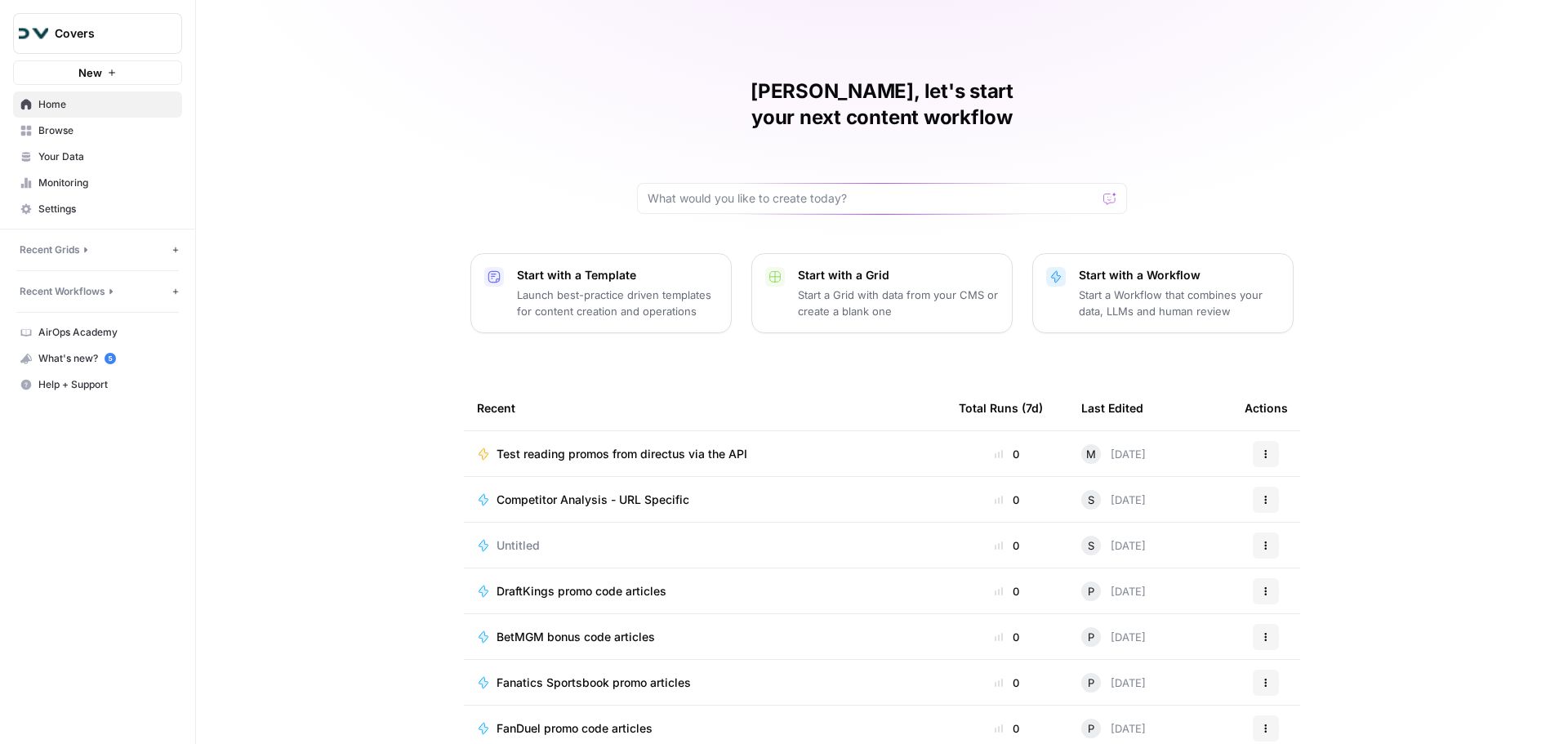 click on "Test reading promos from directus via the API" at bounding box center (621, 454) 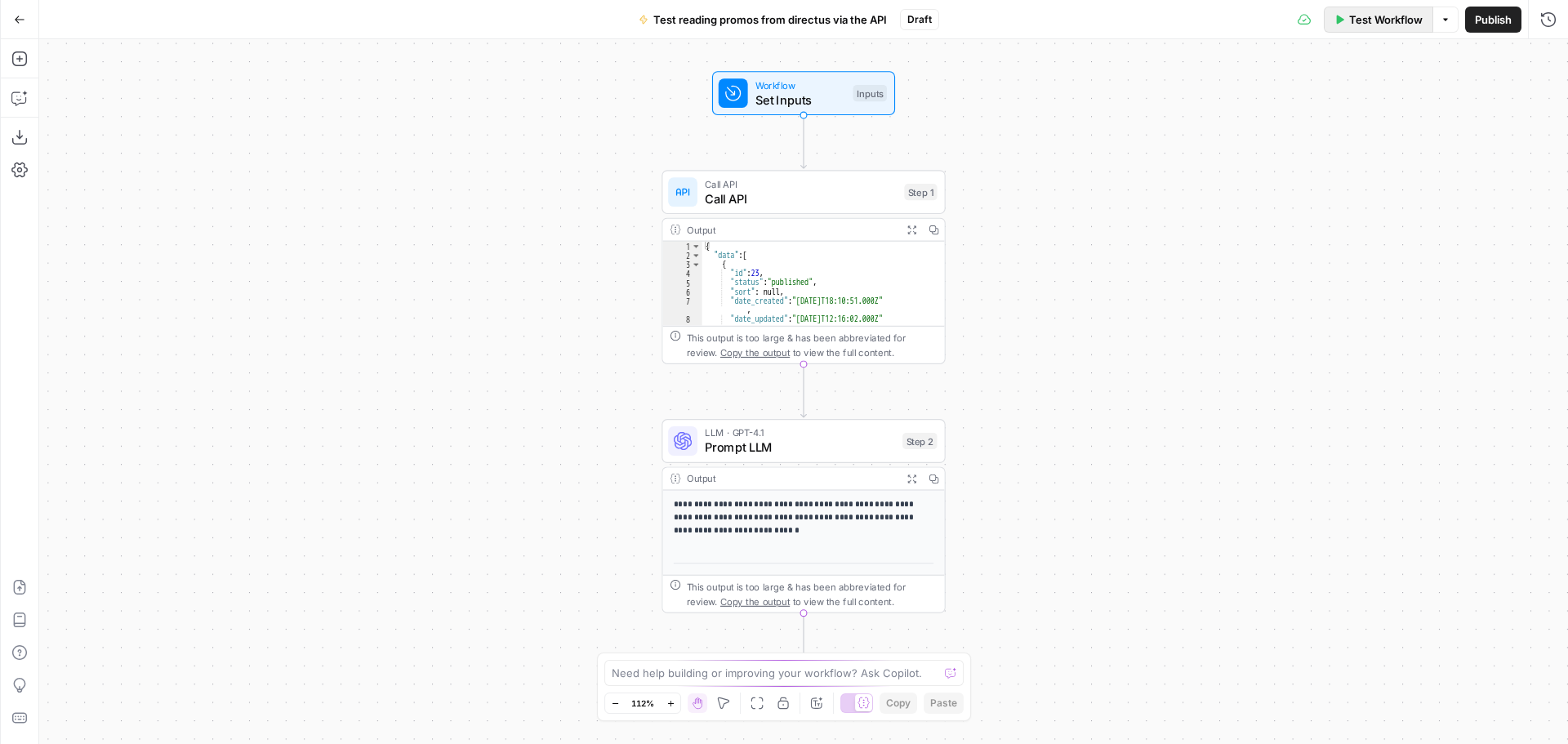 click on "Test Workflow" at bounding box center [1386, 20] 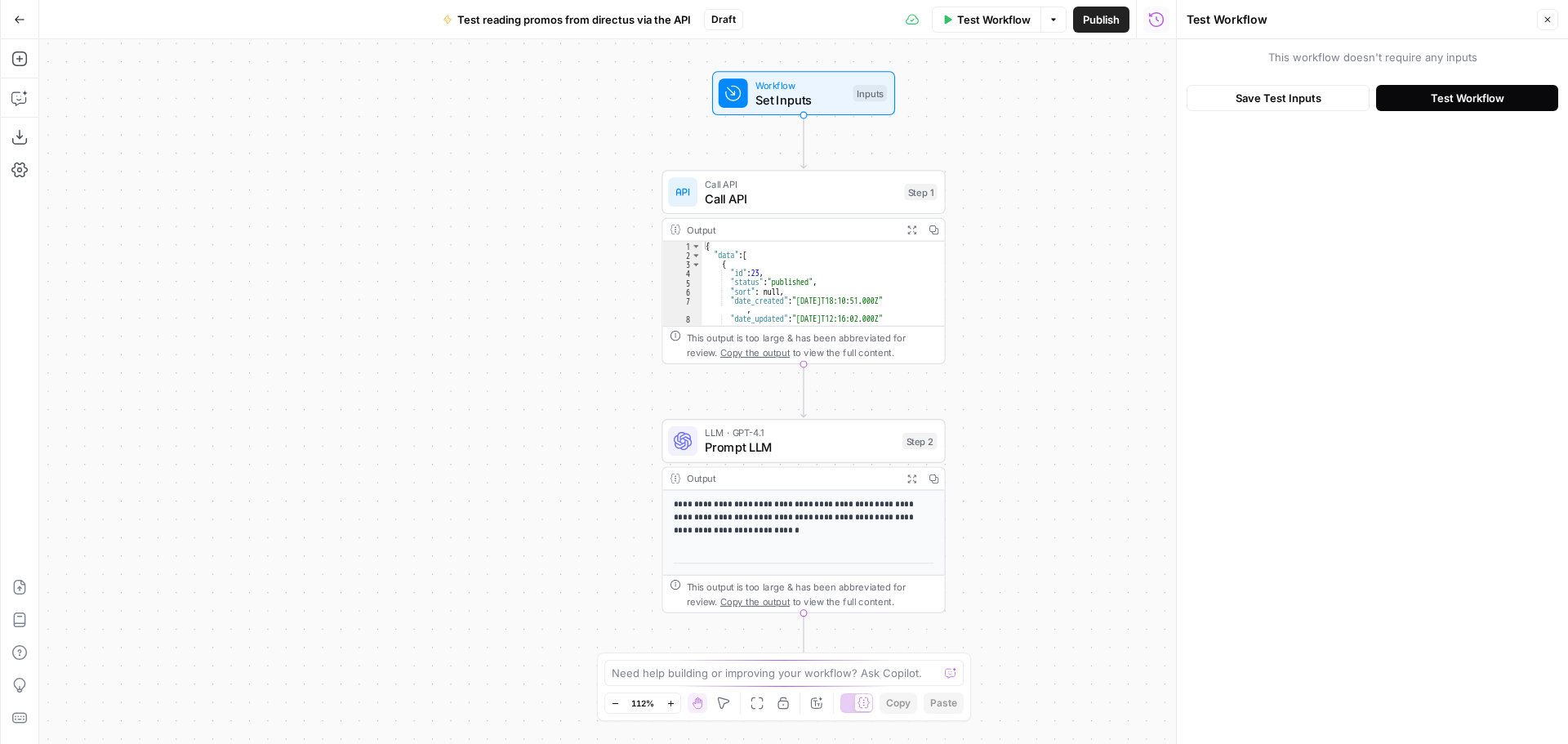 click on "Test Workflow" at bounding box center (1468, 98) 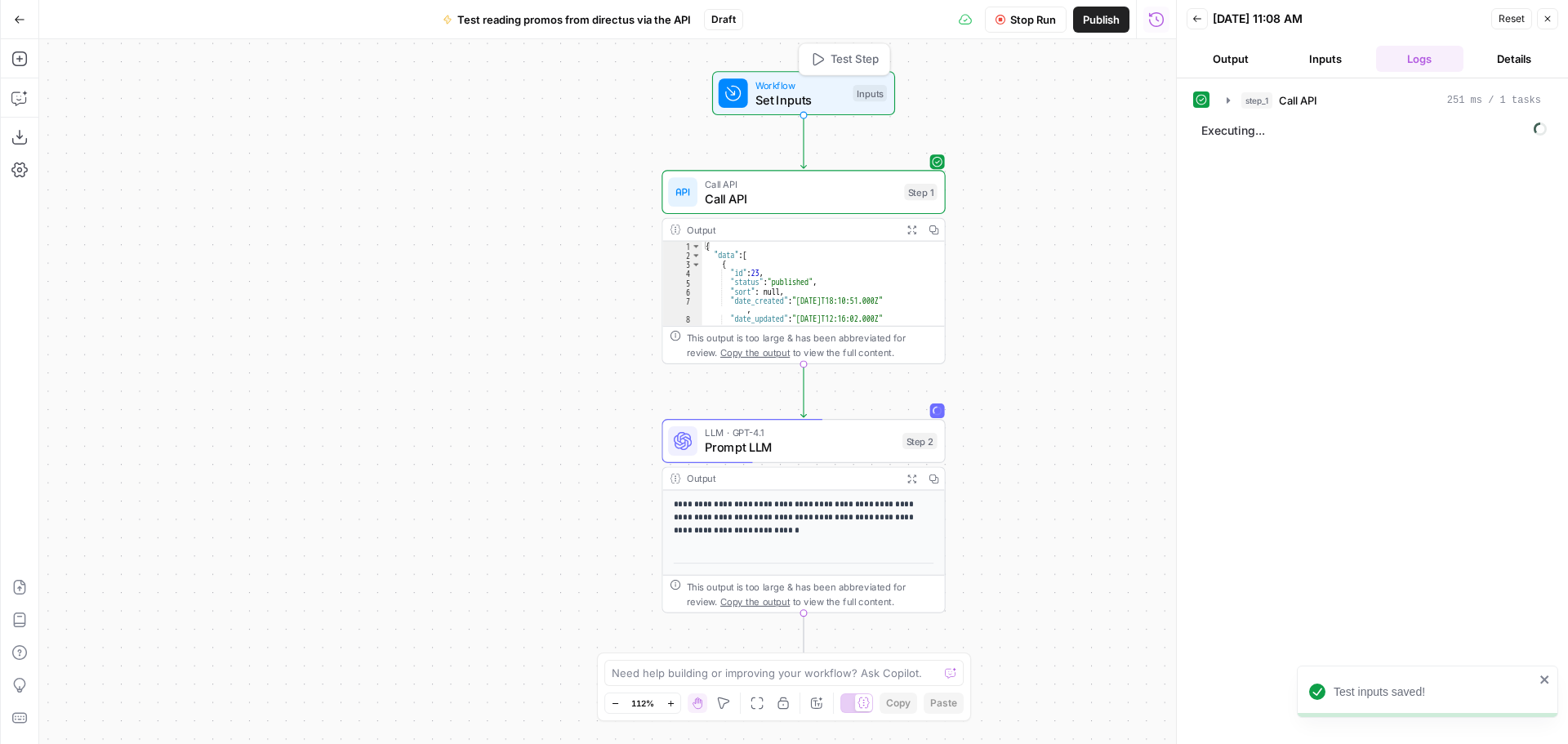 click on "Set Inputs" at bounding box center (800, 100) 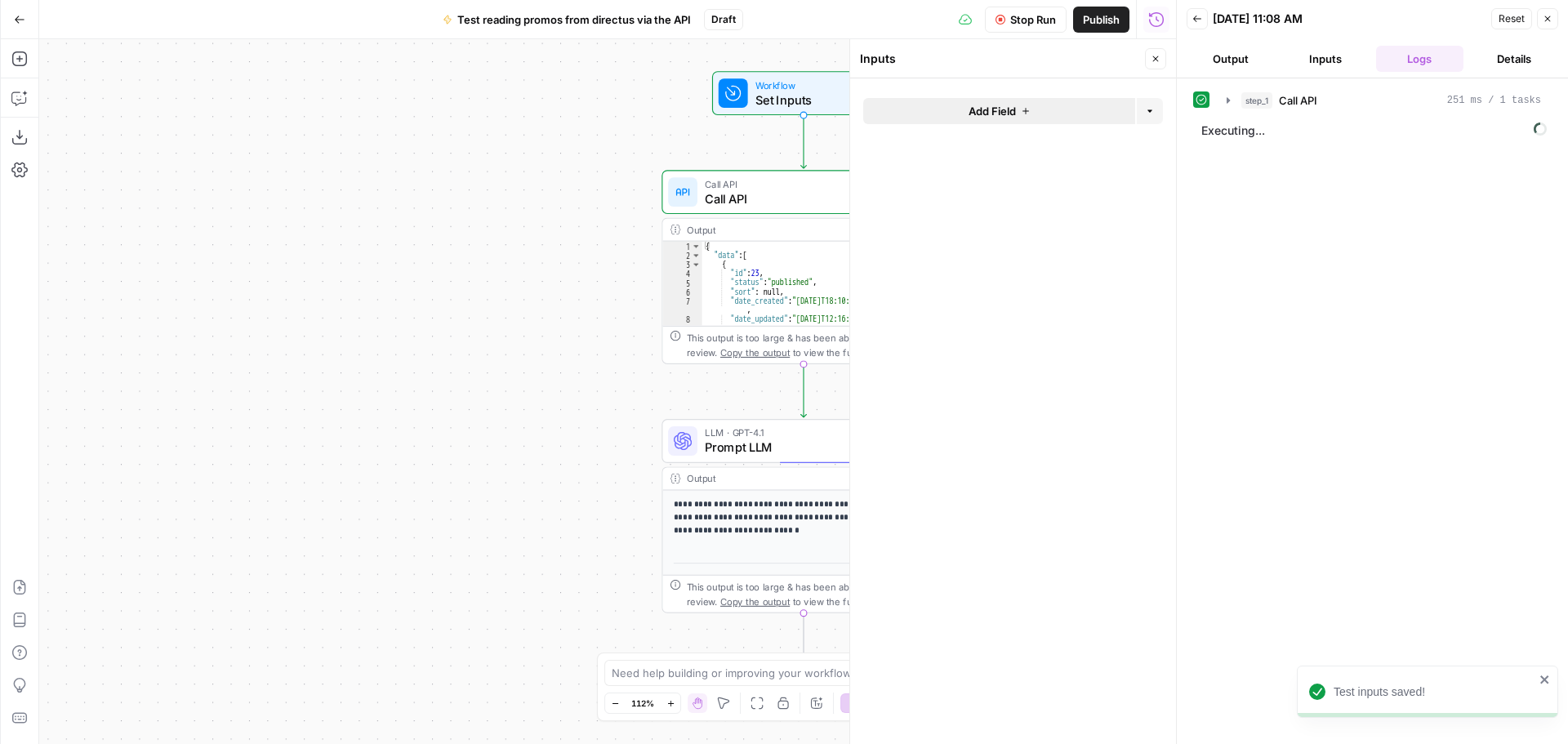 click on "Add Field" at bounding box center [999, 111] 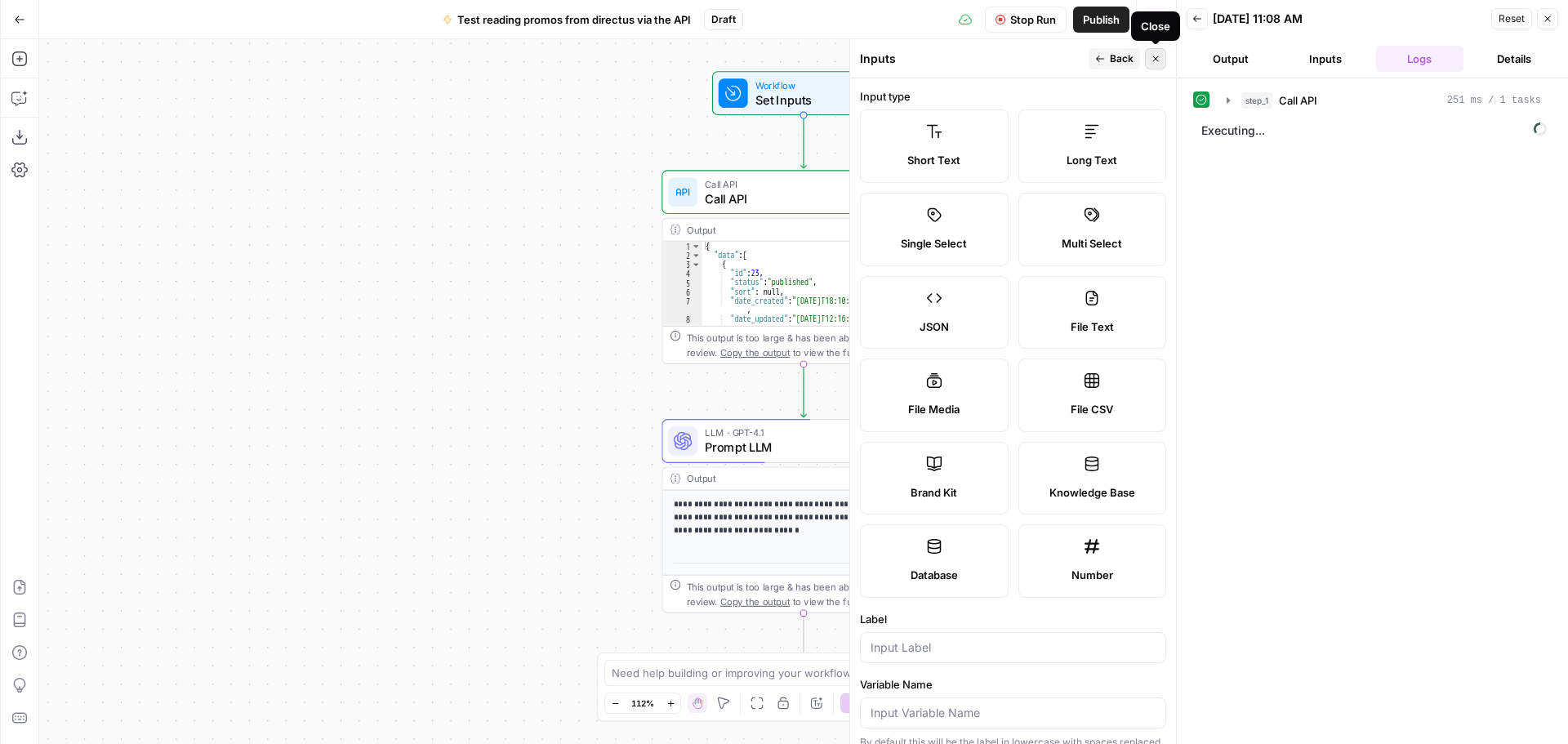 click 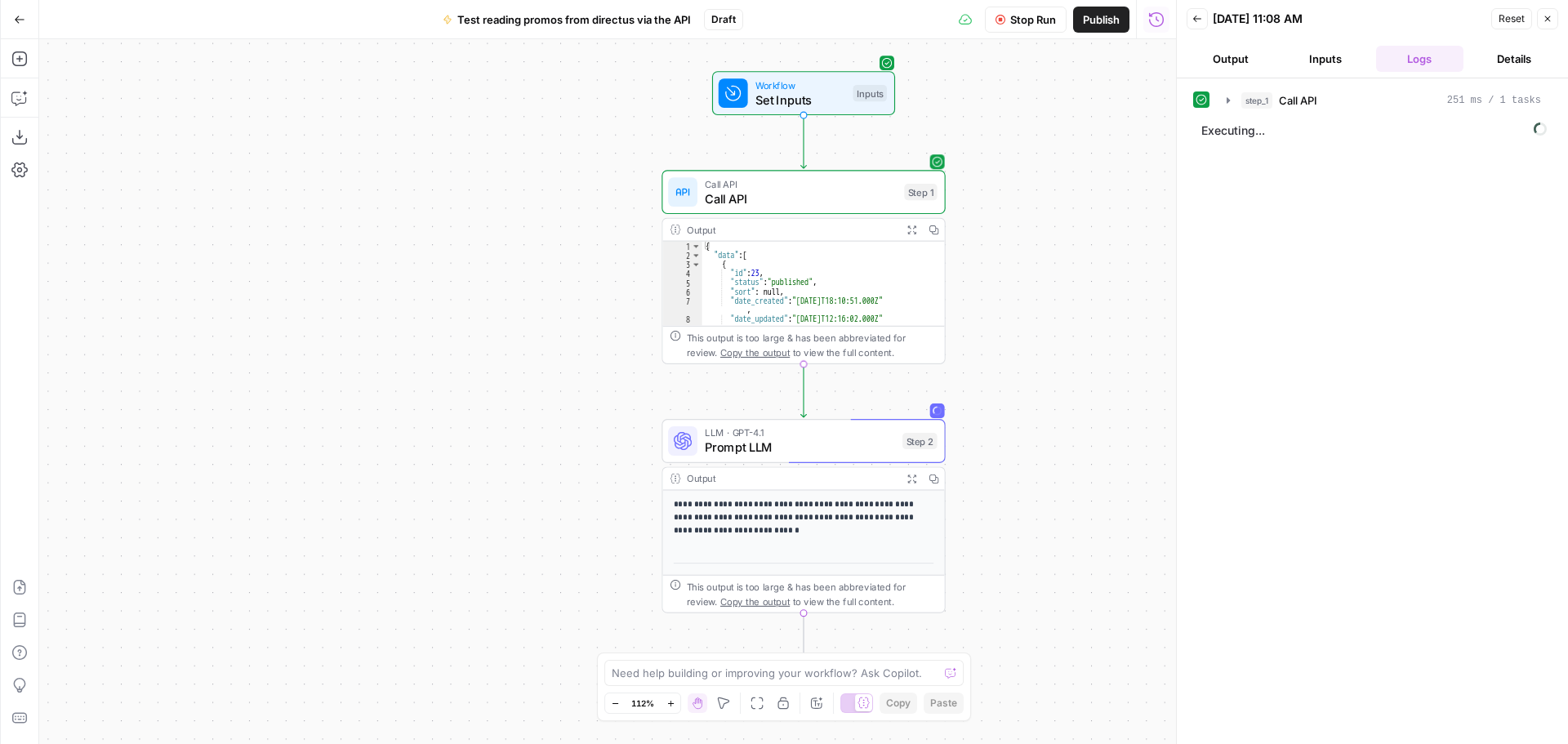 click on "Call API" at bounding box center (800, 198) 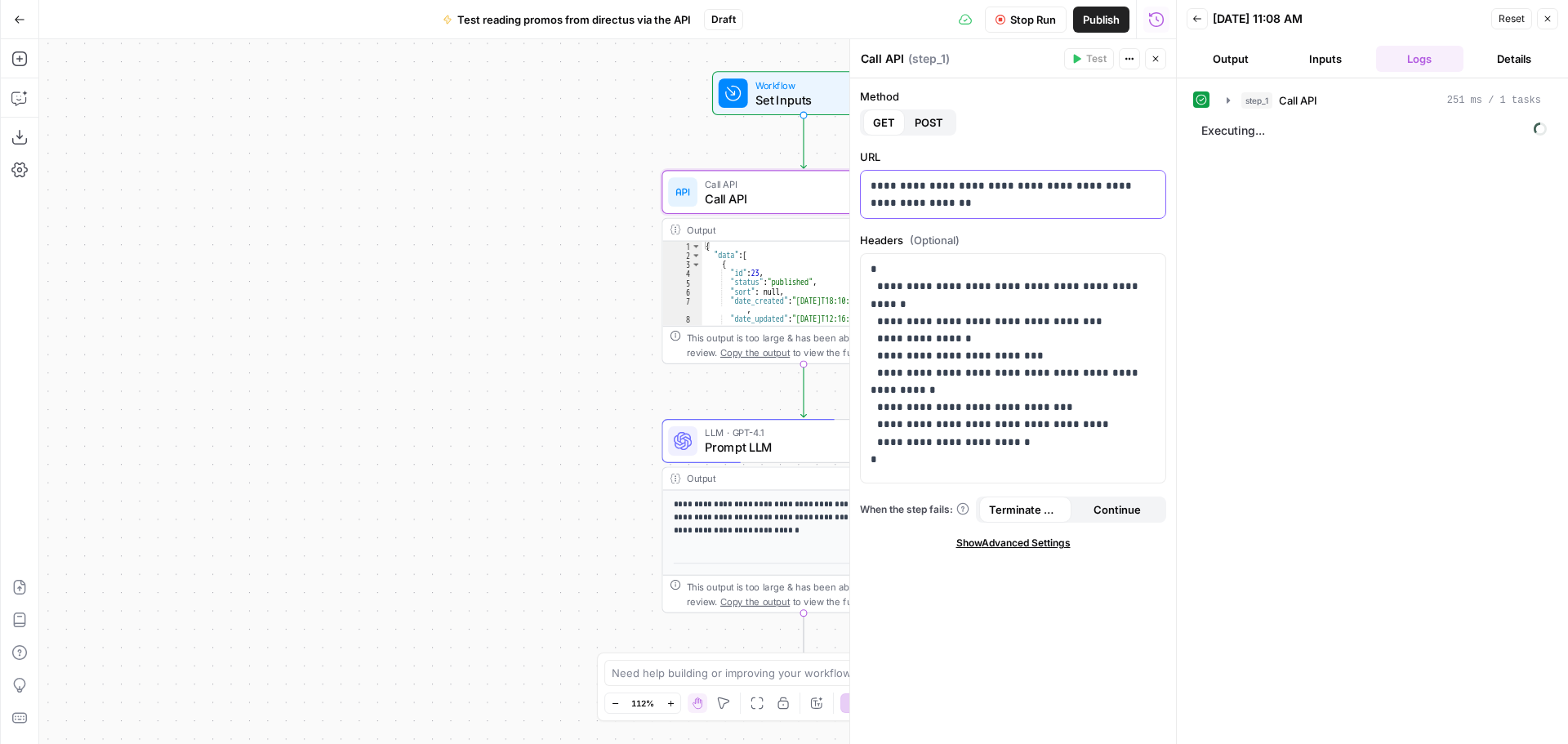 click on "**********" at bounding box center [1013, 194] 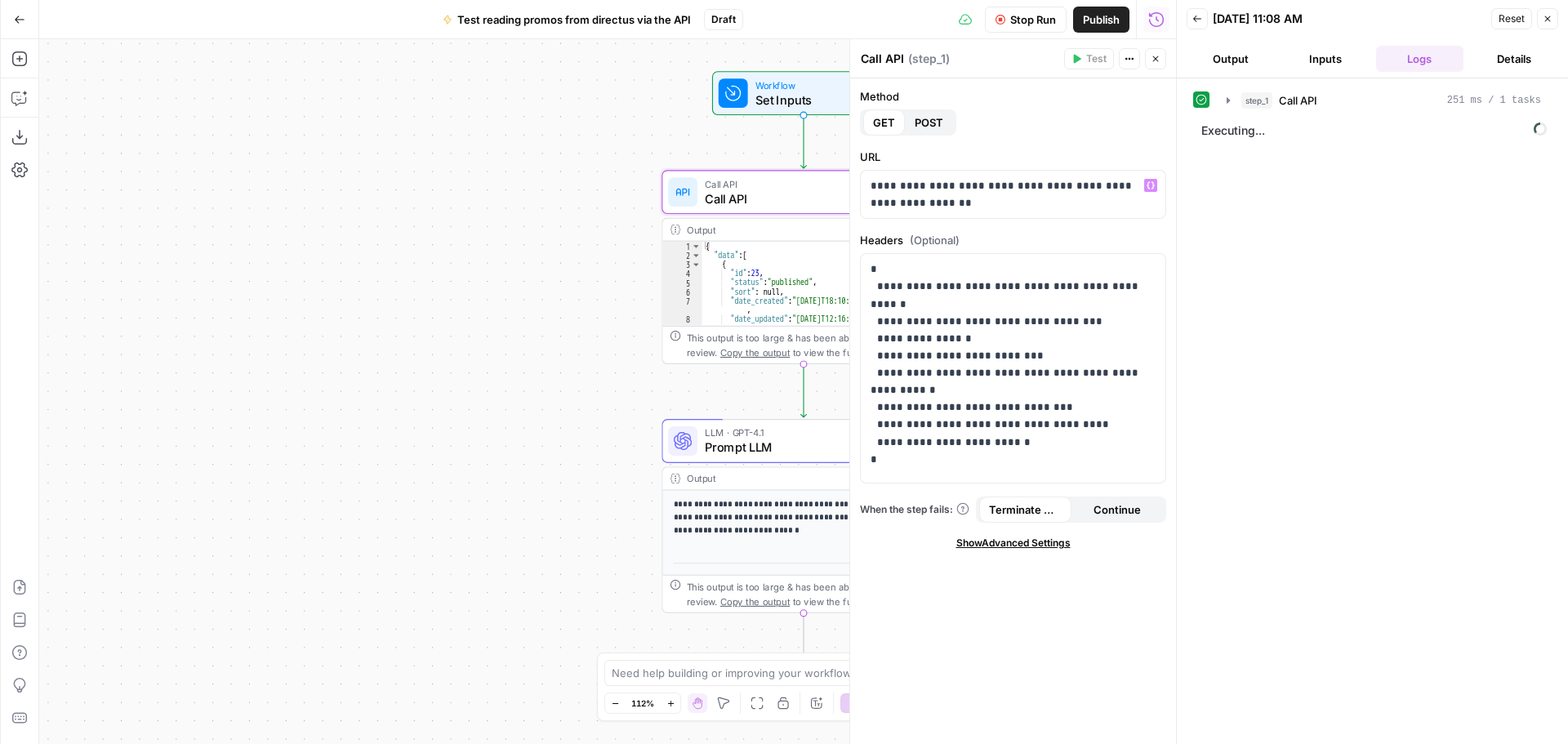 click on "Workflow Set Inputs Inputs Call API Call API Step 1 Output Expand Output Copy 1 2 3 4 5 6 7 8 9 {    "data" :  [      {         "id" :  23 ,         "status" :  "published" ,         "sort" : null ,         "date_created" :  "[DATE]T18:10:51.000Z"            ,         "date_updated" :  "[DATE]T12:16:02.000Z"            ,         "primary" :  true ,     XXXXXXXXXXXXXXXXXXXXXXXXXXXXXXXXXXXXXXXXXXXXXXXXXXXXXXXXXXXXXXXXXXXXXXXXXXXXXXXXXXXXXXXXXXXXXXXXXXXXXXXXXXXXXXXXXXXXXXXXXXXXXXXXXXXXXXXXXXXXXXXXXXXXXXXXXXXXXXXXXXXXXXXXXXXXXXXXXXXXXXXXXXXXXXXXXXXXXXXXXXXXXXXXXXXXXXXXXXXXXXXXXXXXXXXXXXXXXXXXXXXXXXXXXXXXXXXXXXXXXXXXXXXXXXXXXXXXXXXXXXXXXXXXXXXXXXXXXXXXXXXXXXXXXXXXXXXXXXXXXXXXXXXXXXXXXXXXXXXXXXXXXXXXXXXXXXXXXXXXXXXXXXXXXXXXXXXXXXXXXXXXXXXXXXXXXXXXXXXXXXXXXXXXXXXXXXXXXXXXXXXXXXXXXXXXXXXXXXXXXXXXXXXXXXXXXXXXXXXXXXXXXXXXXXXXXXXXXXXXXXXXXXXXXXXXXXXXXXXXXXXXXXXXXXXX This output is too large & has been abbreviated for review.   Copy the output   to view the full content. LLM · GPT-4.1 Copy" at bounding box center [608, 391] 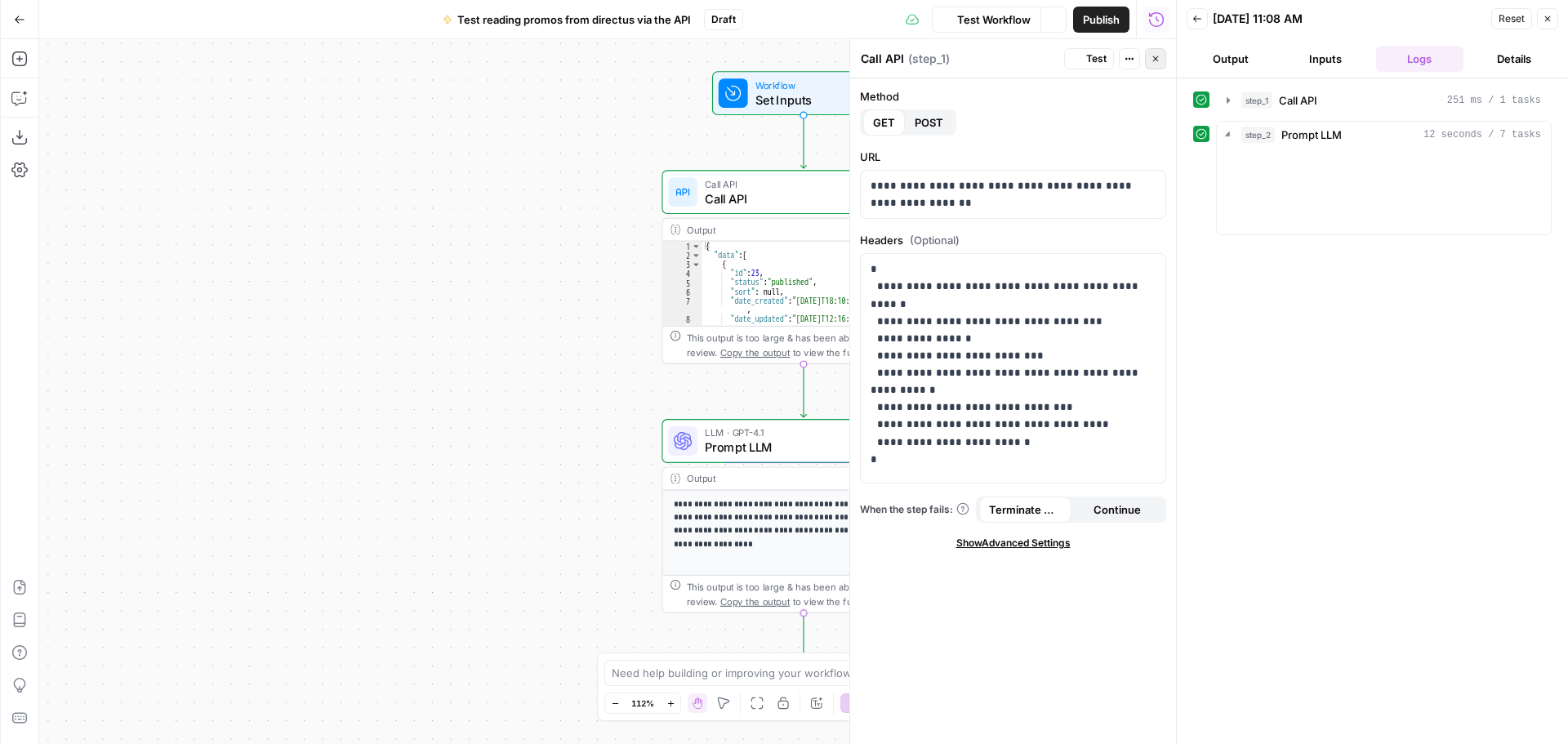 click 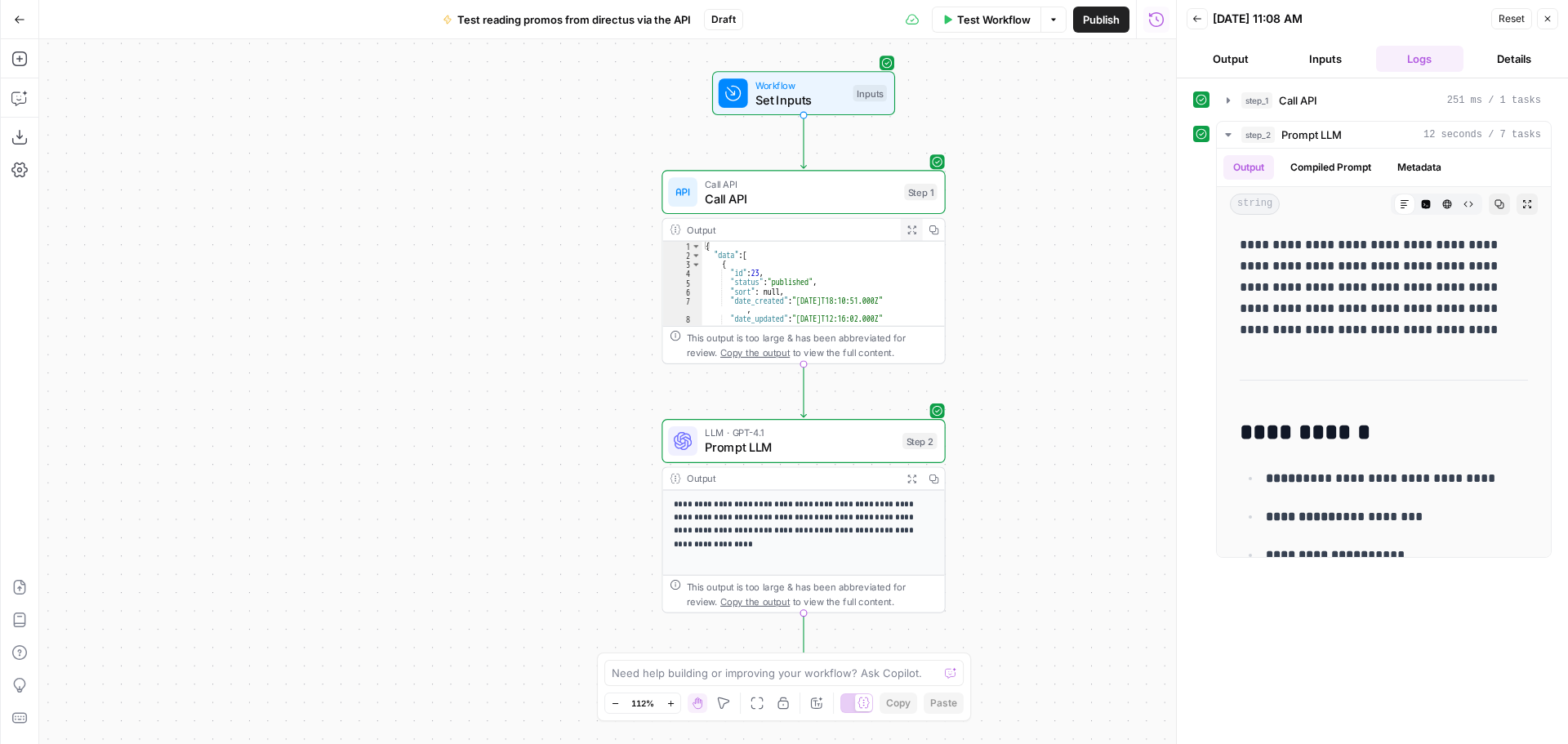 click 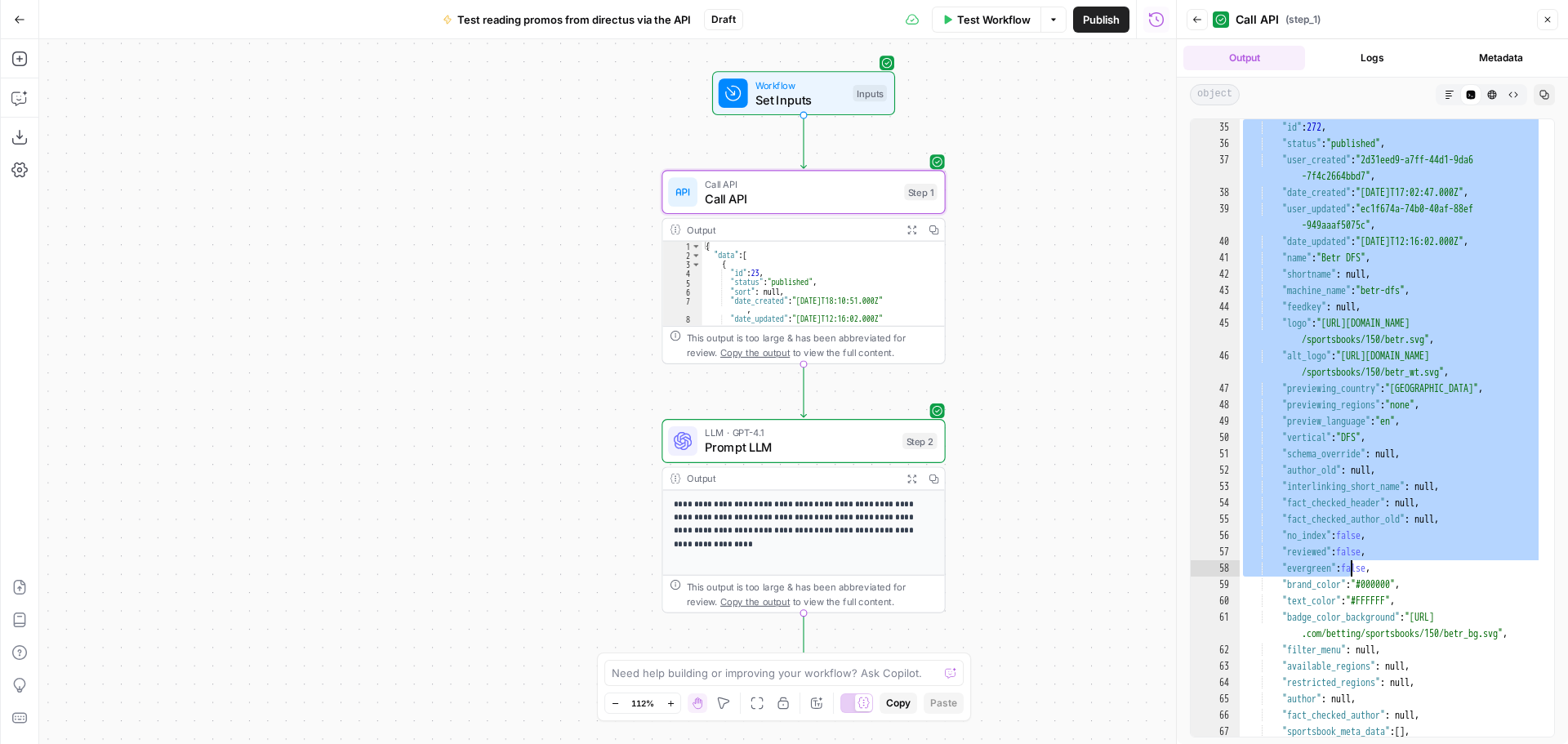 scroll, scrollTop: 588, scrollLeft: 0, axis: vertical 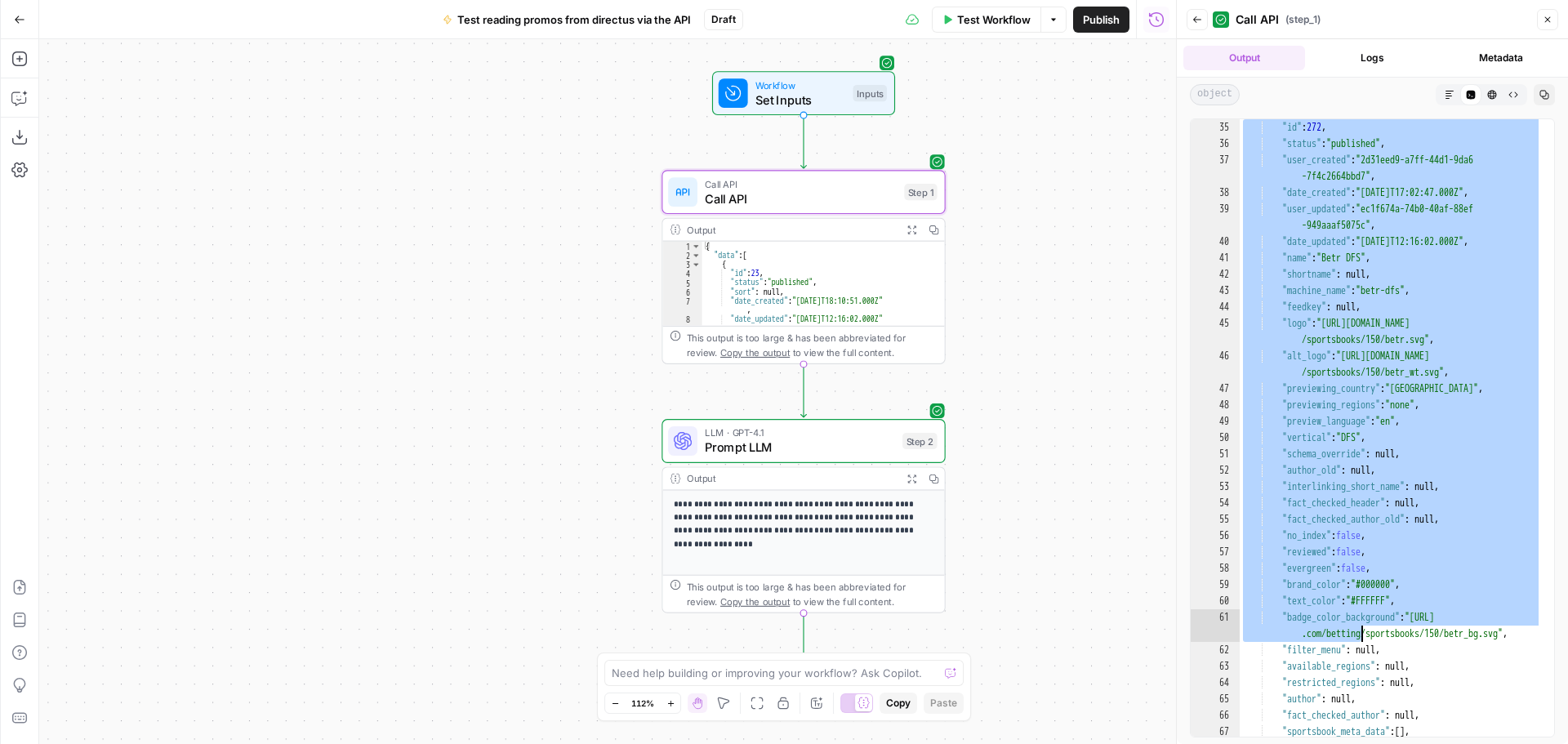 drag, startPoint x: 1284, startPoint y: 179, endPoint x: 1358, endPoint y: 619, distance: 446.17934 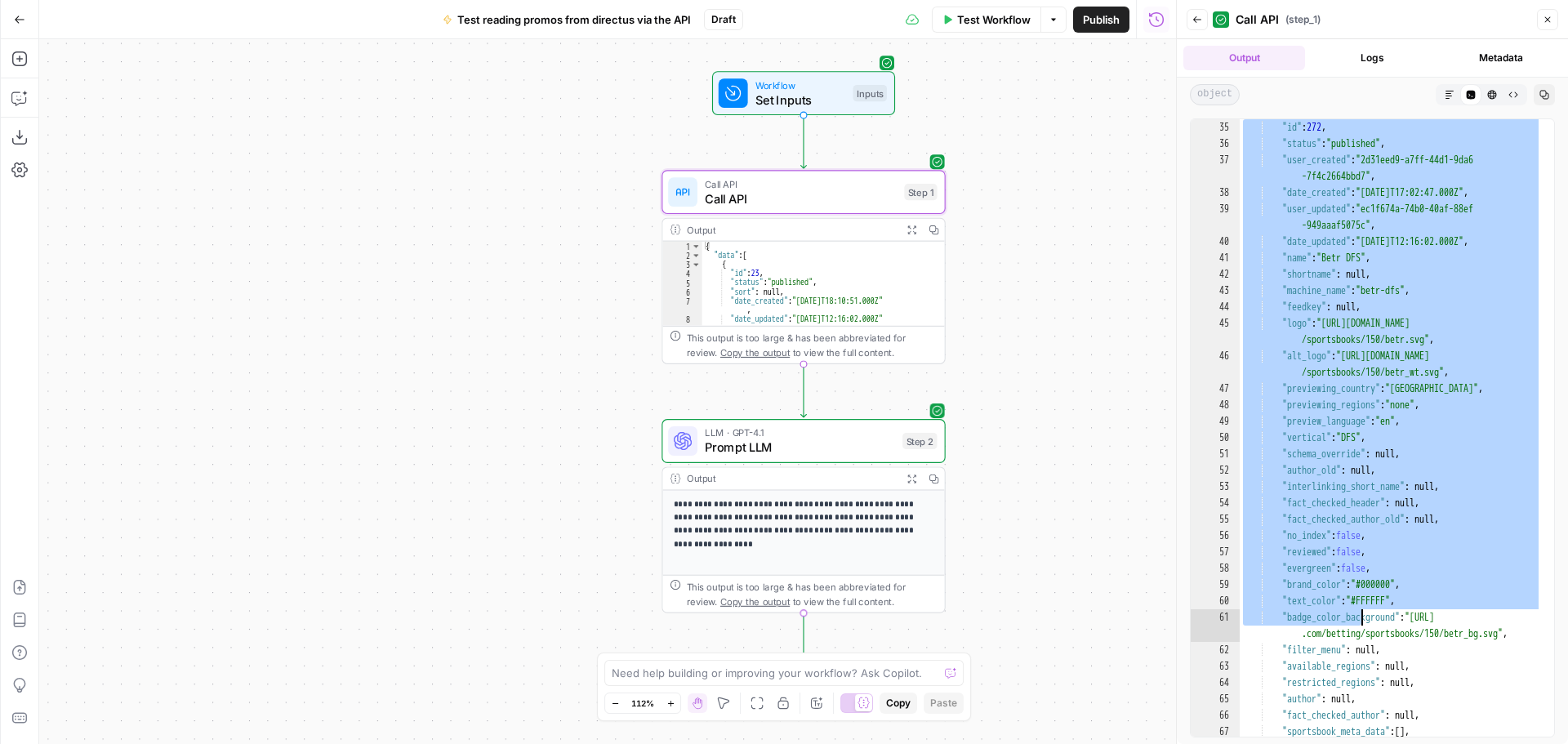 click on "Prompt LLM" at bounding box center [800, 448] 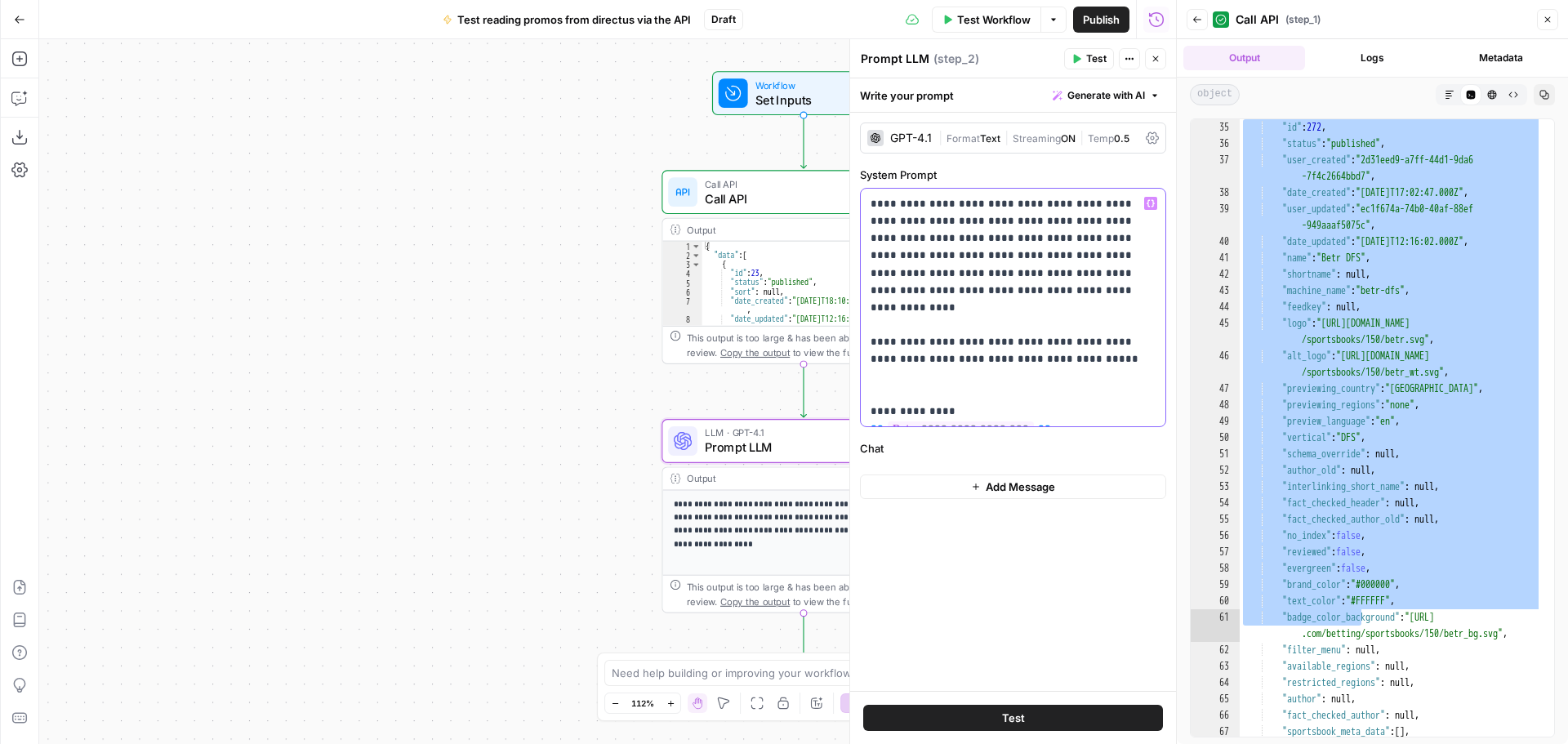 drag, startPoint x: 870, startPoint y: 205, endPoint x: 964, endPoint y: 251, distance: 104.651804 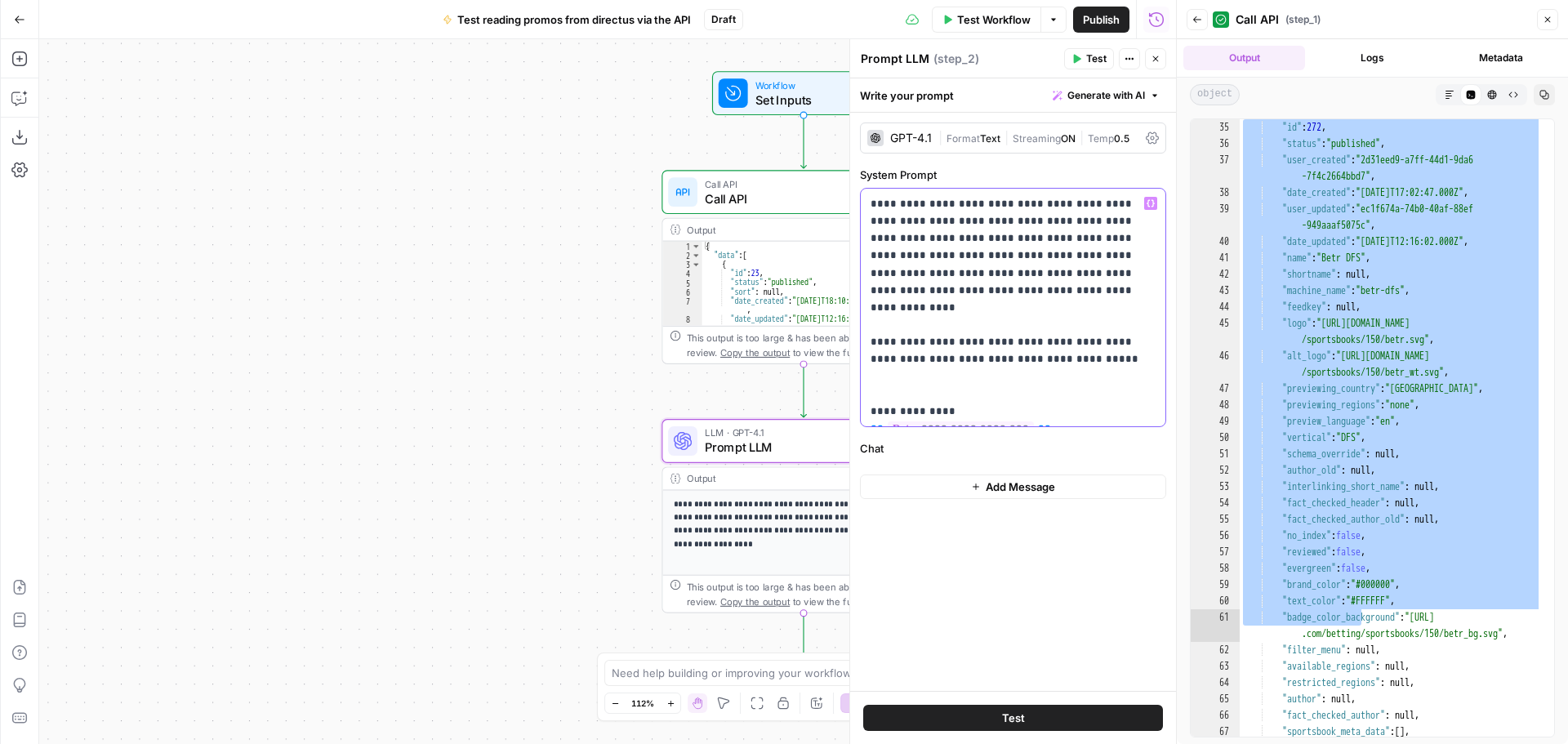 click on "**********" at bounding box center (1013, 307) 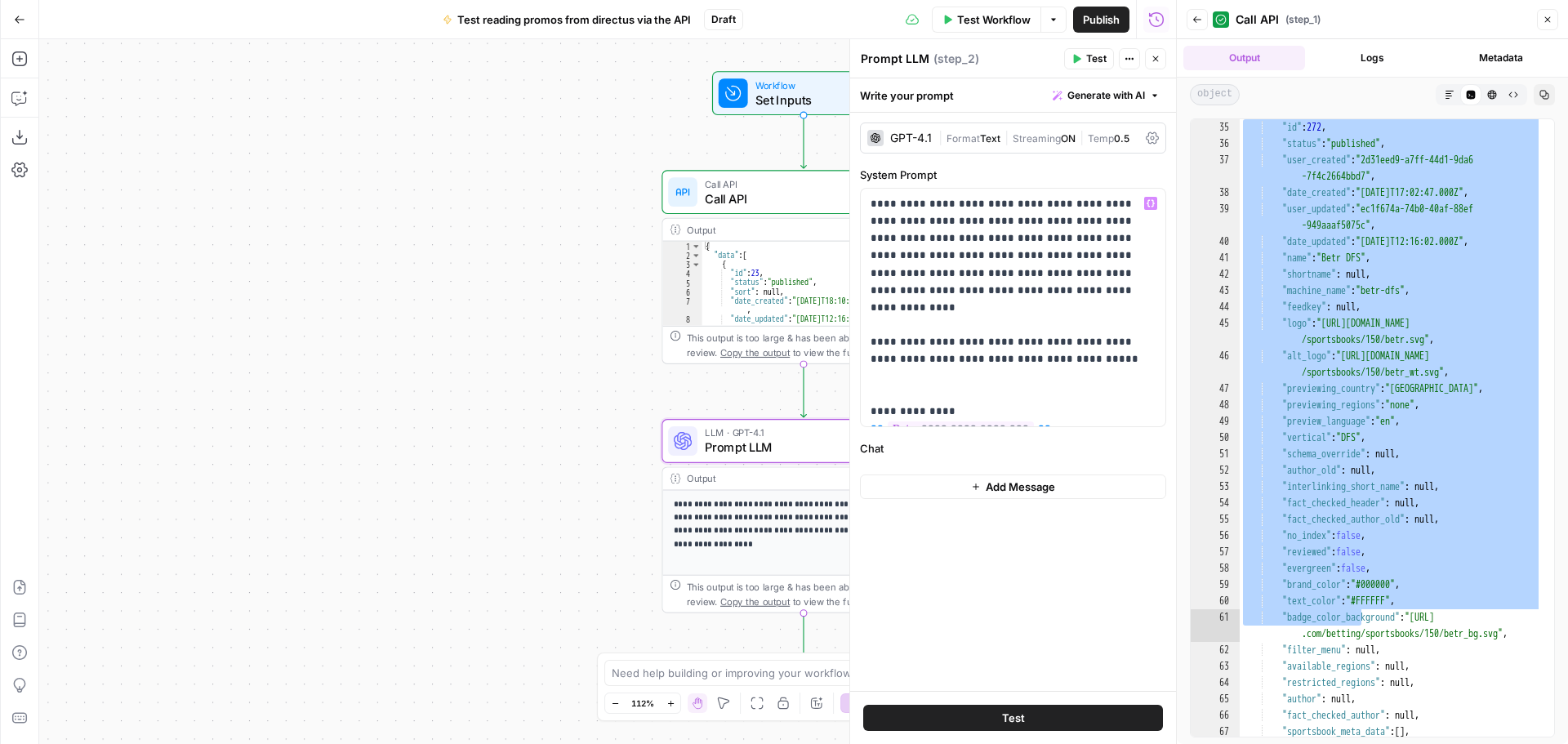 click on "Workflow Set Inputs Inputs Call API Call API Step 1 Output Expand Output Copy 1 2 3 4 5 6 7 8 9 {    "data" :  [      {         "id" :  23 ,         "status" :  "published" ,         "sort" : null ,         "date_created" :  "[DATE]T18:10:51.000Z"            ,         "date_updated" :  "[DATE]T12:16:02.000Z"            ,         "primary" :  true ,     XXXXXXXXXXXXXXXXXXXXXXXXXXXXXXXXXXXXXXXXXXXXXXXXXXXXXXXXXXXXXXXXXXXXXXXXXXXXXXXXXXXXXXXXXXXXXXXXXXXXXXXXXXXXXXXXXXXXXXXXXXXXXXXXXXXXXXXXXXXXXXXXXXXXXXXXXXXXXXXXXXXXXXXXXXXXXXXXXXXXXXXXXXXXXXXXXXXXXXXXXXXXXXXXXXXXXXXXXXXXXXXXXXXXXXXXXXXXXXXXXXXXXXXXXXXXXXXXXXXXXXXXXXXXXXXXXXXXXXXXXXXXXXXXXXXXXXXXXXXXXXXXXXXXXXXXXXXXXXXXXXXXXXXXXXXXXXXXXXXXXXXXXXXXXXXXXXXXXXXXXXXXXXXXXXXXXXXXXXXXXXXXXXXXXXXXXXXXXXXXXXXXXXXXXXXXXXXXXXXXXXXXXXXXXXXXXXXXXXXXXXXXXXXXXXXXXXXXXXXXXXXXXXXXXXXXXXXXXXXXXXXXXXXXXXXXXXXXXXXXXXXXXXXXXXXX This output is too large & has been abbreviated for review.   Copy the output   to view the full content. LLM · GPT-4.1 Copy" at bounding box center (608, 391) 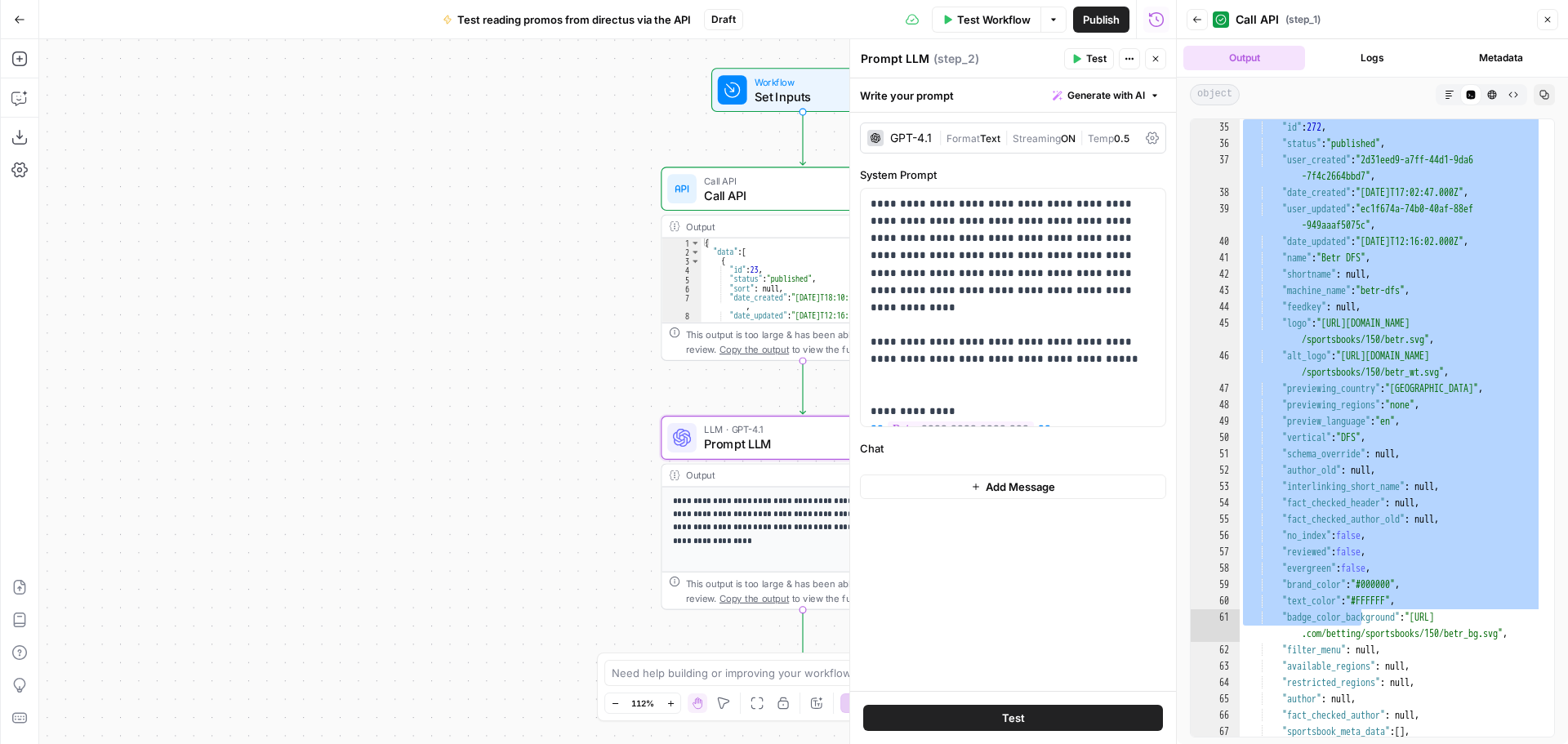 click on "Output" at bounding box center (1244, 58) 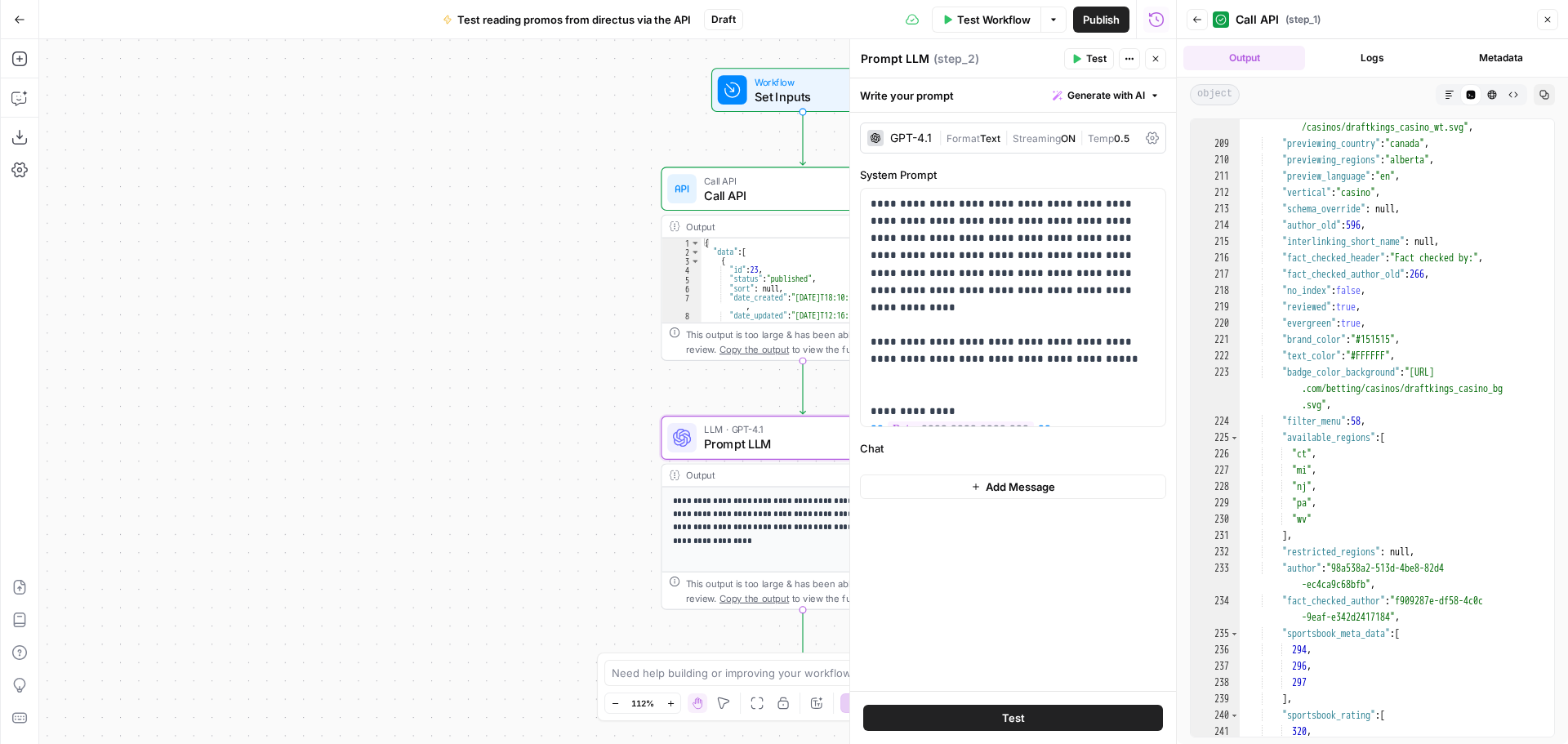 scroll, scrollTop: 4361, scrollLeft: 0, axis: vertical 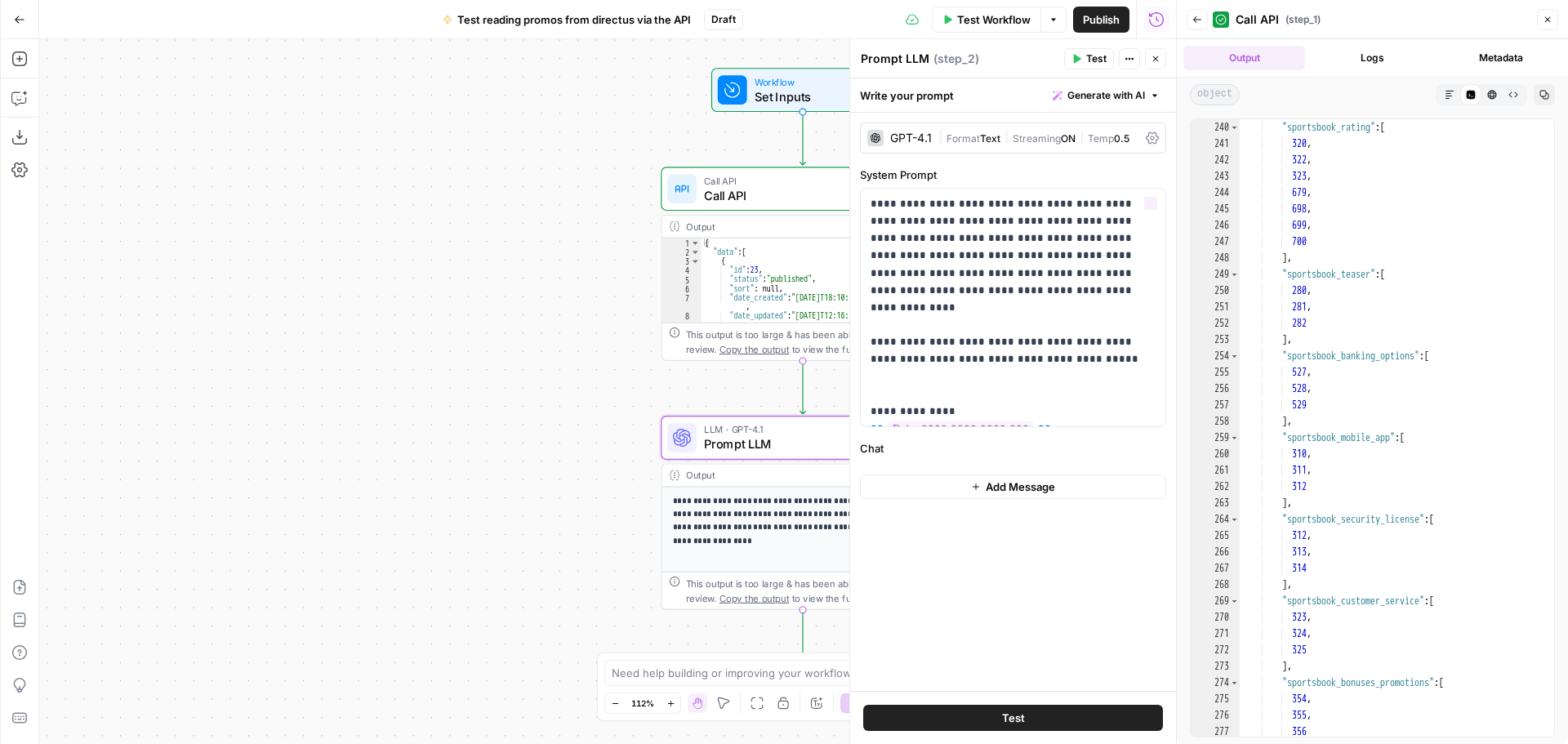 click on "Workflow Set Inputs Inputs Call API Call API Step 1 Output Expand Output Copy 1 2 3 4 5 6 7 8 9 {    "data" :  [      {         "id" :  23 ,         "status" :  "published" ,         "sort" : null ,         "date_created" :  "[DATE]T18:10:51.000Z"            ,         "date_updated" :  "[DATE]T12:16:02.000Z"            ,         "primary" :  true ,     XXXXXXXXXXXXXXXXXXXXXXXXXXXXXXXXXXXXXXXXXXXXXXXXXXXXXXXXXXXXXXXXXXXXXXXXXXXXXXXXXXXXXXXXXXXXXXXXXXXXXXXXXXXXXXXXXXXXXXXXXXXXXXXXXXXXXXXXXXXXXXXXXXXXXXXXXXXXXXXXXXXXXXXXXXXXXXXXXXXXXXXXXXXXXXXXXXXXXXXXXXXXXXXXXXXXXXXXXXXXXXXXXXXXXXXXXXXXXXXXXXXXXXXXXXXXXXXXXXXXXXXXXXXXXXXXXXXXXXXXXXXXXXXXXXXXXXXXXXXXXXXXXXXXXXXXXXXXXXXXXXXXXXXXXXXXXXXXXXXXXXXXXXXXXXXXXXXXXXXXXXXXXXXXXXXXXXXXXXXXXXXXXXXXXXXXXXXXXXXXXXXXXXXXXXXXXXXXXXXXXXXXXXXXXXXXXXXXXXXXXXXXXXXXXXXXXXXXXXXXXXXXXXXXXXXXXXXXXXXXXXXXXXXXXXXXXXXXXXXXXXXXXXXXXXXX This output is too large & has been abbreviated for review.   Copy the output   to view the full content. LLM · GPT-4.1 Copy" at bounding box center (608, 391) 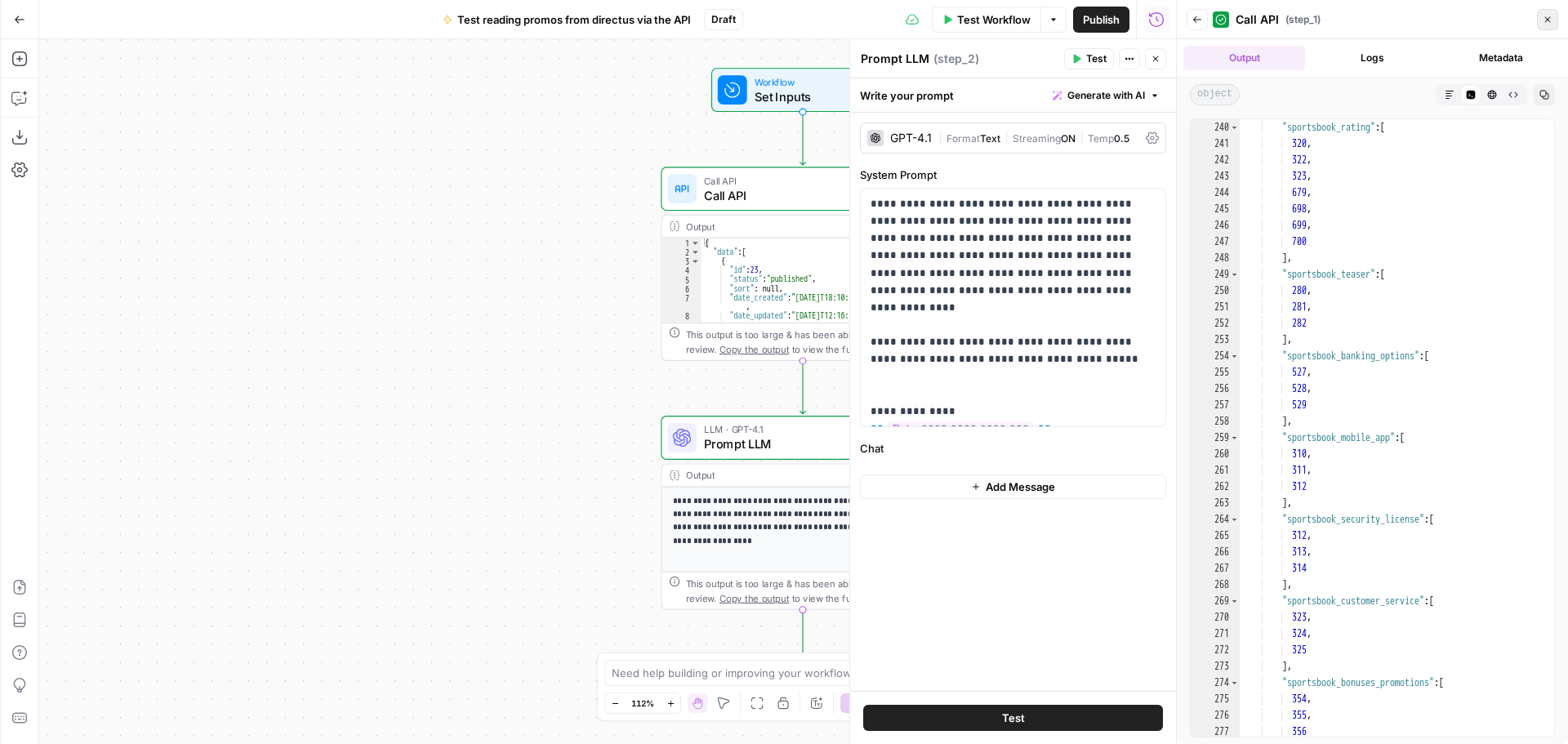 click 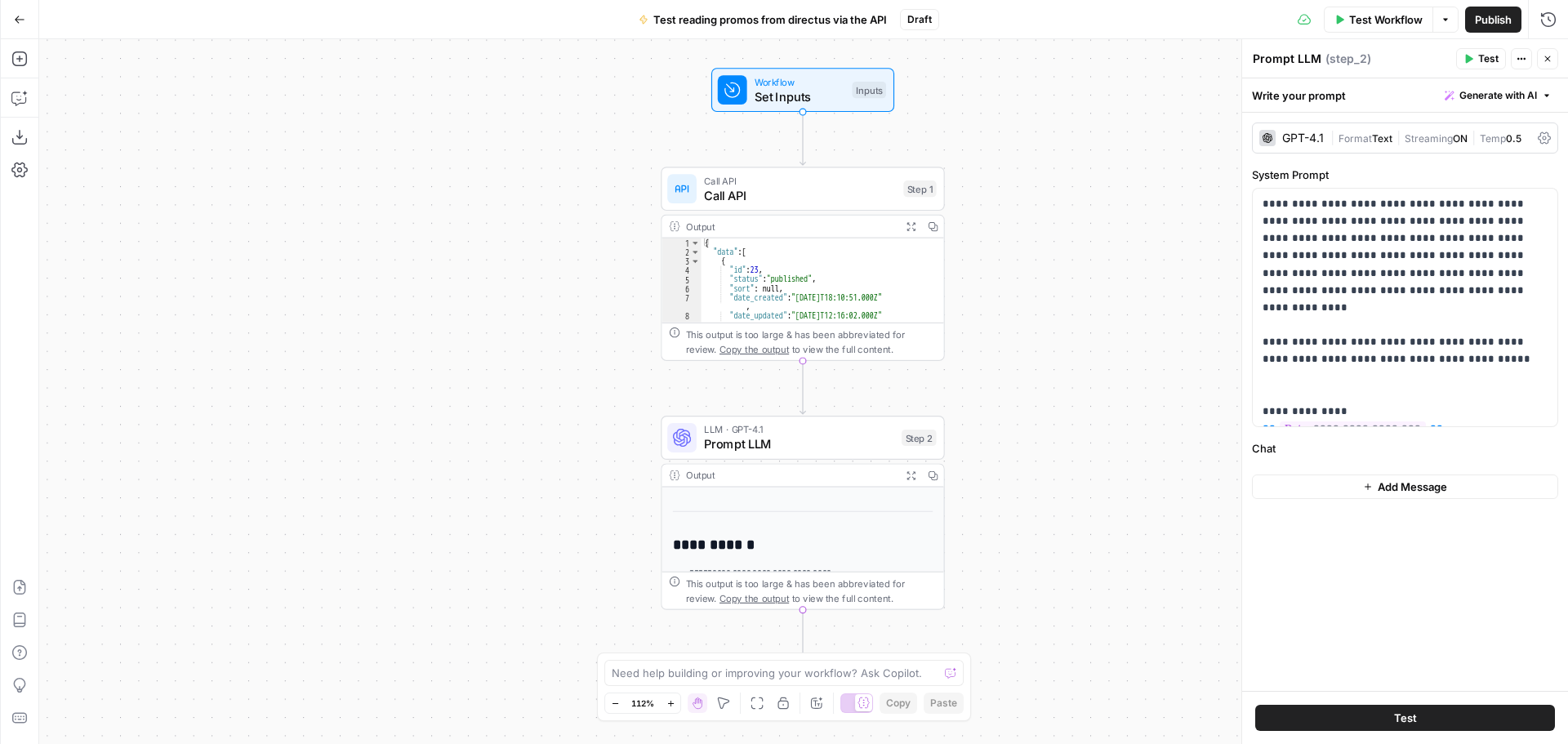 scroll, scrollTop: 82, scrollLeft: 0, axis: vertical 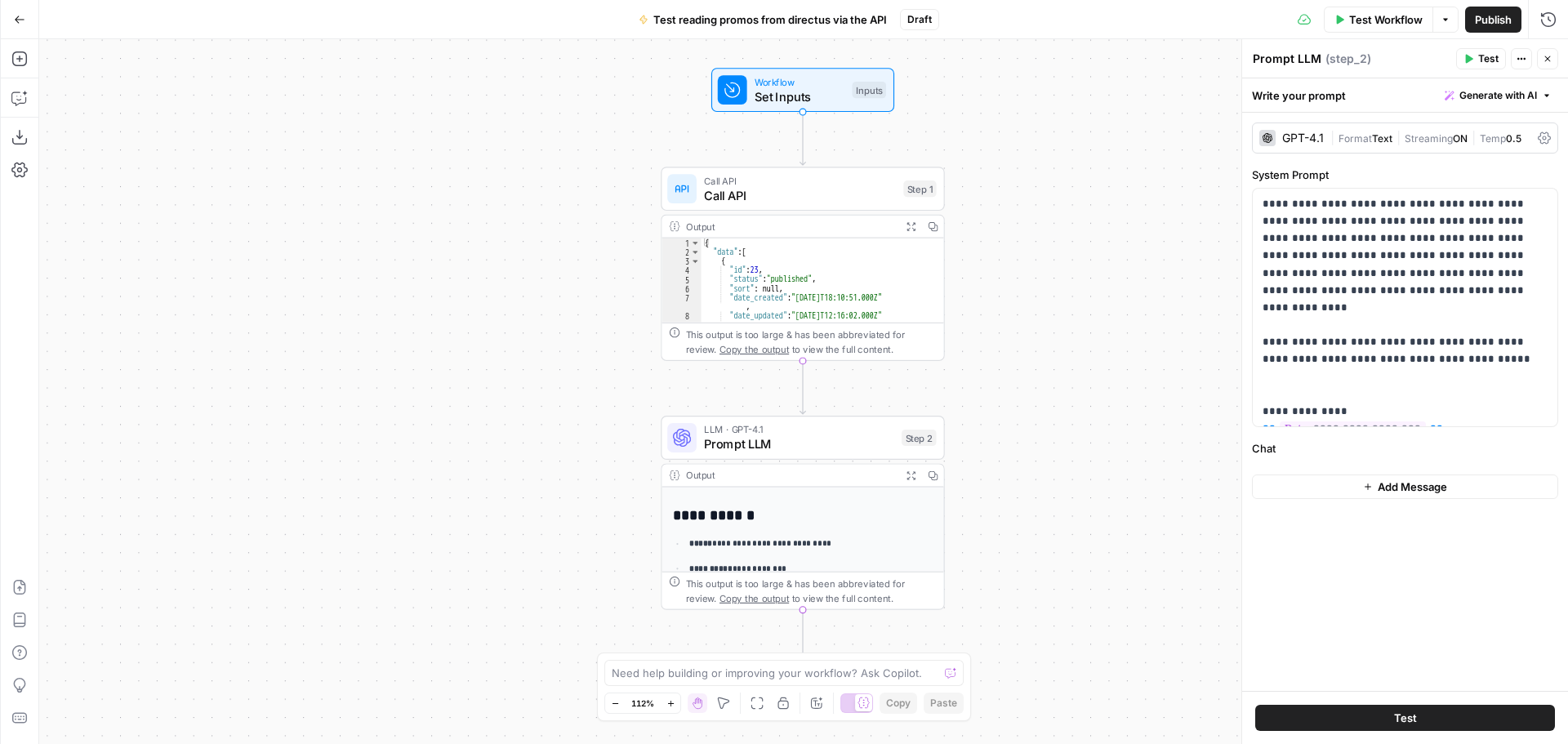 click on "**********" at bounding box center [802, 685] 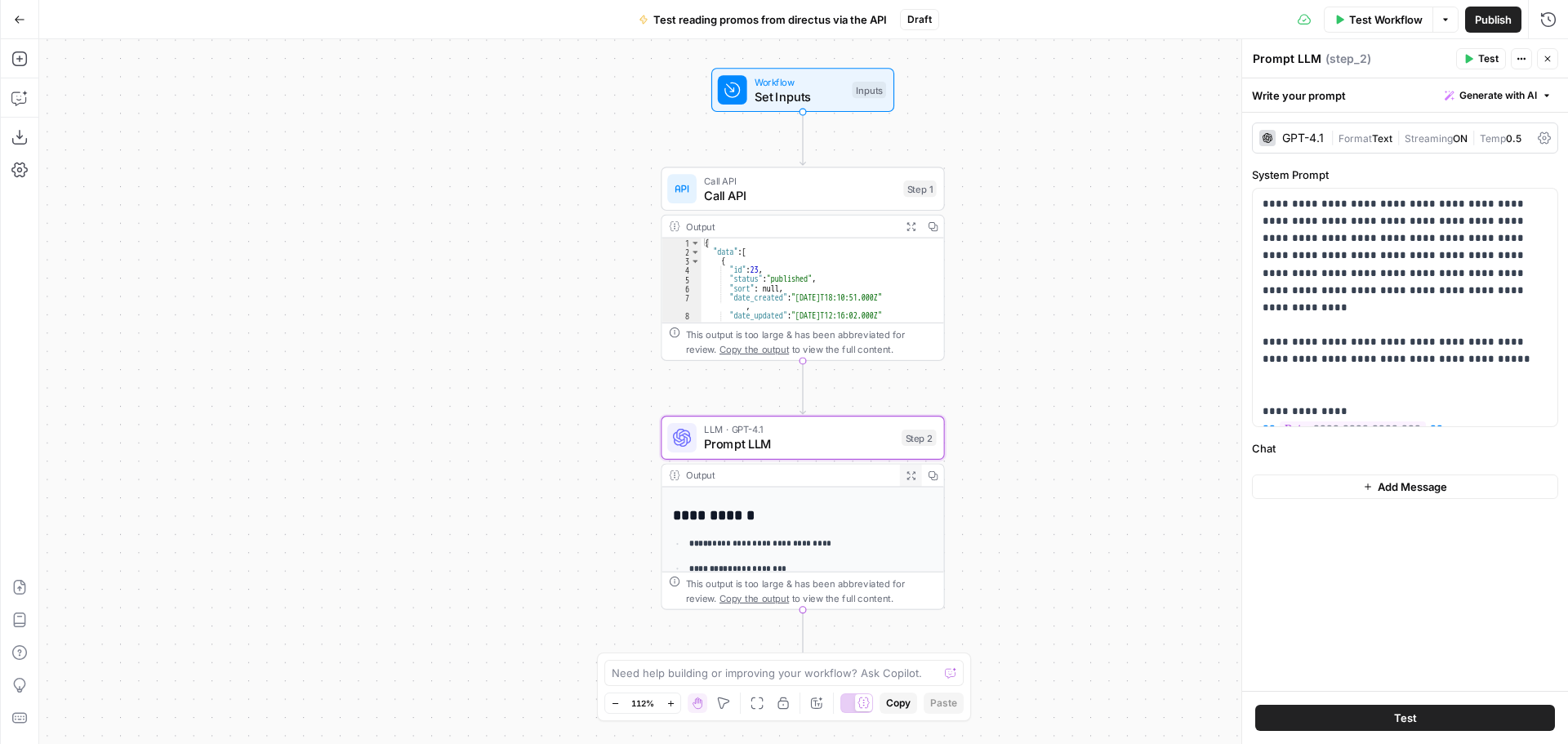click 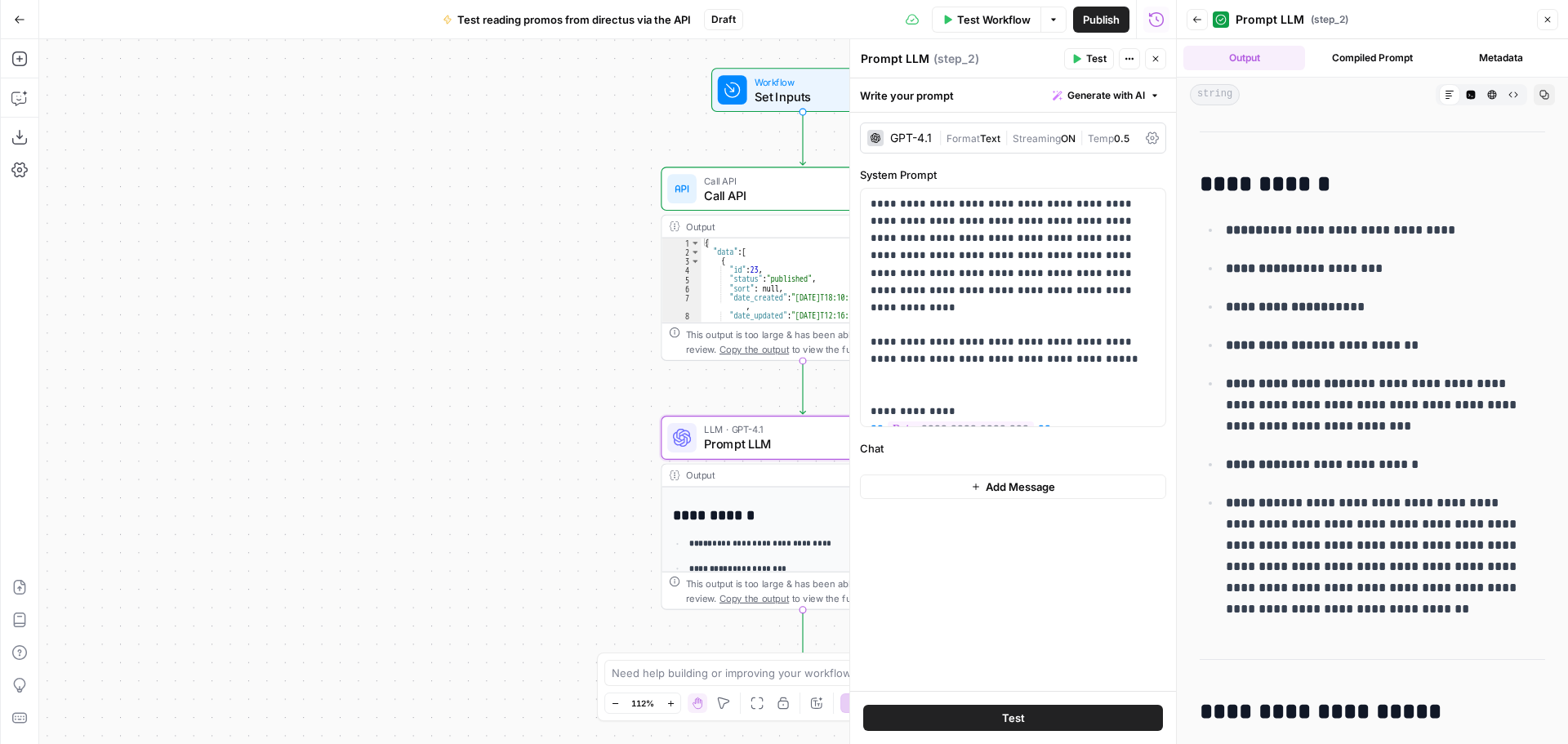 scroll, scrollTop: 82, scrollLeft: 0, axis: vertical 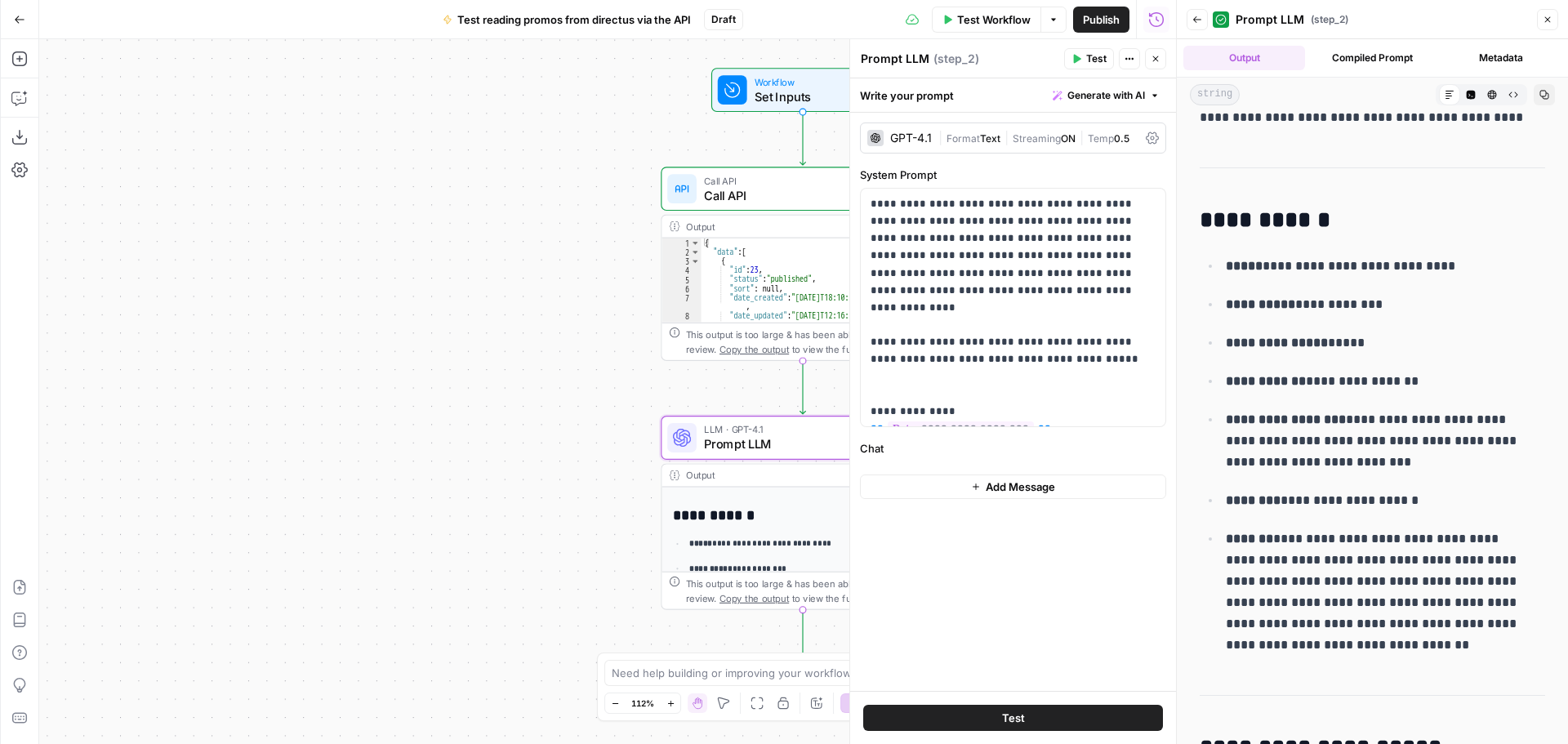 drag, startPoint x: 1226, startPoint y: 222, endPoint x: 1312, endPoint y: 225, distance: 86.05231 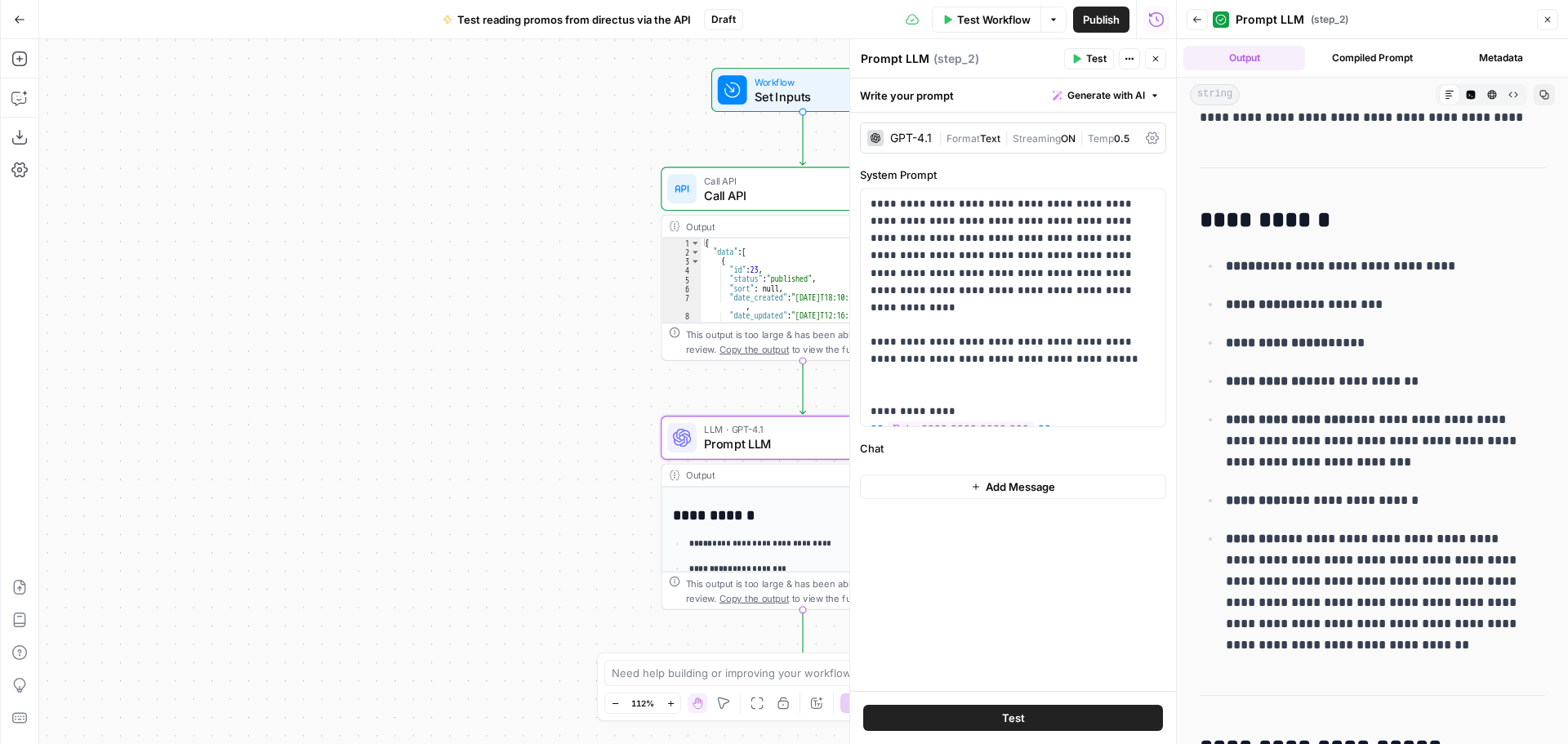 click on "**********" at bounding box center [1366, 221] 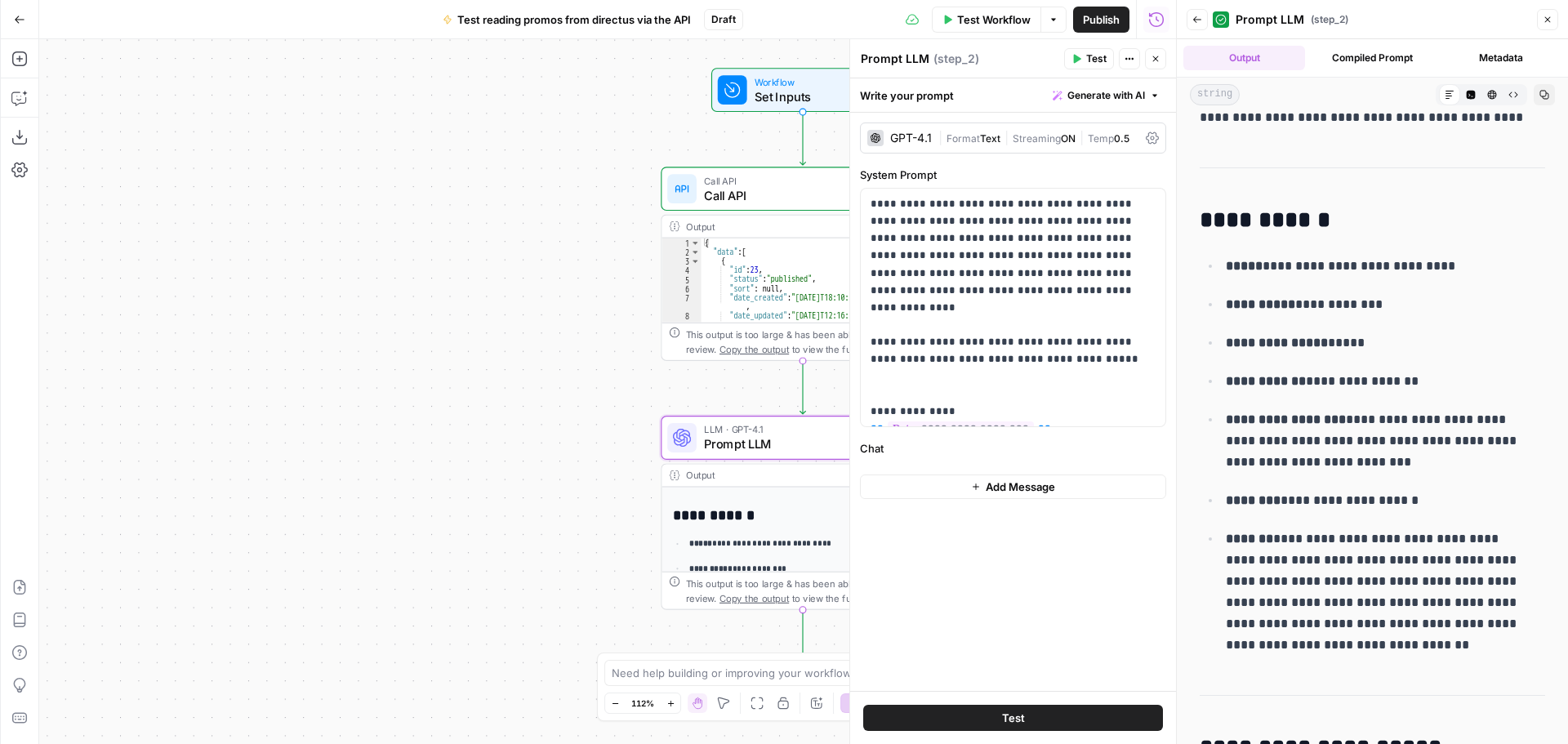 drag, startPoint x: 1232, startPoint y: 267, endPoint x: 1394, endPoint y: 265, distance: 162.01235 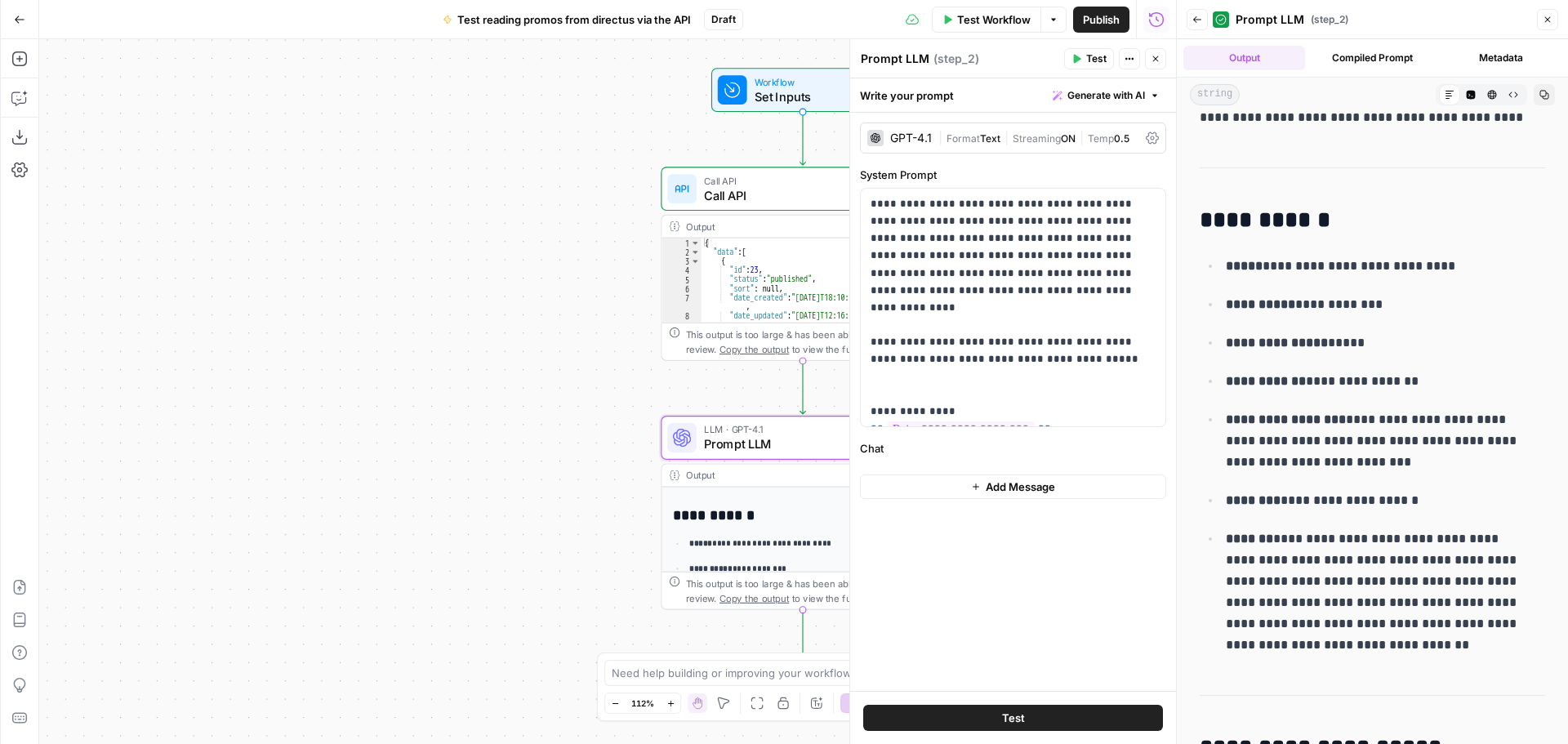 click on "**********" at bounding box center [1379, 266] 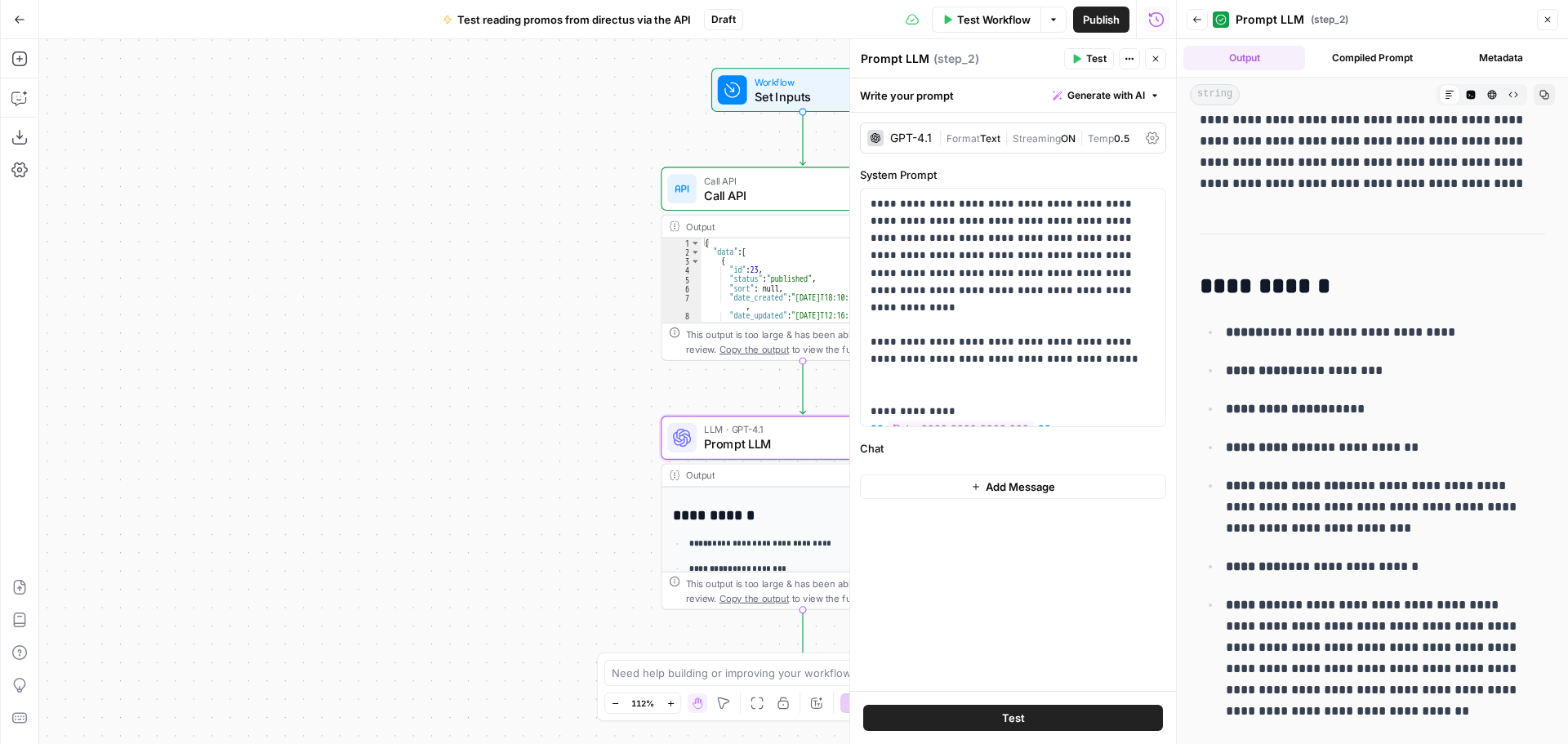 scroll, scrollTop: 0, scrollLeft: 0, axis: both 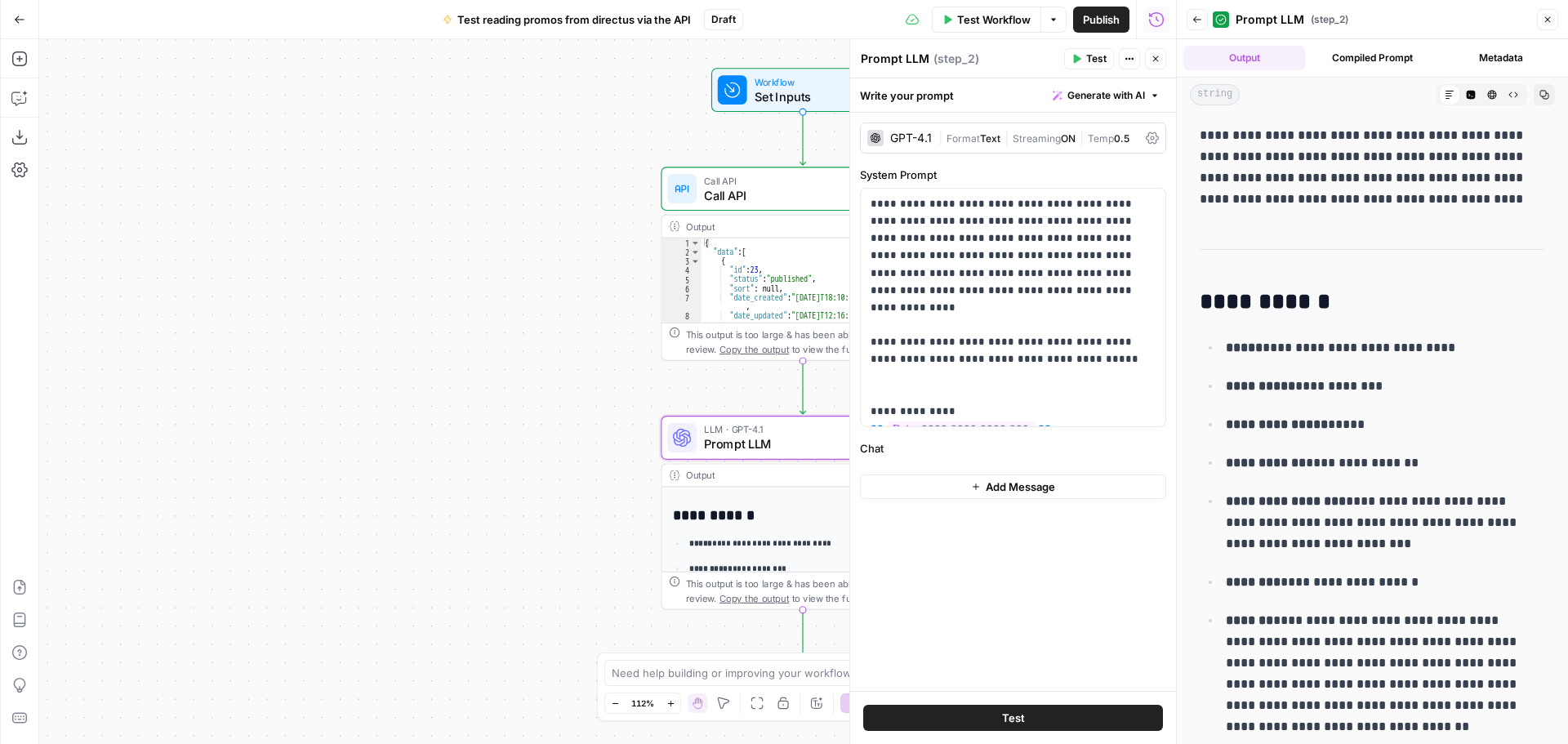 drag, startPoint x: 1222, startPoint y: 136, endPoint x: 1430, endPoint y: 167, distance: 210.29741 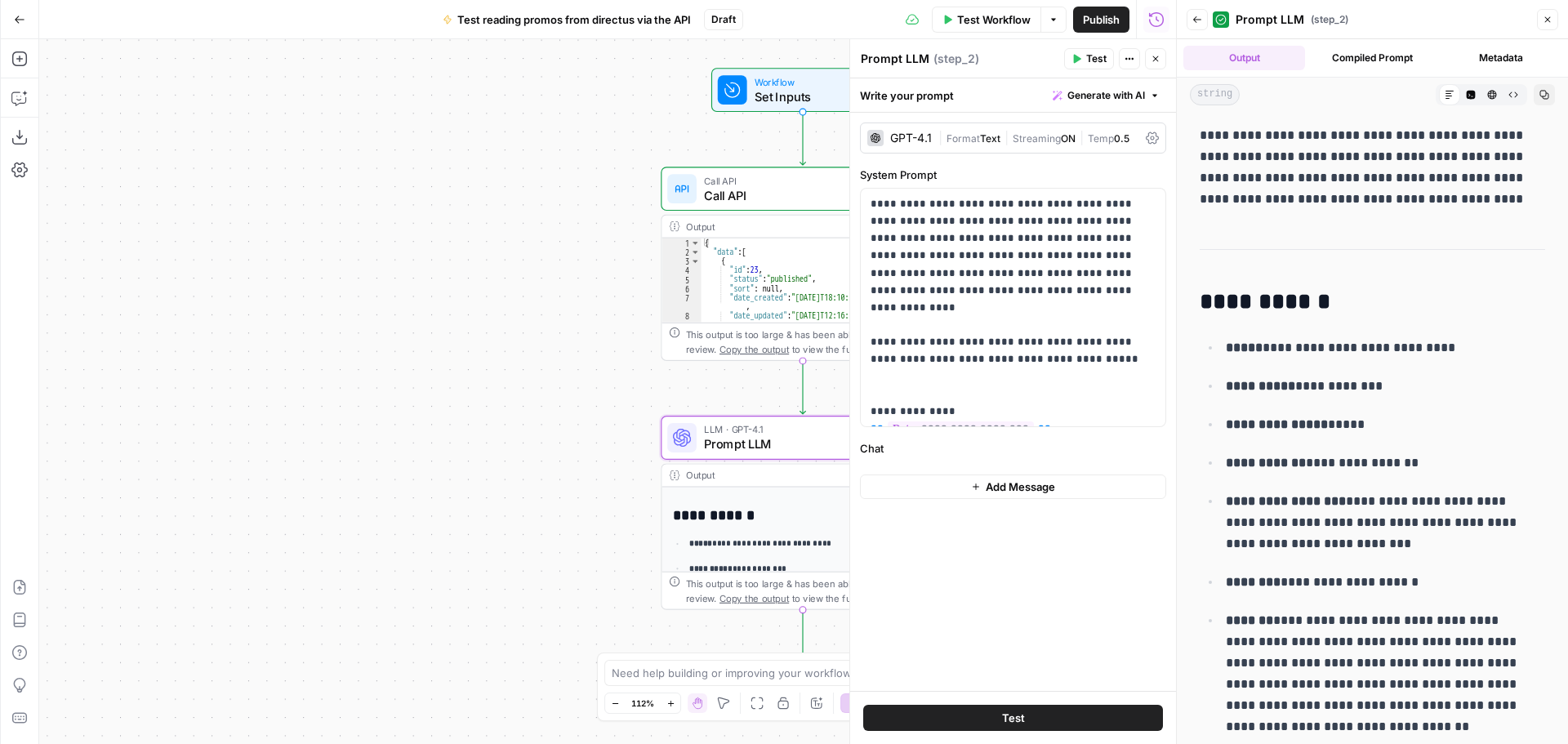 click on "**********" at bounding box center [1366, 167] 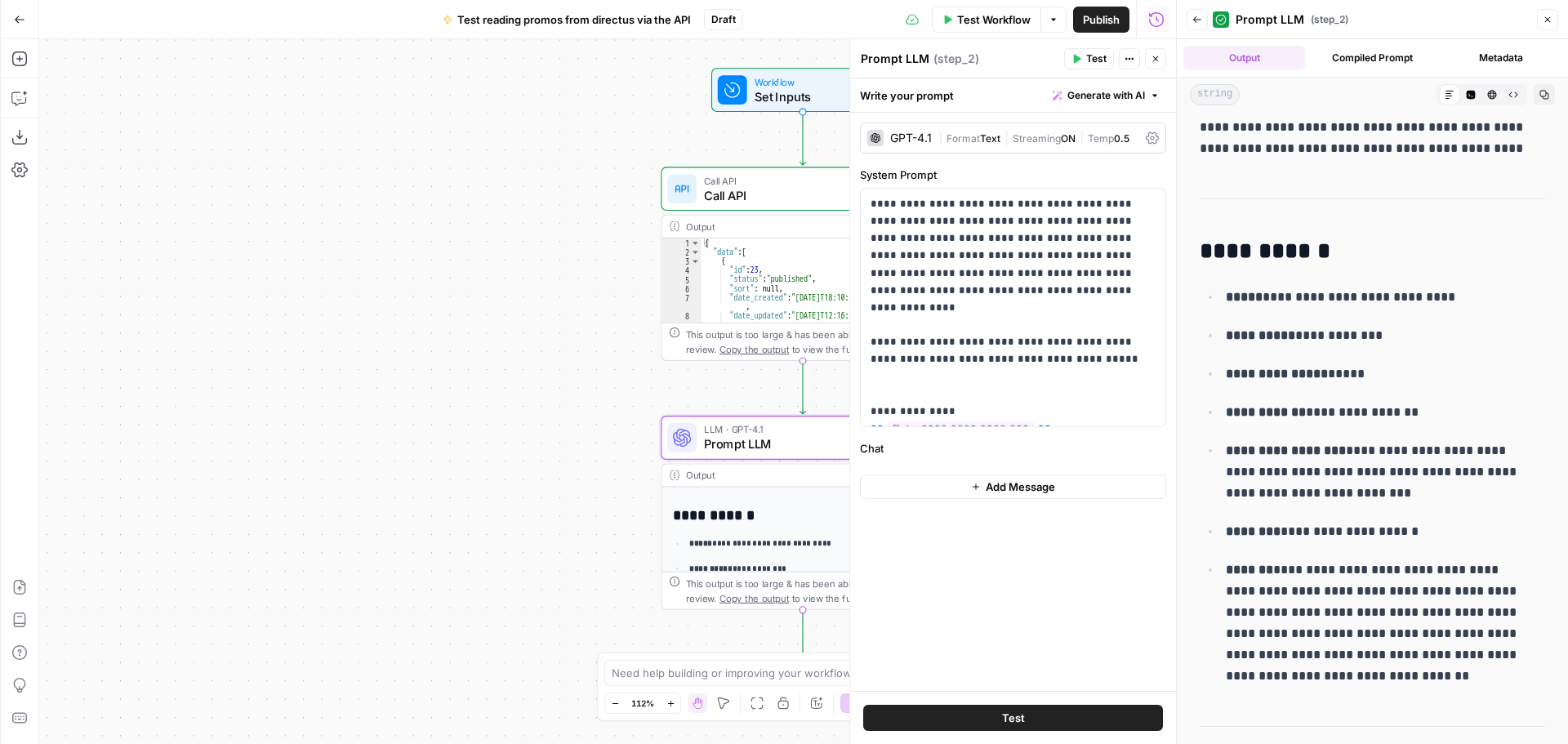 scroll, scrollTop: 82, scrollLeft: 0, axis: vertical 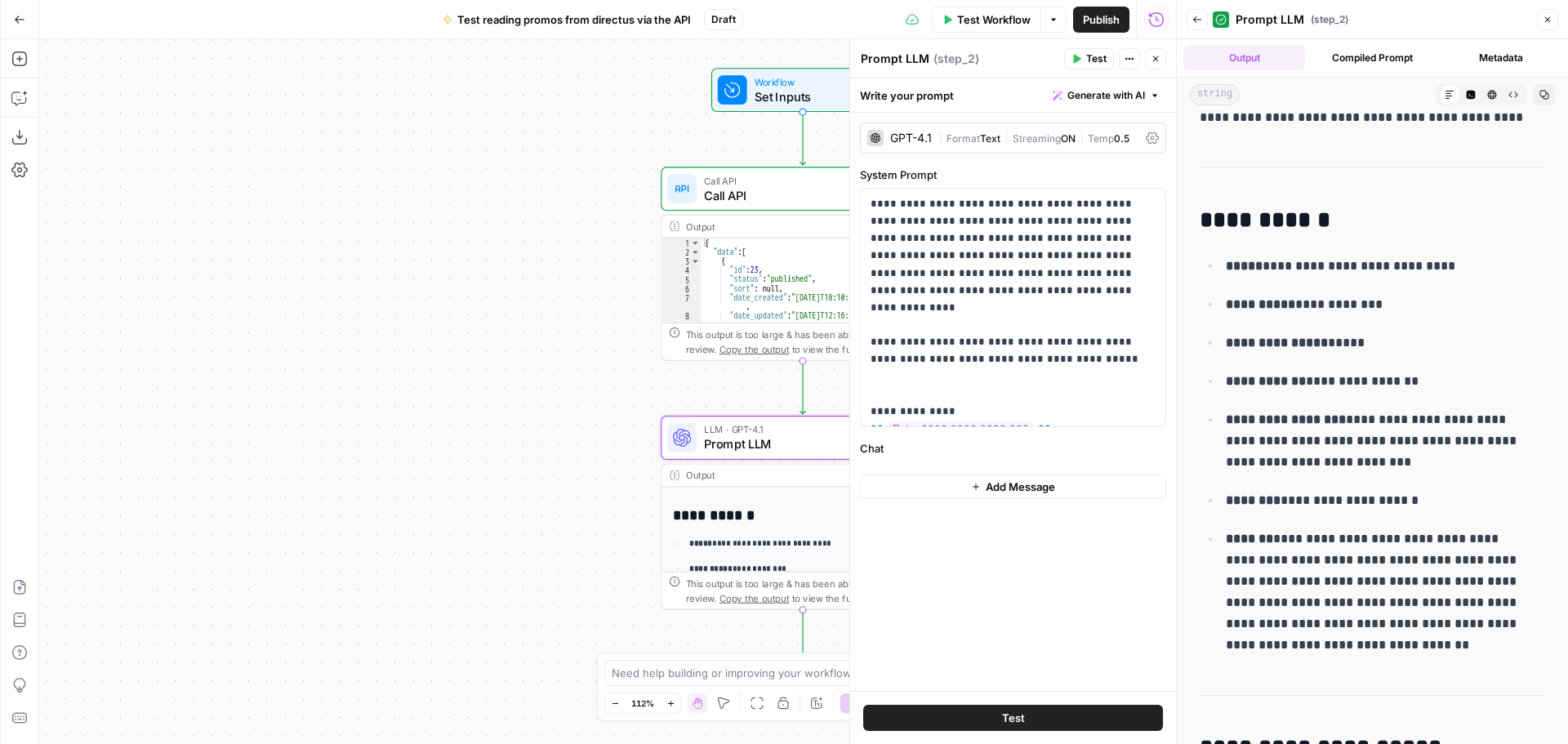drag, startPoint x: 1410, startPoint y: 252, endPoint x: 1459, endPoint y: 249, distance: 49.09175 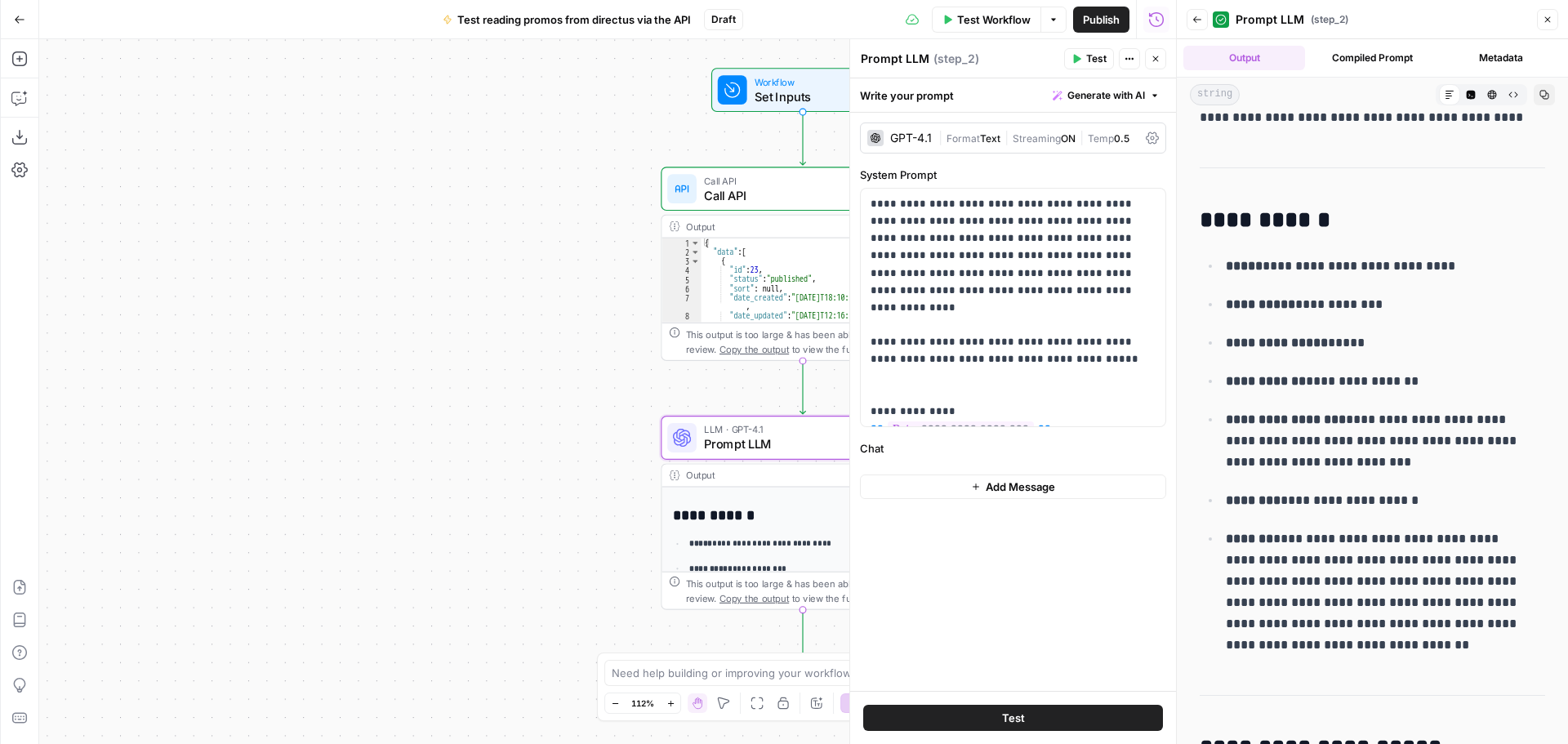 drag, startPoint x: 1318, startPoint y: 408, endPoint x: 1434, endPoint y: 483, distance: 138.134 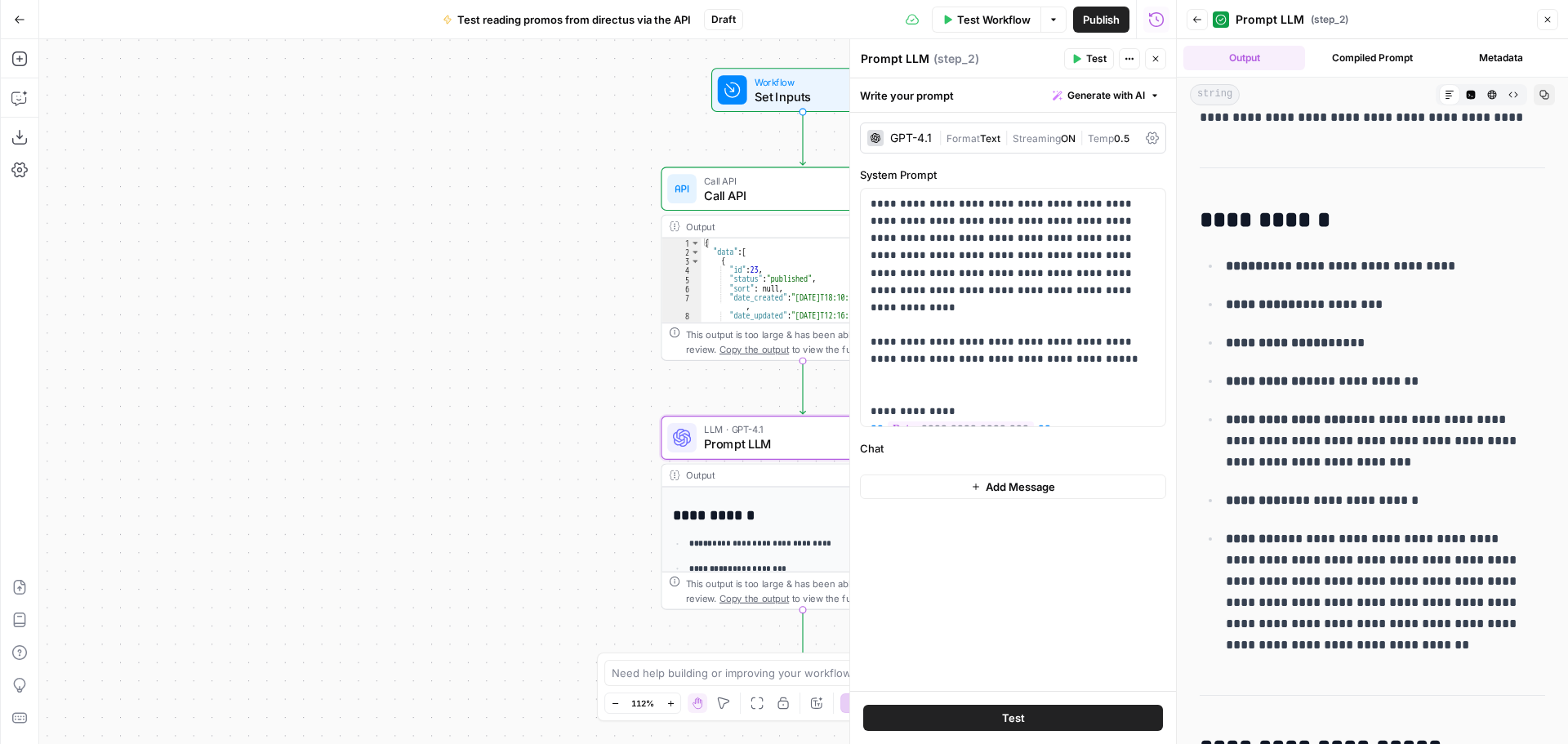 click on "**********" at bounding box center [1372, 455] 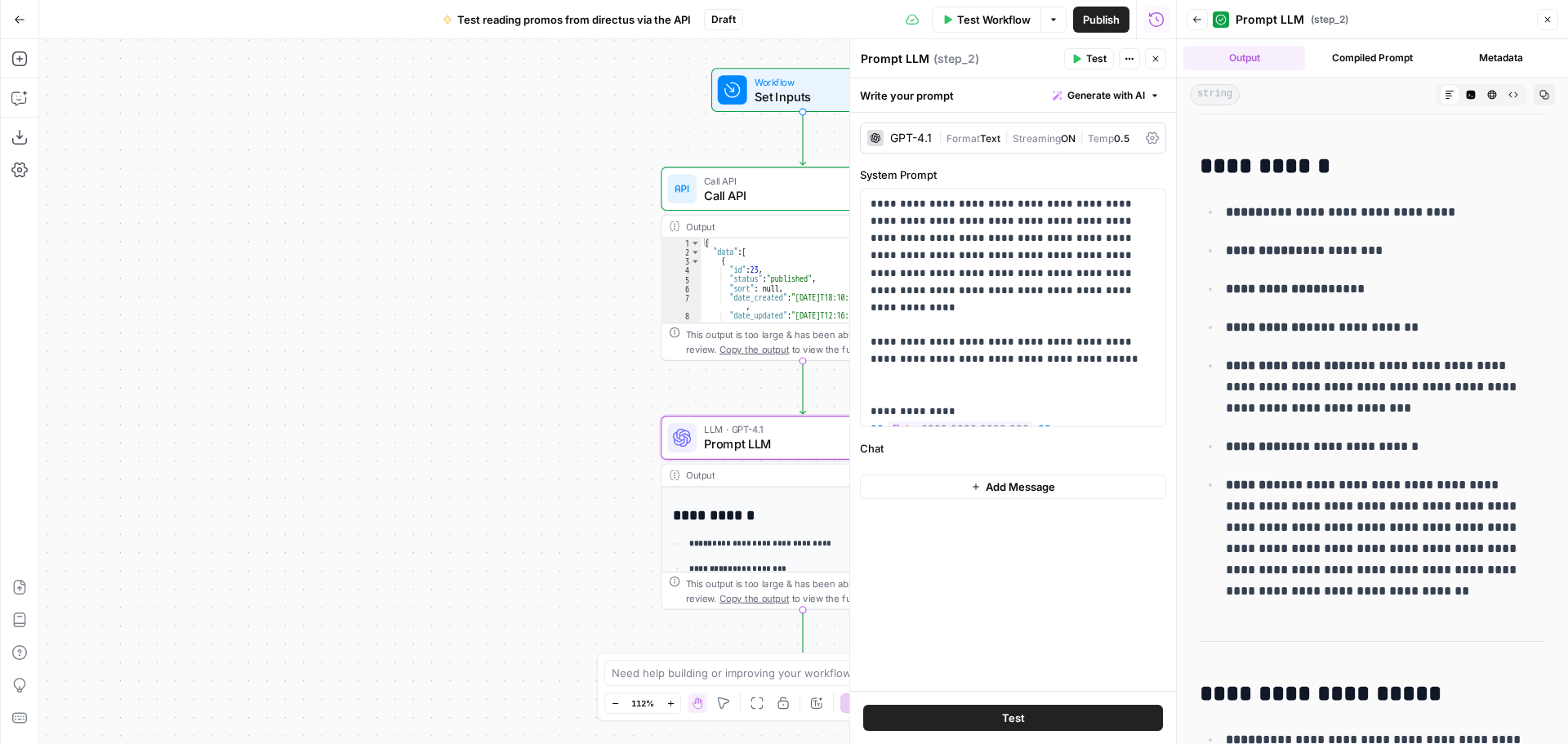 scroll, scrollTop: 163, scrollLeft: 0, axis: vertical 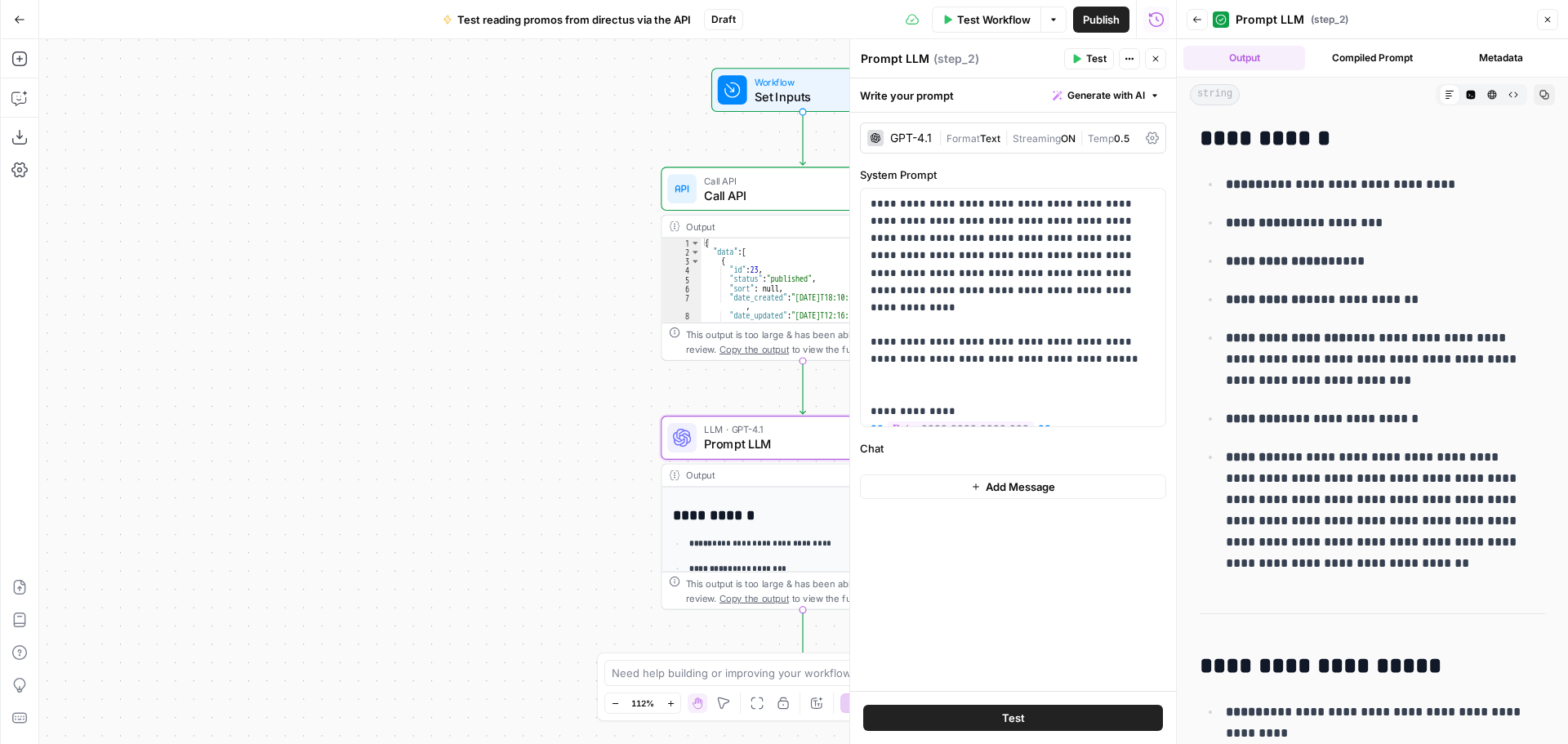 drag, startPoint x: 1245, startPoint y: 461, endPoint x: 1375, endPoint y: 558, distance: 162.20049 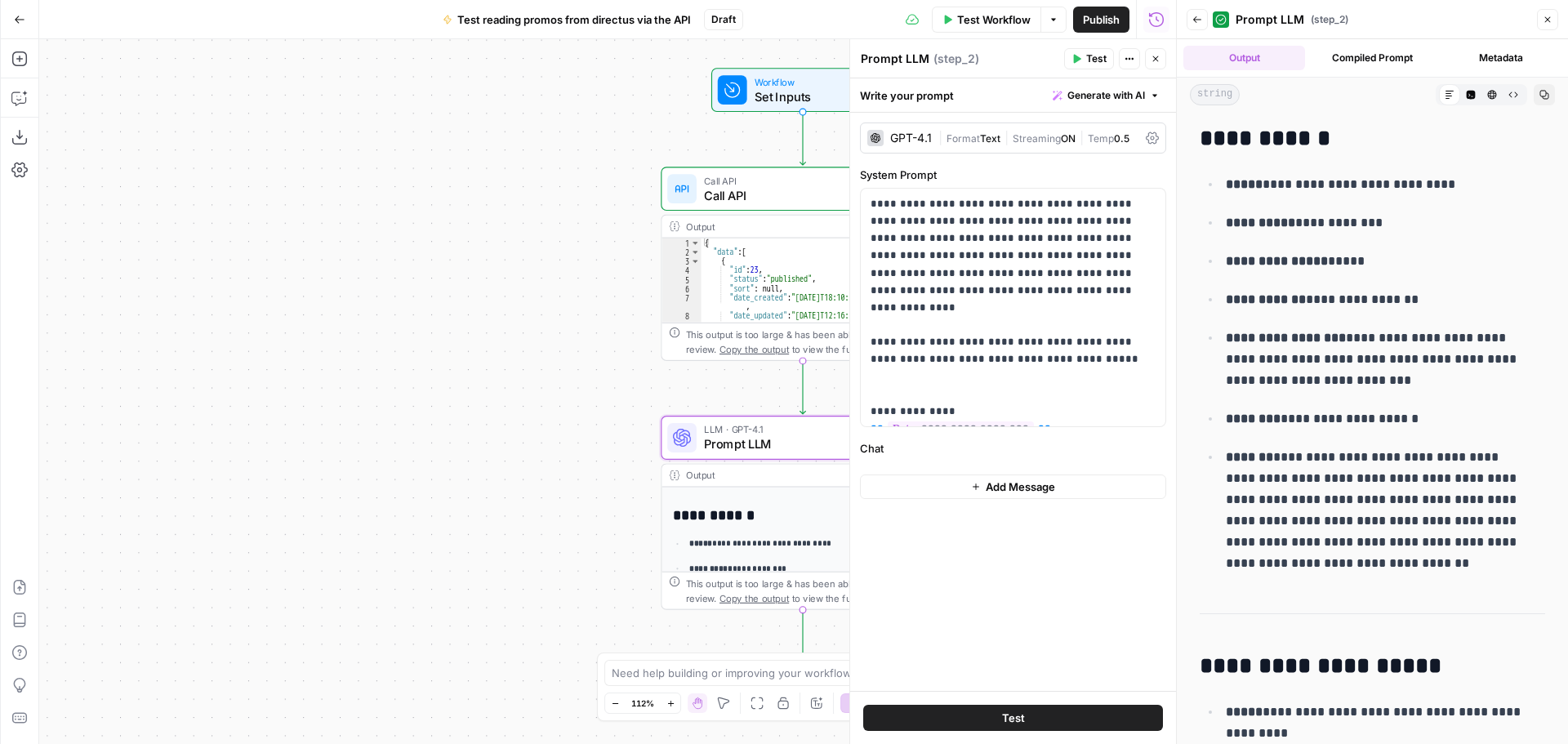 click on "**********" at bounding box center (1379, 510) 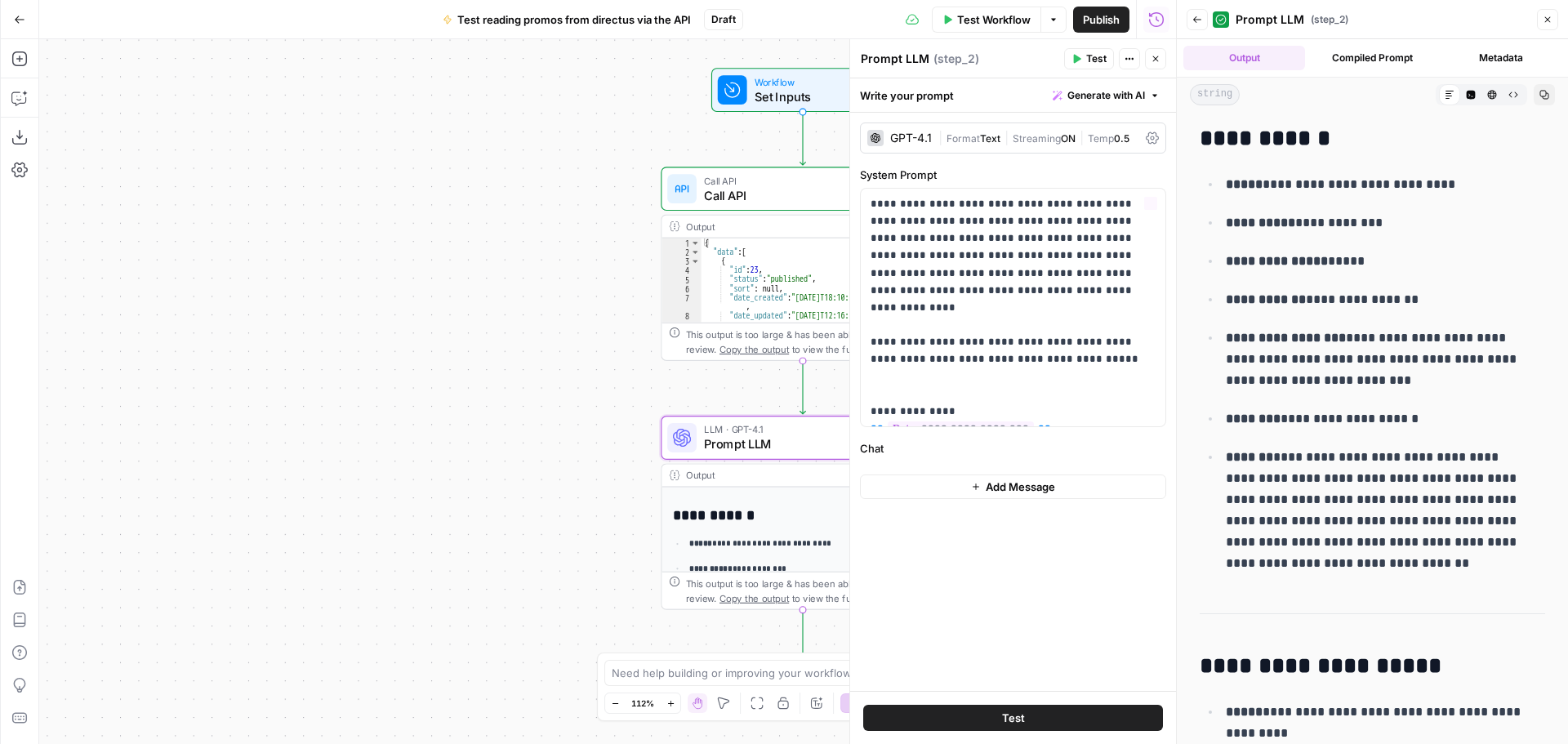 click on "Workflow Set Inputs Inputs Call API Call API Step 1 Output Expand Output Copy 1 2 3 4 5 6 7 8 9 {    "data" :  [      {         "id" :  23 ,         "status" :  "published" ,         "sort" : null ,         "date_created" :  "[DATE]T18:10:51.000Z"            ,         "date_updated" :  "[DATE]T12:16:02.000Z"            ,         "primary" :  true ,     XXXXXXXXXXXXXXXXXXXXXXXXXXXXXXXXXXXXXXXXXXXXXXXXXXXXXXXXXXXXXXXXXXXXXXXXXXXXXXXXXXXXXXXXXXXXXXXXXXXXXXXXXXXXXXXXXXXXXXXXXXXXXXXXXXXXXXXXXXXXXXXXXXXXXXXXXXXXXXXXXXXXXXXXXXXXXXXXXXXXXXXXXXXXXXXXXXXXXXXXXXXXXXXXXXXXXXXXXXXXXXXXXXXXXXXXXXXXXXXXXXXXXXXXXXXXXXXXXXXXXXXXXXXXXXXXXXXXXXXXXXXXXXXXXXXXXXXXXXXXXXXXXXXXXXXXXXXXXXXXXXXXXXXXXXXXXXXXXXXXXXXXXXXXXXXXXXXXXXXXXXXXXXXXXXXXXXXXXXXXXXXXXXXXXXXXXXXXXXXXXXXXXXXXXXXXXXXXXXXXXXXXXXXXXXXXXXXXXXXXXXXXXXXXXXXXXXXXXXXXXXXXXXXXXXXXXXXXXXXXXXXXXXXXXXXXXXXXXXXXXXXXXXXXXXXX This output is too large & has been abbreviated for review.   Copy the output   to view the full content. LLM · GPT-4.1 Copy" at bounding box center [608, 391] 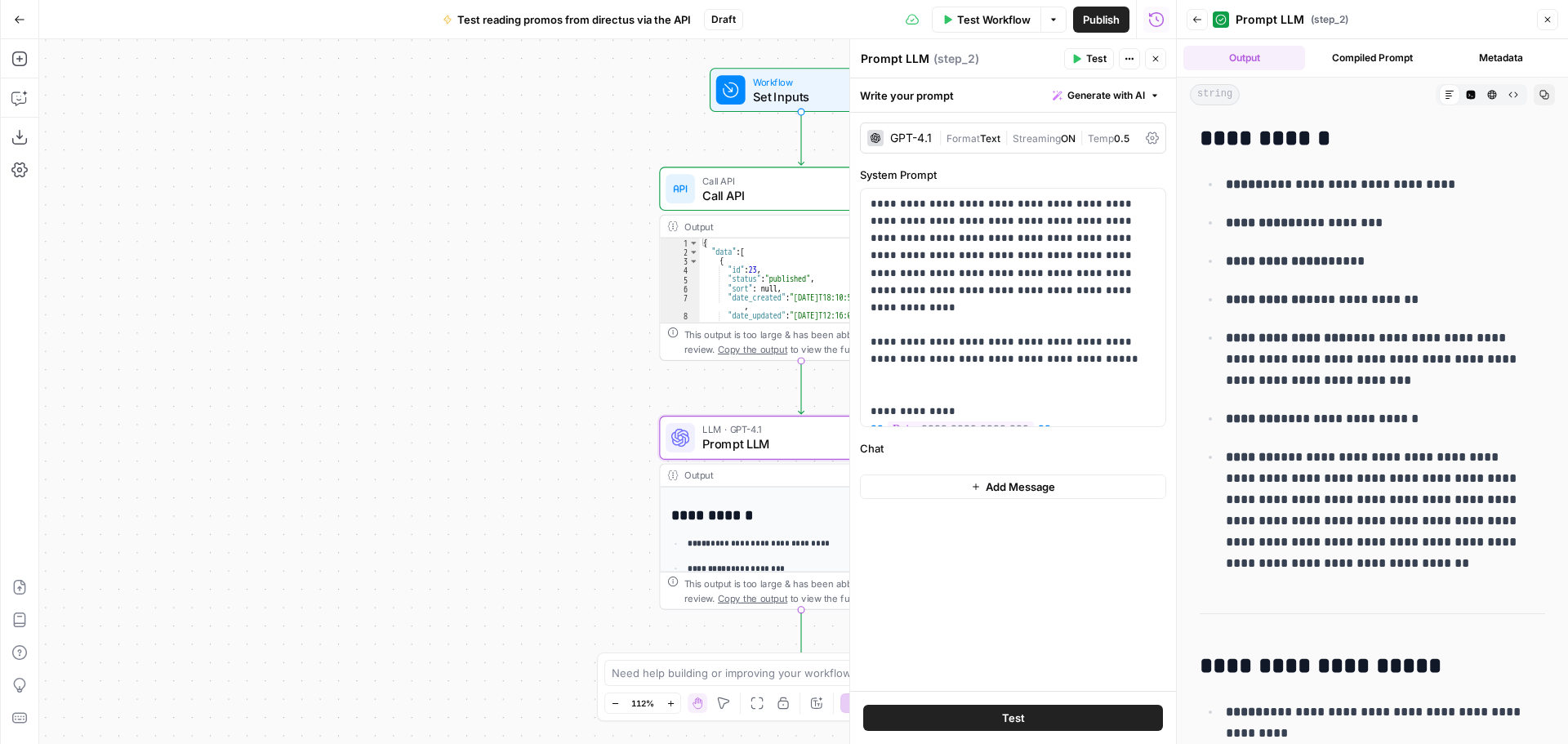type on "**********" 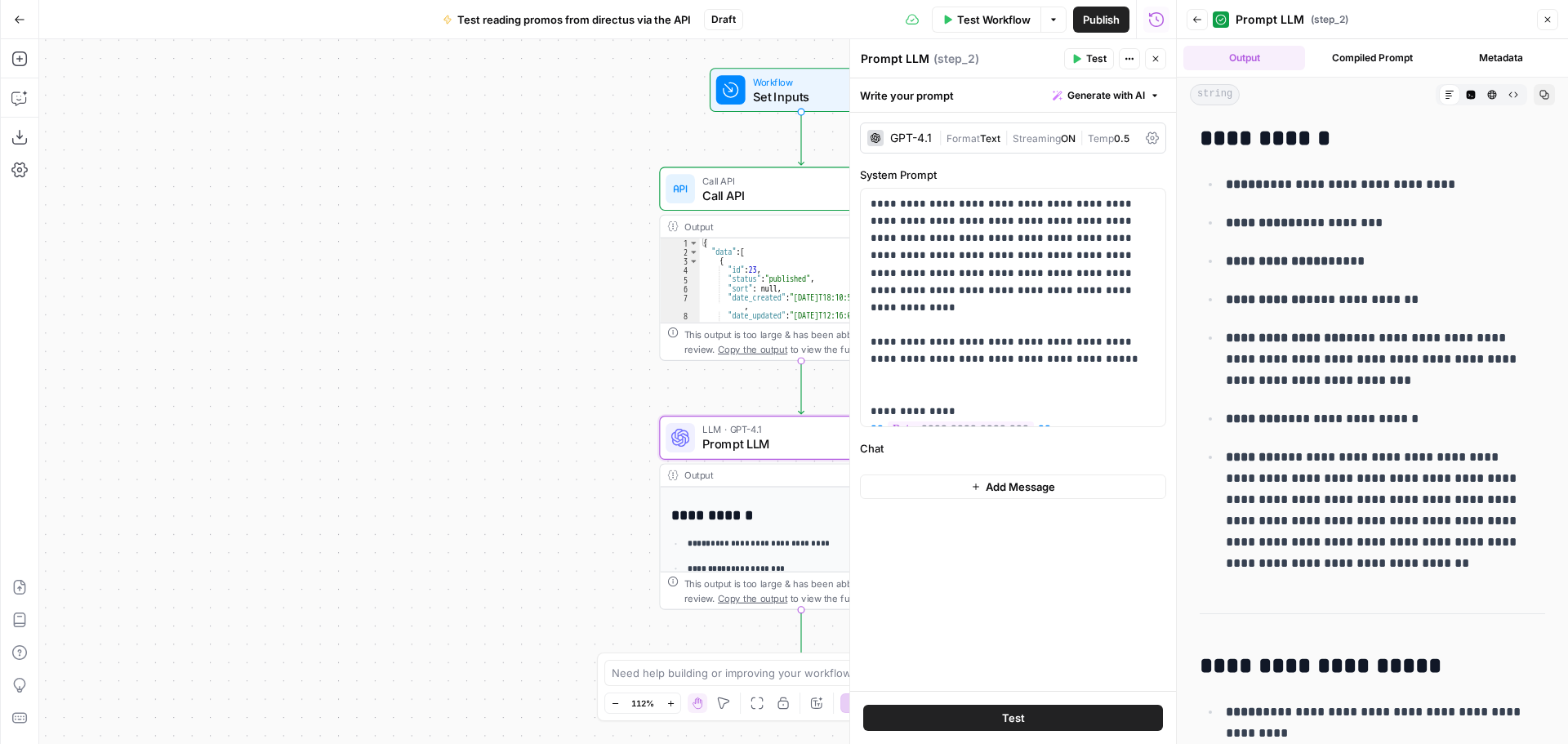 click on "{    "data" :  [      {         "id" :  23 ,         "status" :  "published" ,         "sort" : null ,         "date_created" :  "[DATE]T18:10:51.000Z"            ,         "date_updated" :  "[DATE]T12:16:02.000Z"            ,         "primary" :  true ," at bounding box center (814, 290) 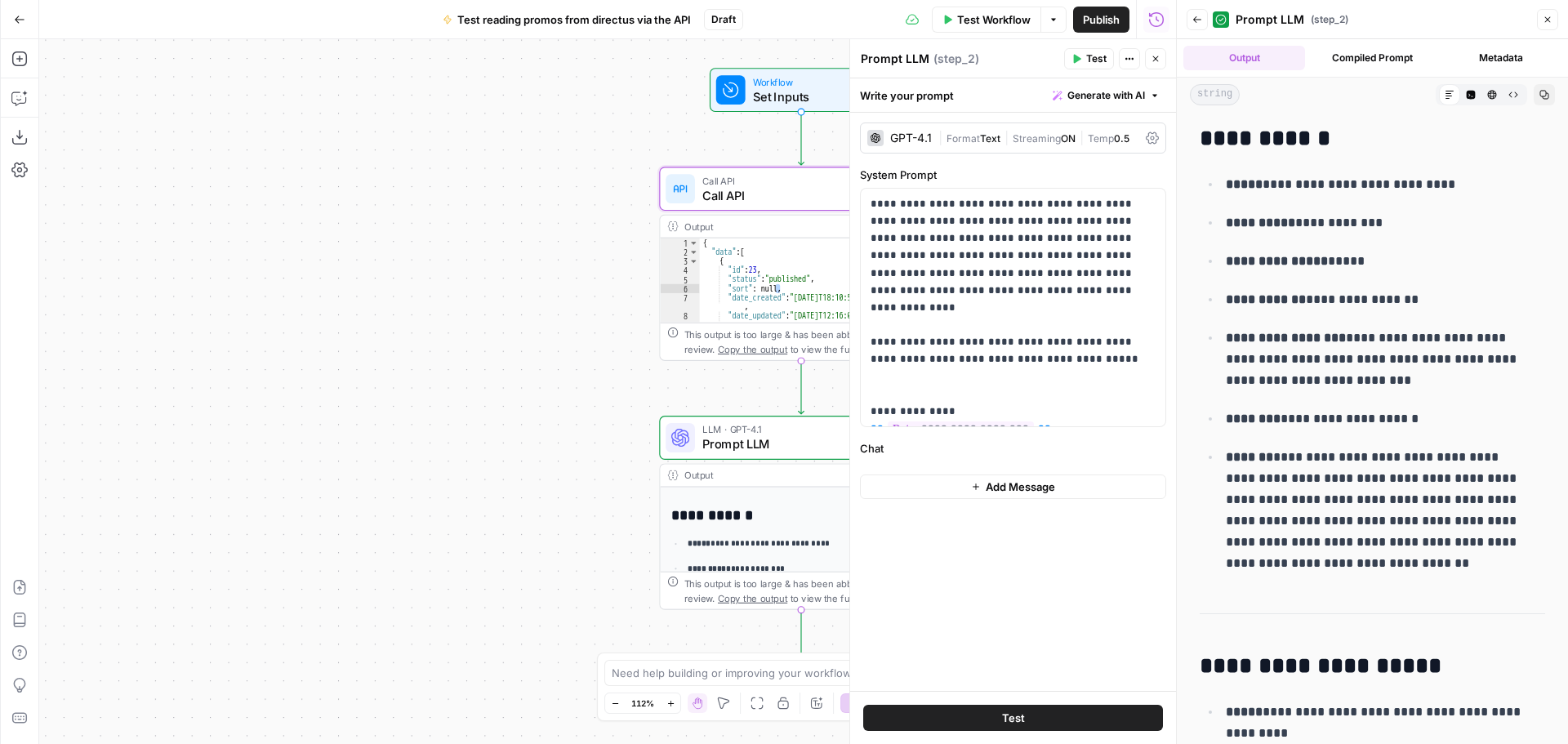 click 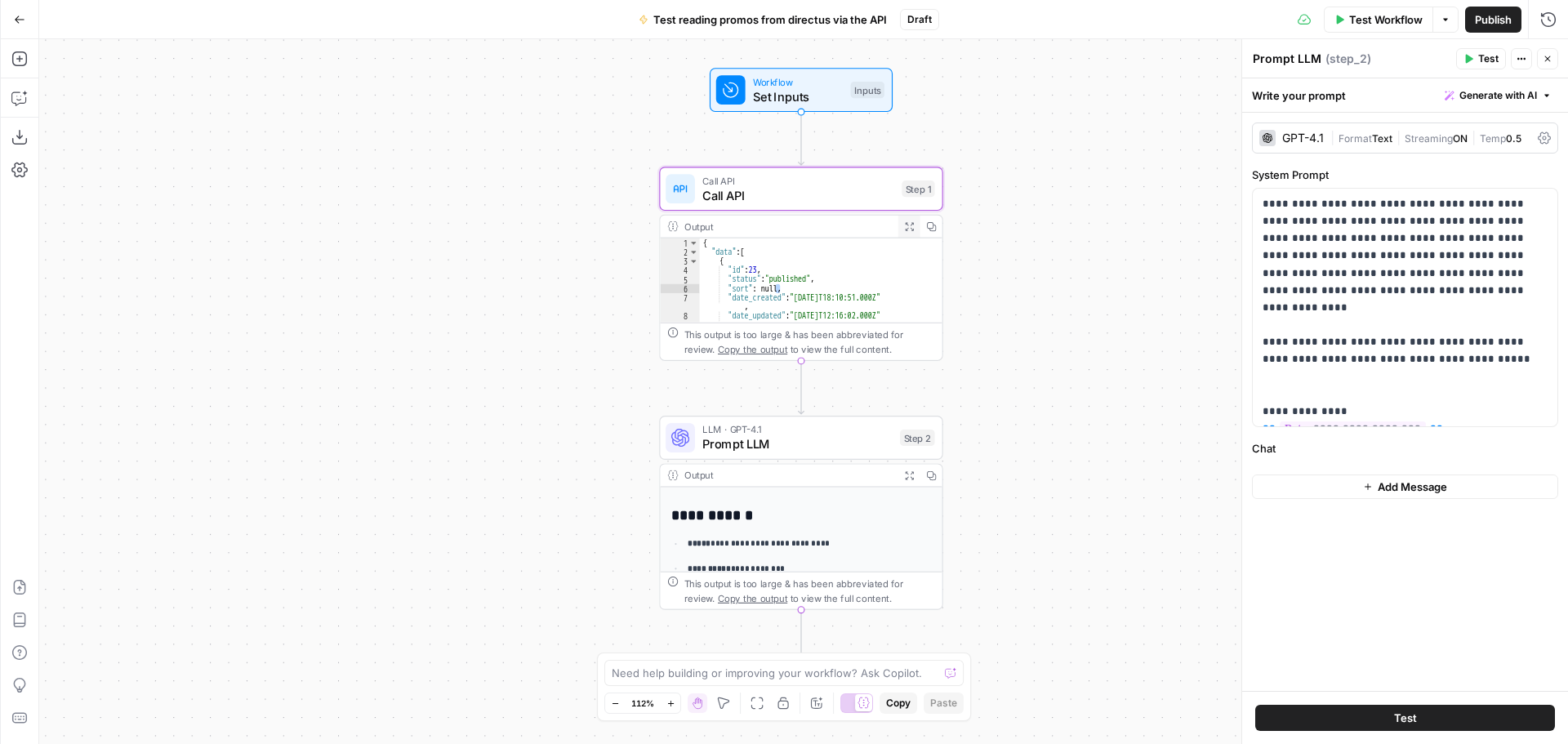 click on "Expand Output" at bounding box center [909, 226] 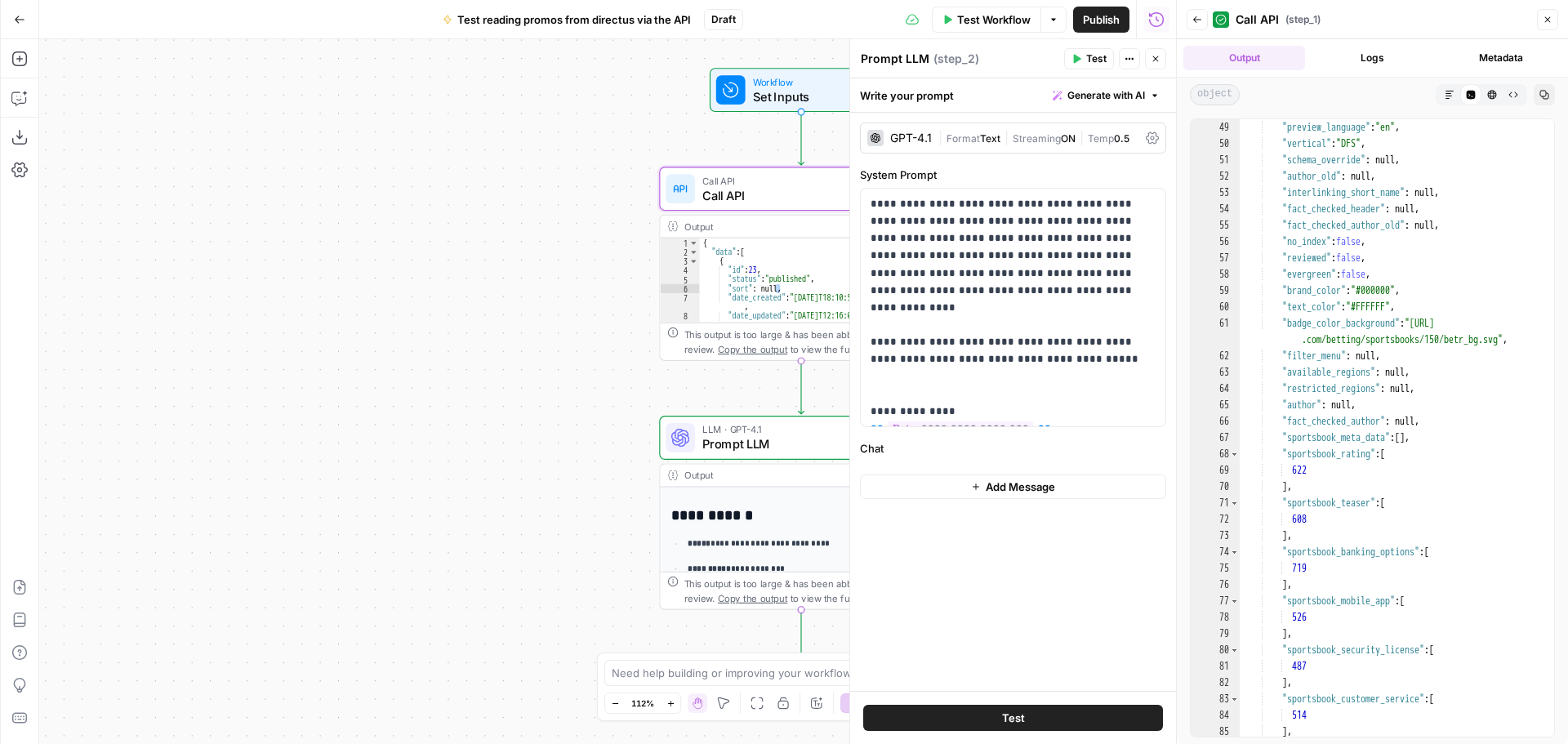 scroll, scrollTop: 980, scrollLeft: 0, axis: vertical 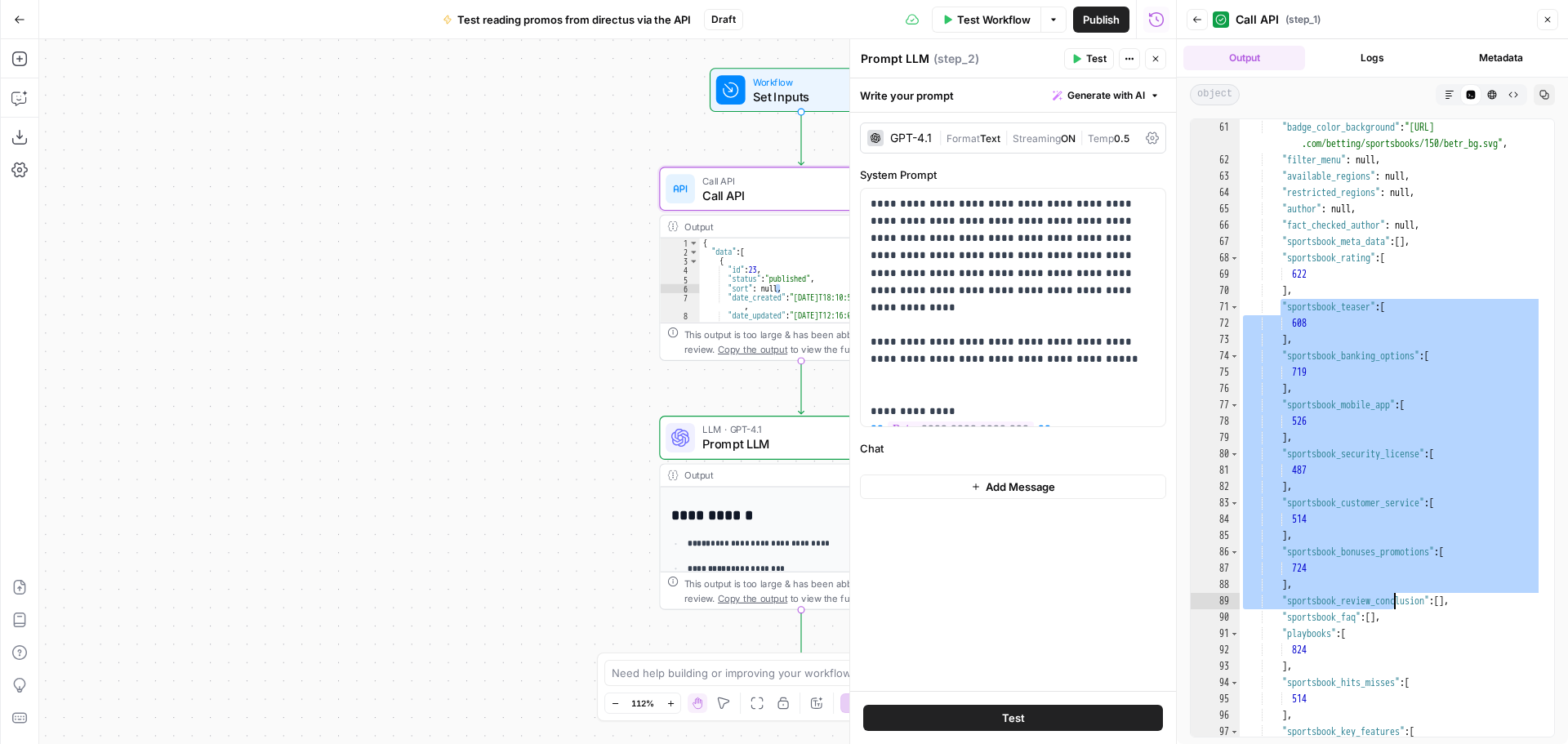 drag, startPoint x: 1283, startPoint y: 407, endPoint x: 1391, endPoint y: 585, distance: 208.20183 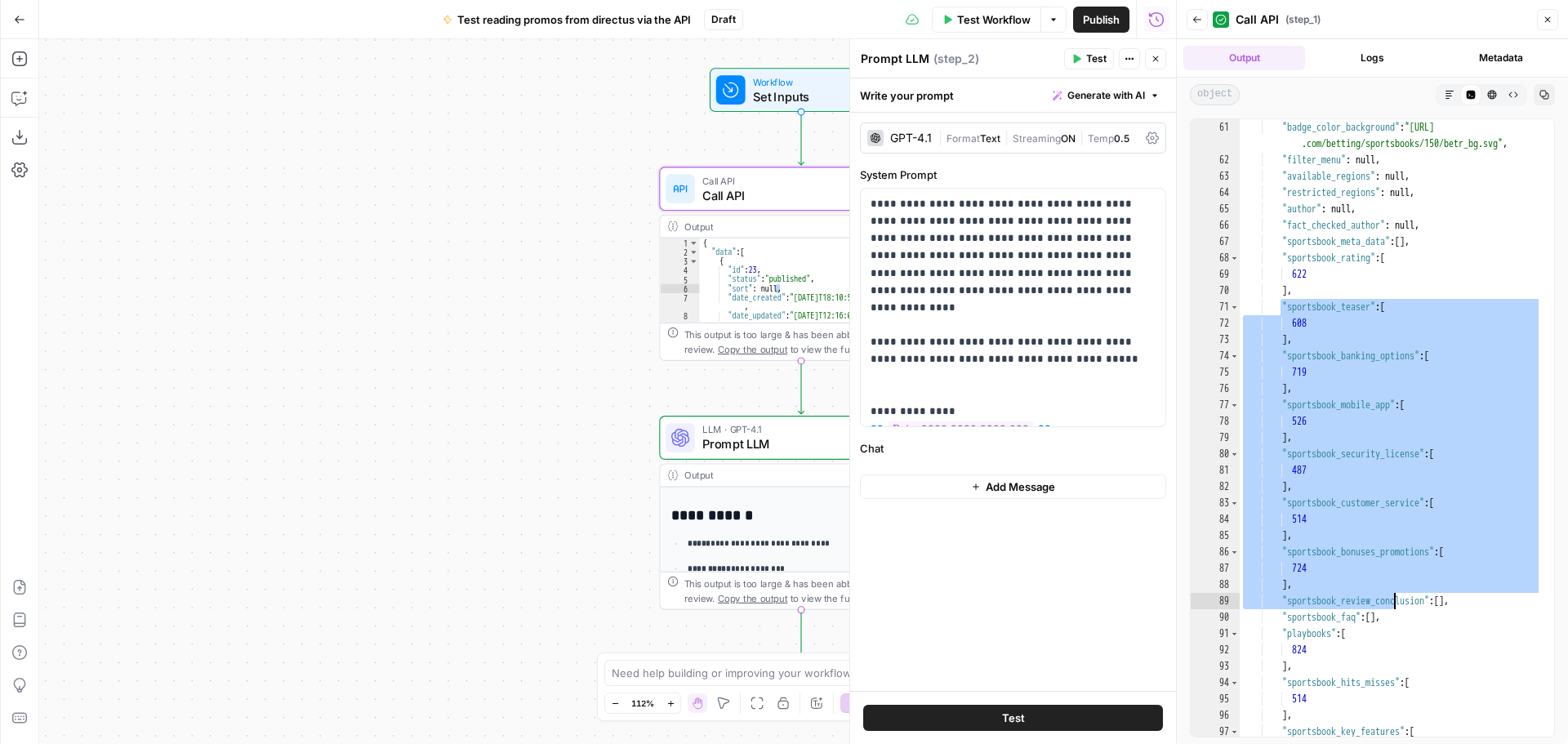 click on ""badge_color_background" :  "[URL]              .com/betting/sportsbooks/150/betr_bg.svg" ,           "filter_menu" : null ,           "available_regions" : null ,           "restricted_regions" : null ,           "author" : null ,           "fact_checked_author" : null ,           "sportsbook_meta_data" :  [ ] ,           "sportsbook_rating" :  [              622           ] ,           "sportsbook_teaser" :  [              608           ] ,           "sportsbook_banking_options" :  [              719           ] ,           "sportsbook_mobile_app" :  [              526           ] ,           "sportsbook_security_license" :  [              487           ] ,           "sportsbook_customer_service" :  [              514           ] ,           "sportsbook_bonuses_promotions" :  [              724           ] ,           "sportsbook_review_conclusion" :  [ ] ,           "sportsbook_faq" :  [ ] ,           "playbooks" :  [              824           ] ,           :  [" at bounding box center (1391, 452) 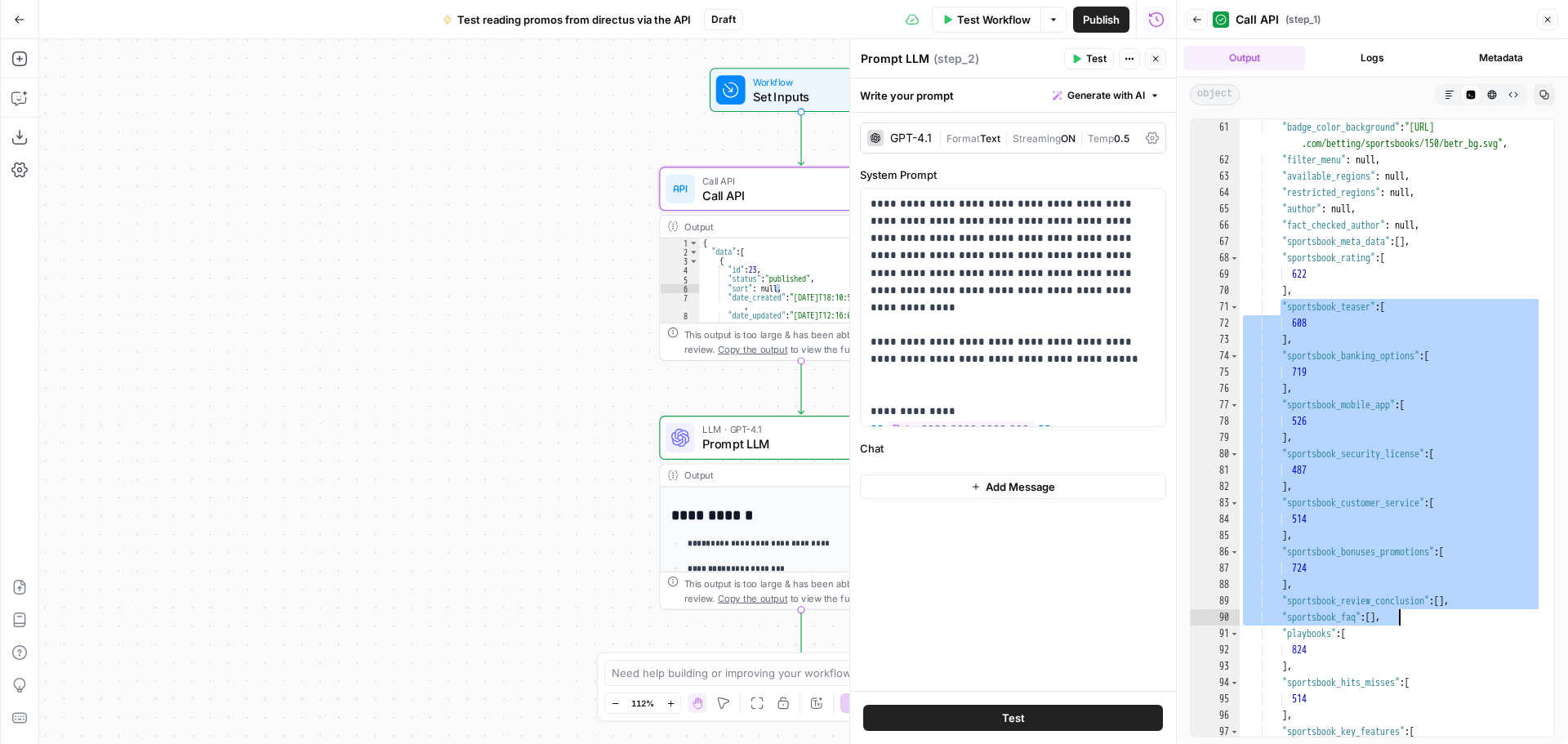 click on ""badge_color_background" :  "[URL]              .com/betting/sportsbooks/150/betr_bg.svg" ,           "filter_menu" : null ,           "available_regions" : null ,           "restricted_regions" : null ,           "author" : null ,           "fact_checked_author" : null ,           "sportsbook_meta_data" :  [ ] ,           "sportsbook_rating" :  [              622           ] ,           "sportsbook_teaser" :  [              608           ] ,           "sportsbook_banking_options" :  [              719           ] ,           "sportsbook_mobile_app" :  [              526           ] ,           "sportsbook_security_license" :  [              487           ] ,           "sportsbook_customer_service" :  [              514           ] ,           "sportsbook_bonuses_promotions" :  [              724           ] ,           "sportsbook_review_conclusion" :  [ ] ,           "sportsbook_faq" :  [ ] ,           "playbooks" :  [              824           ] ,           :  [" at bounding box center (1391, 428) 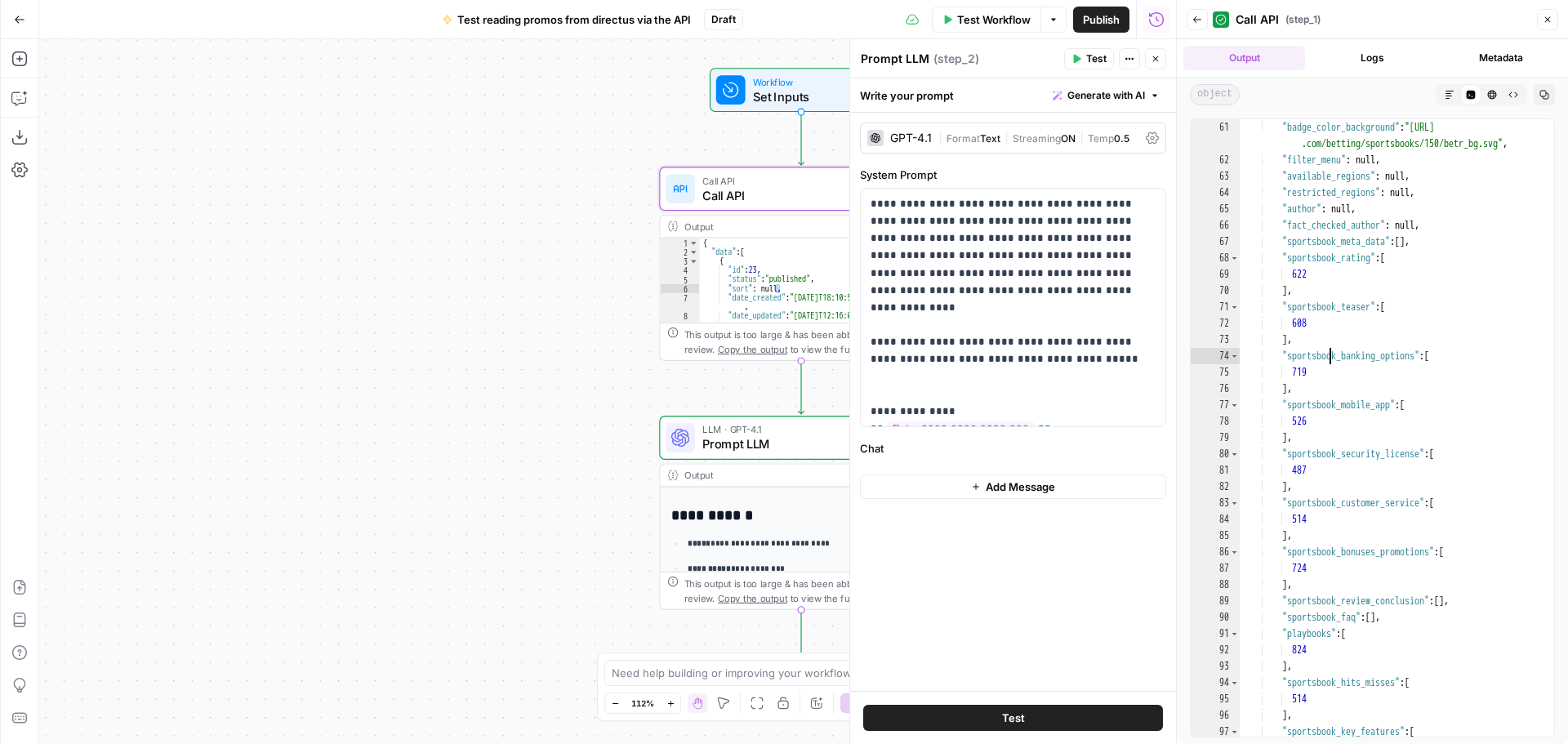click on ""badge_color_background" :  "[URL]              .com/betting/sportsbooks/150/betr_bg.svg" ,           "filter_menu" : null ,           "available_regions" : null ,           "restricted_regions" : null ,           "author" : null ,           "fact_checked_author" : null ,           "sportsbook_meta_data" :  [ ] ,           "sportsbook_rating" :  [              622           ] ,           "sportsbook_teaser" :  [              608           ] ,           "sportsbook_banking_options" :  [              719           ] ,           "sportsbook_mobile_app" :  [              526           ] ,           "sportsbook_security_license" :  [              487           ] ,           "sportsbook_customer_service" :  [              514           ] ,           "sportsbook_bonuses_promotions" :  [              724           ] ,           "sportsbook_review_conclusion" :  [ ] ,           "sportsbook_faq" :  [ ] ,           "playbooks" :  [              824           ] ,           :  [" at bounding box center [1391, 452] 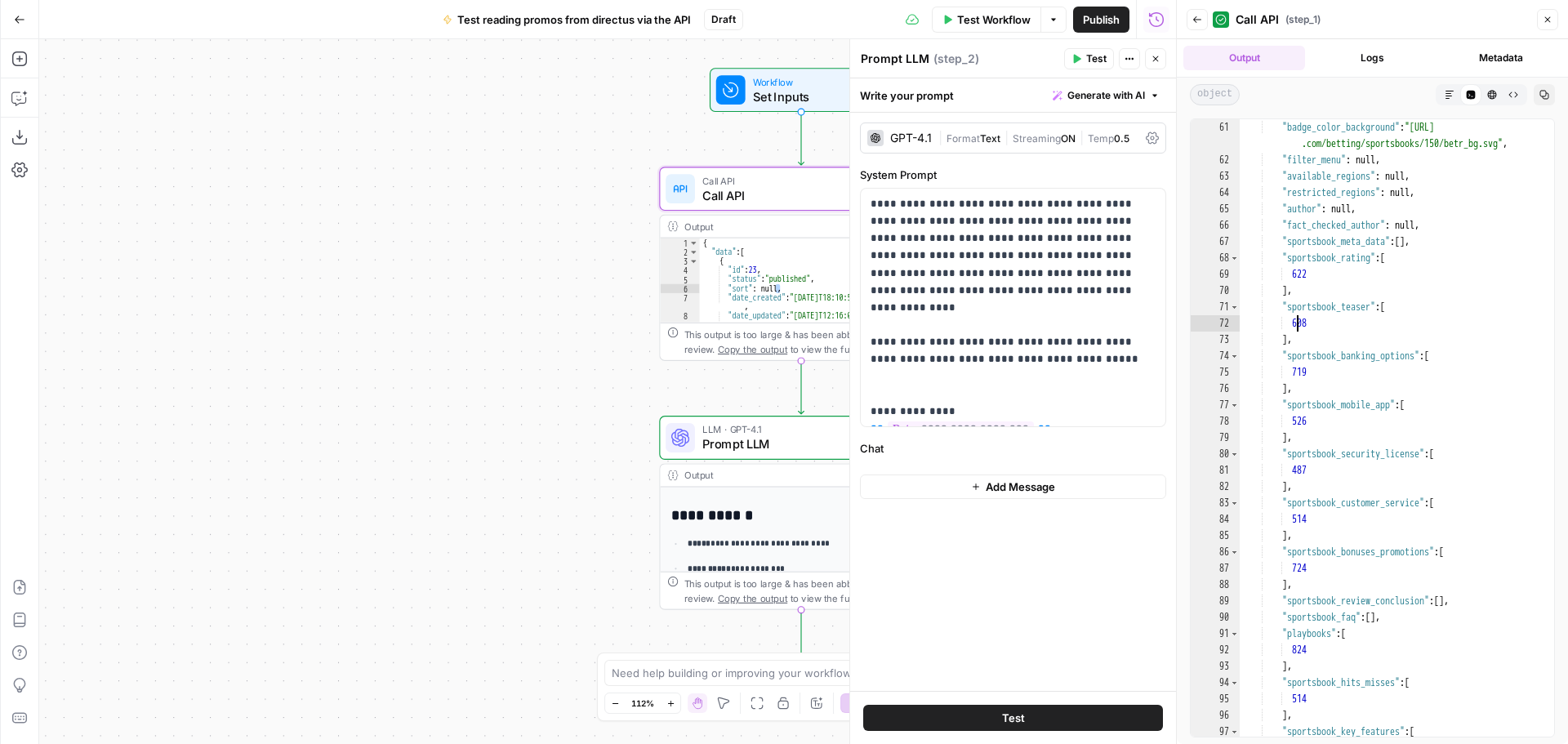 click on ""badge_color_background" :  "[URL]              .com/betting/sportsbooks/150/betr_bg.svg" ,           "filter_menu" : null ,           "available_regions" : null ,           "restricted_regions" : null ,           "author" : null ,           "fact_checked_author" : null ,           "sportsbook_meta_data" :  [ ] ,           "sportsbook_rating" :  [              622           ] ,           "sportsbook_teaser" :  [              608           ] ,           "sportsbook_banking_options" :  [              719           ] ,           "sportsbook_mobile_app" :  [              526           ] ,           "sportsbook_security_license" :  [              487           ] ,           "sportsbook_customer_service" :  [              514           ] ,           "sportsbook_bonuses_promotions" :  [              724           ] ,           "sportsbook_review_conclusion" :  [ ] ,           "sportsbook_faq" :  [ ] ,           "playbooks" :  [              824           ] ,           :  [" at bounding box center [1391, 452] 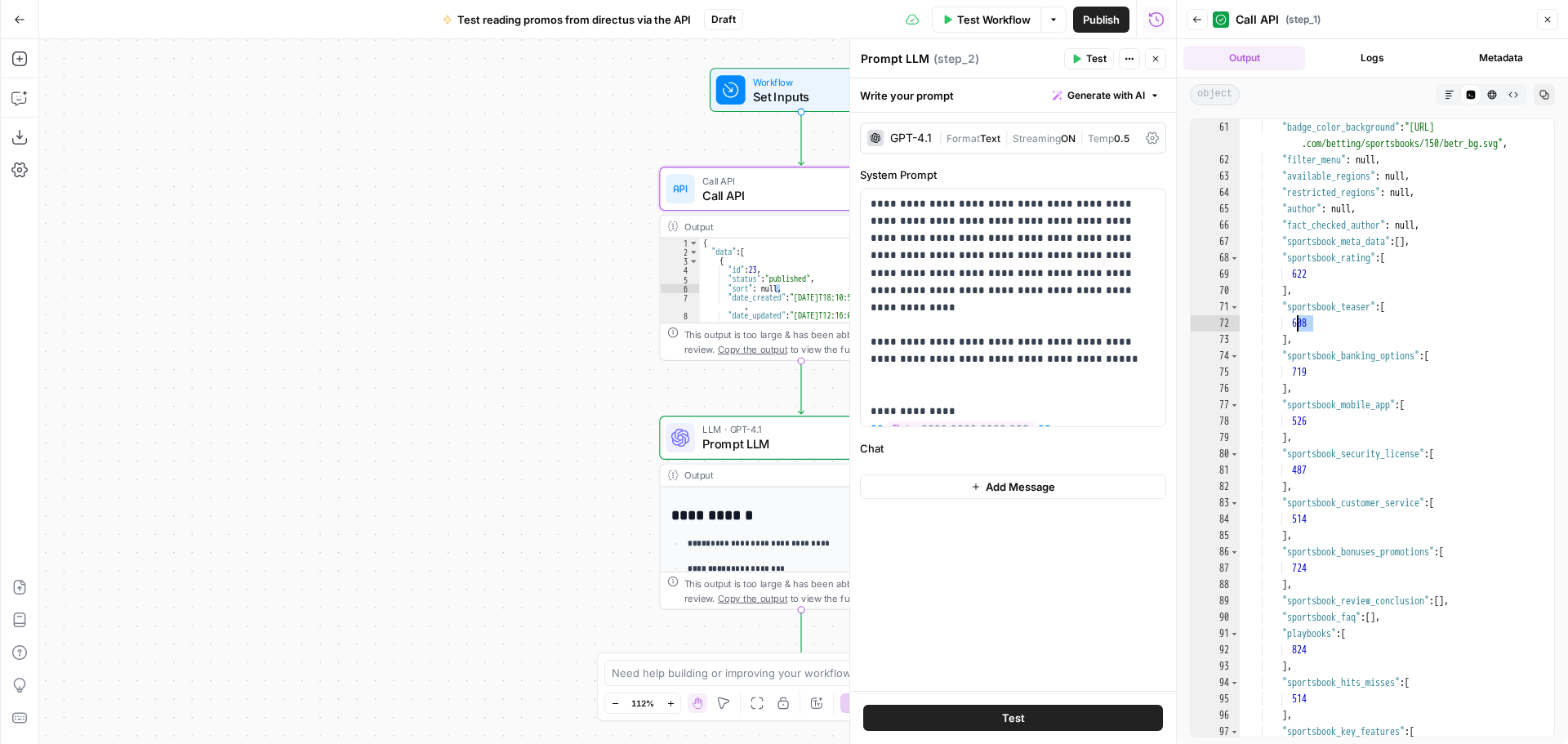 click on ""badge_color_background" :  "[URL]              .com/betting/sportsbooks/150/betr_bg.svg" ,           "filter_menu" : null ,           "available_regions" : null ,           "restricted_regions" : null ,           "author" : null ,           "fact_checked_author" : null ,           "sportsbook_meta_data" :  [ ] ,           "sportsbook_rating" :  [              622           ] ,           "sportsbook_teaser" :  [              608           ] ,           "sportsbook_banking_options" :  [              719           ] ,           "sportsbook_mobile_app" :  [              526           ] ,           "sportsbook_security_license" :  [              487           ] ,           "sportsbook_customer_service" :  [              514           ] ,           "sportsbook_bonuses_promotions" :  [              724           ] ,           "sportsbook_review_conclusion" :  [ ] ,           "sportsbook_faq" :  [ ] ,           "playbooks" :  [              824           ] ,           :  [" at bounding box center (1391, 452) 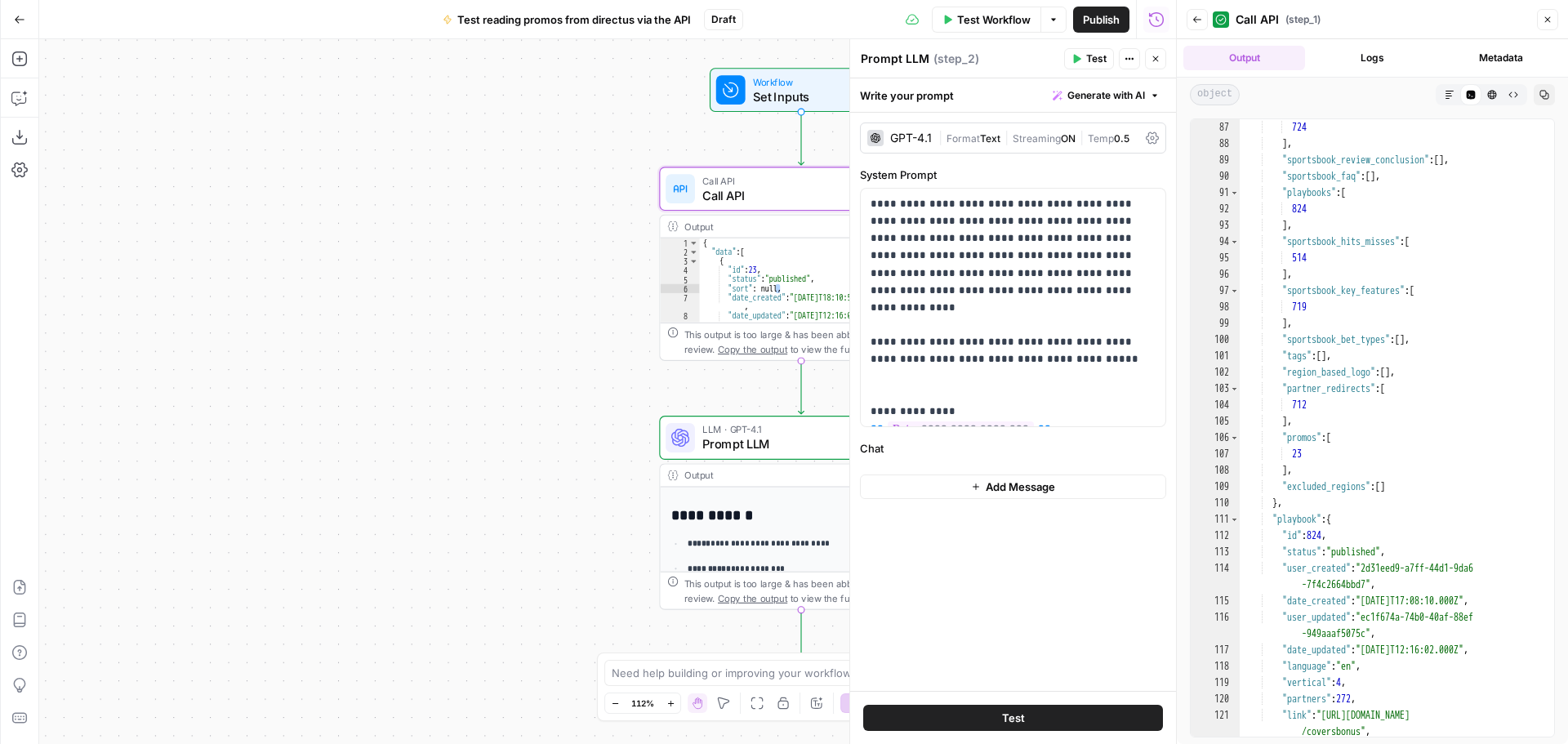 scroll, scrollTop: 1617, scrollLeft: 0, axis: vertical 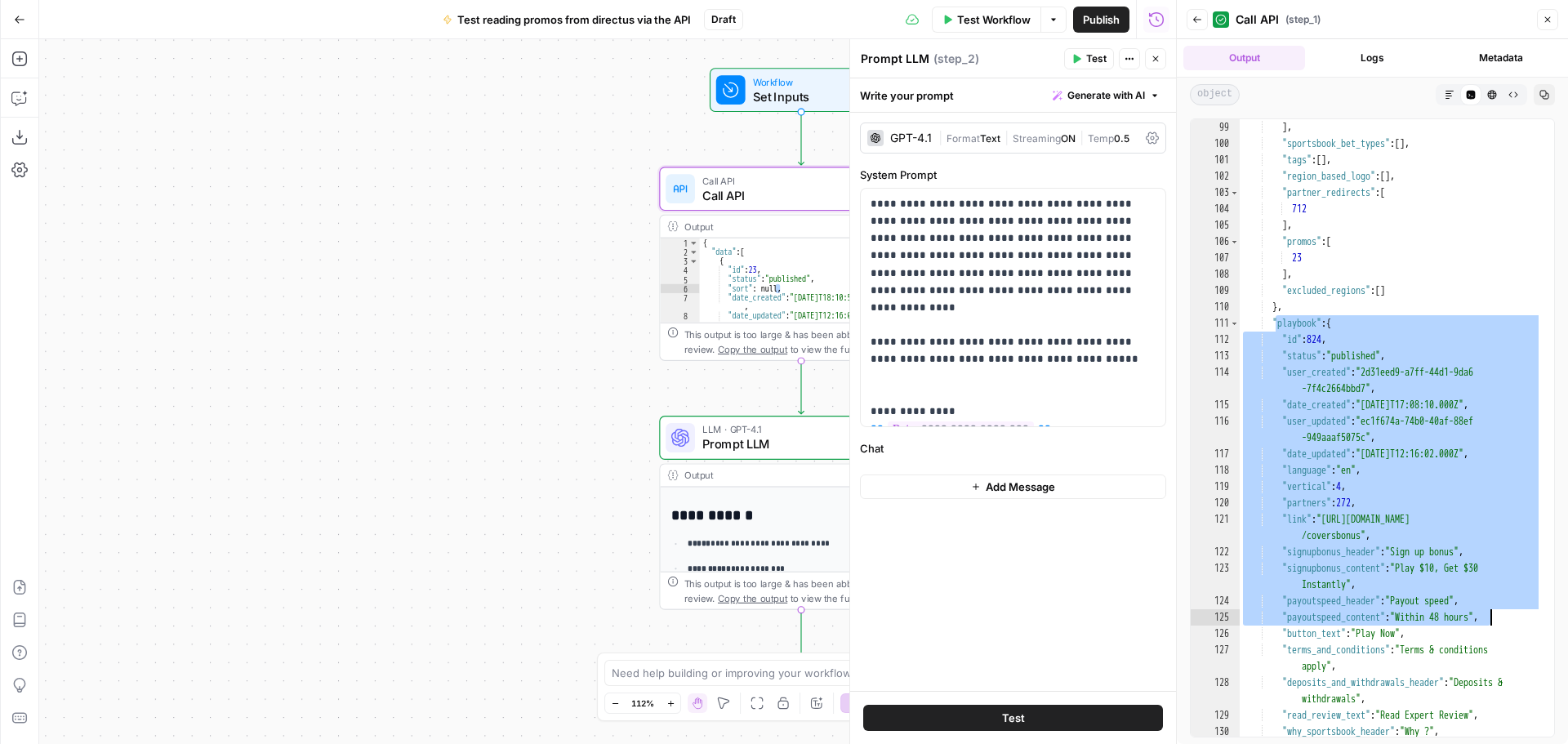 drag, startPoint x: 1277, startPoint y: 419, endPoint x: 1484, endPoint y: 585, distance: 265.33941 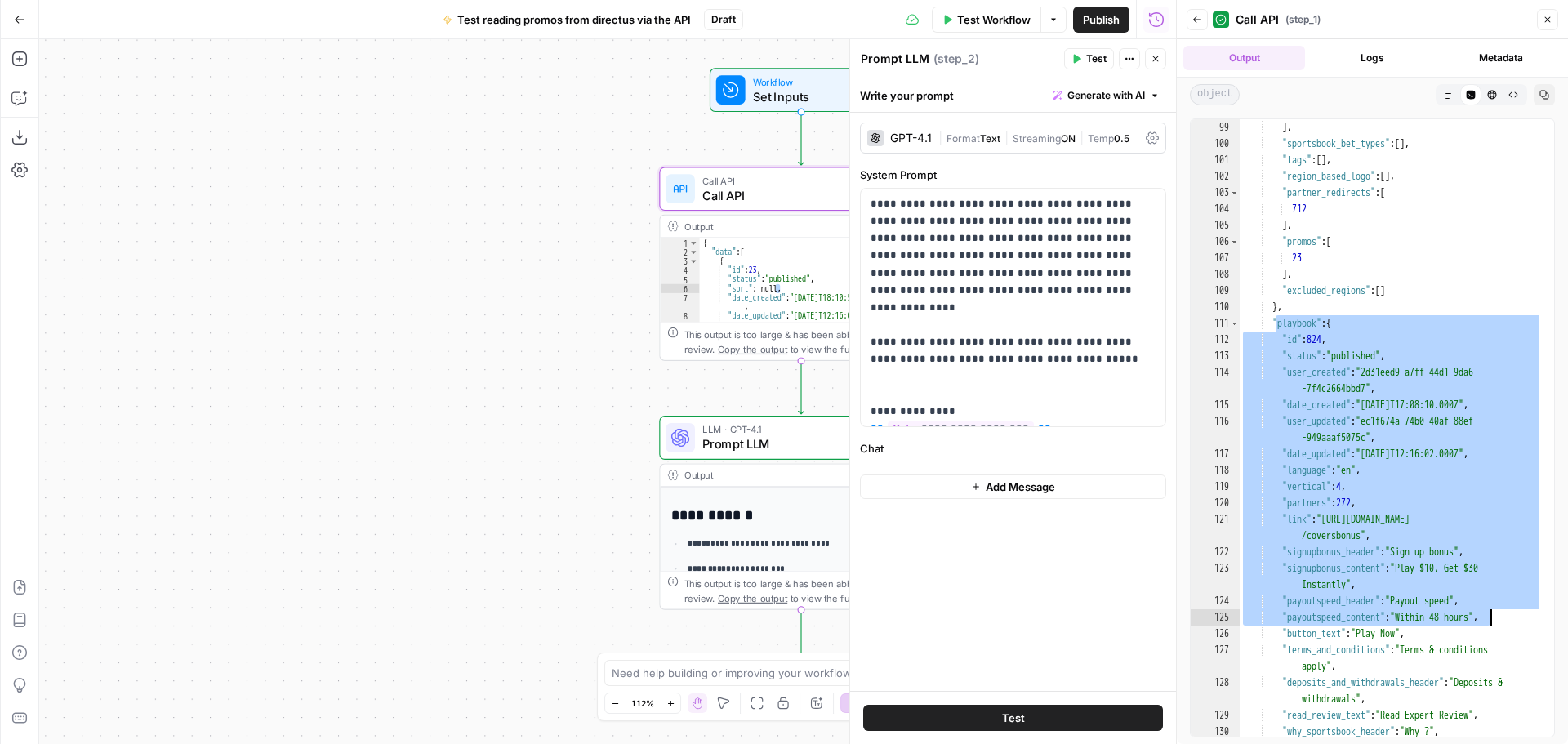 click on "] ,           "sportsbook_bet_types" :  [ ] ,           "tags" :  [ ] ,           "region_based_logo" :  [ ] ,           "partner_redirects" :  [              712           ] ,           "promos" :  [              23           ] ,           "excluded_regions" :  [ ]         } ,         "playbook" :  {           "id" :  824 ,           "status" :  "published" ,           "user_created" :  "2d31eed9-a7ff-44d1-9da6              -7f4c2664bbd7" ,           "date_created" :  "[DATE]T17:08:10.000Z" ,           "user_updated" :  "ec1f674a-74b0-40af-88ef              -949aaaf5075c" ,           "date_updated" :  "[DATE]T12:16:02.000Z" ,           "language" :  "en" ,           "vertical" :  4 ,           "partners" :  272 ,           "link" :  "[URL][DOMAIN_NAME]              /coversbonus" ,           "signupbonus_header" :  "Sign up bonus" ,           "signupbonus_content" :  "Play $10, Get $30               Instantly" ,           :  , ," at bounding box center [1391, 444] 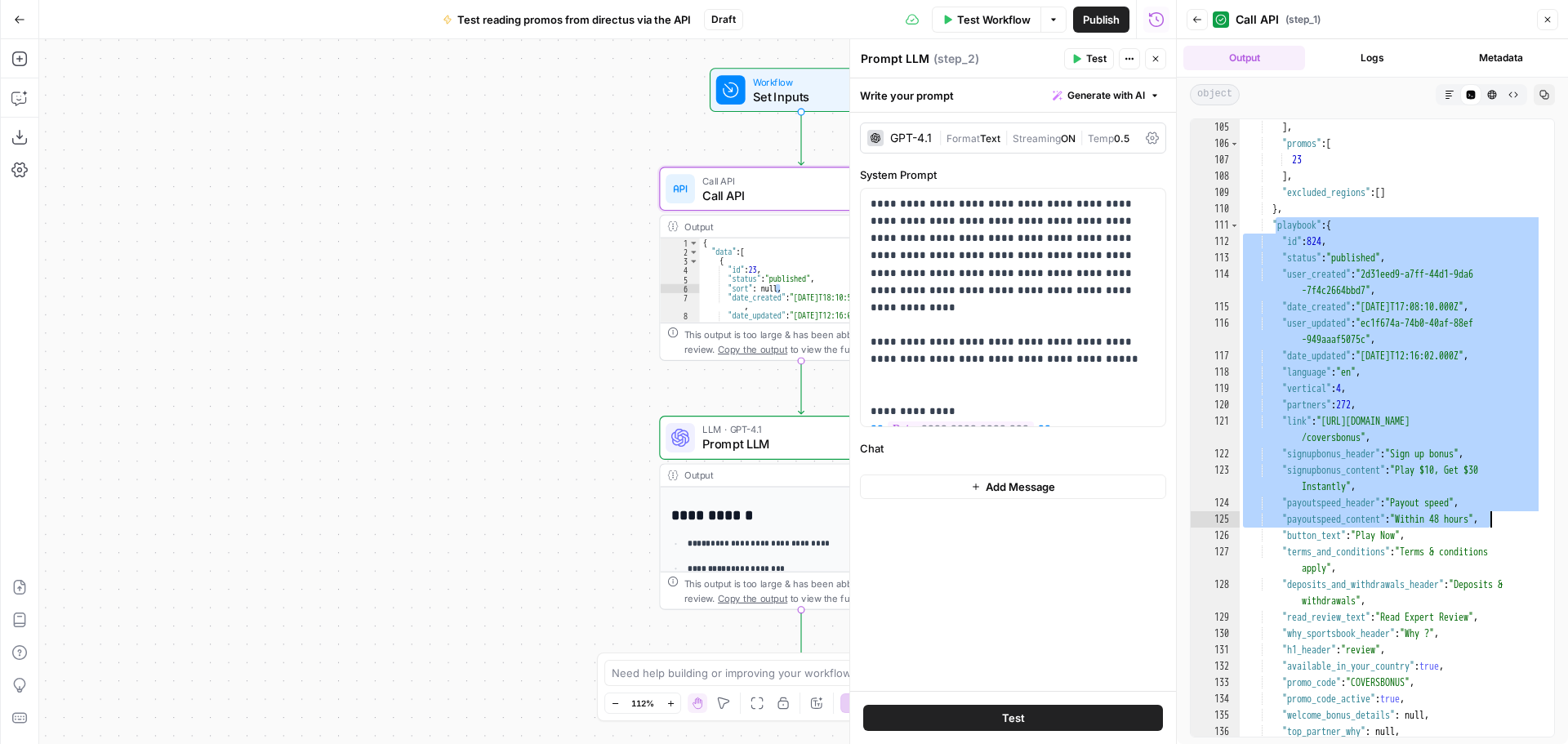scroll, scrollTop: 1813, scrollLeft: 0, axis: vertical 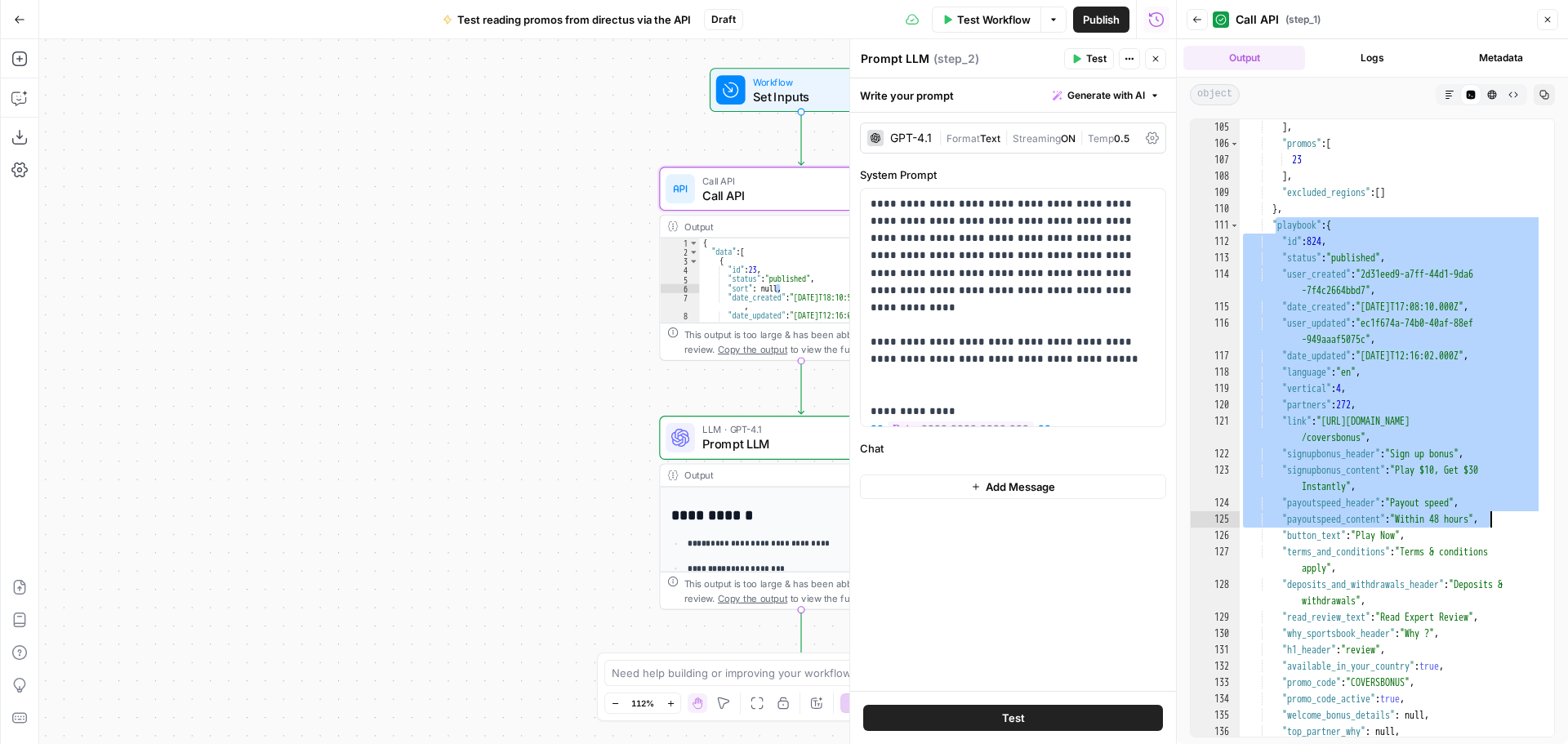 click on "] ,           "promos" :  [              23           ] ,           "excluded_regions" :  [ ]         } ,         "playbook" :  {           "id" :  824 ,           "status" :  "published" ,           "user_created" :  "2d31eed9-a7ff-44d1-9da6              -7f4c2664bbd7" ,           "date_created" :  "[DATE]T17:08:10.000Z" ,           "user_updated" :  "ec1f674a-74b0-40af-88ef              -949aaaf5075c" ,           "date_updated" :  "[DATE]T12:16:02.000Z" ,           "language" :  "en" ,           "vertical" :  4 ,           "partners" :  272 ,           "link" :  "[URL][DOMAIN_NAME]              /coversbonus" ,           "signupbonus_header" :  "Sign up bonus" ,           "signupbonus_content" :  "Play $10, Get $30               Instantly" ,           "payoutspeed_header" :  "Payout speed" ,           "payoutspeed_content" :  "Within 48 hours" ,           "button_text" :  "Play Now" ,           "terms_and_conditions" :  apply"" at bounding box center (1391, 428) 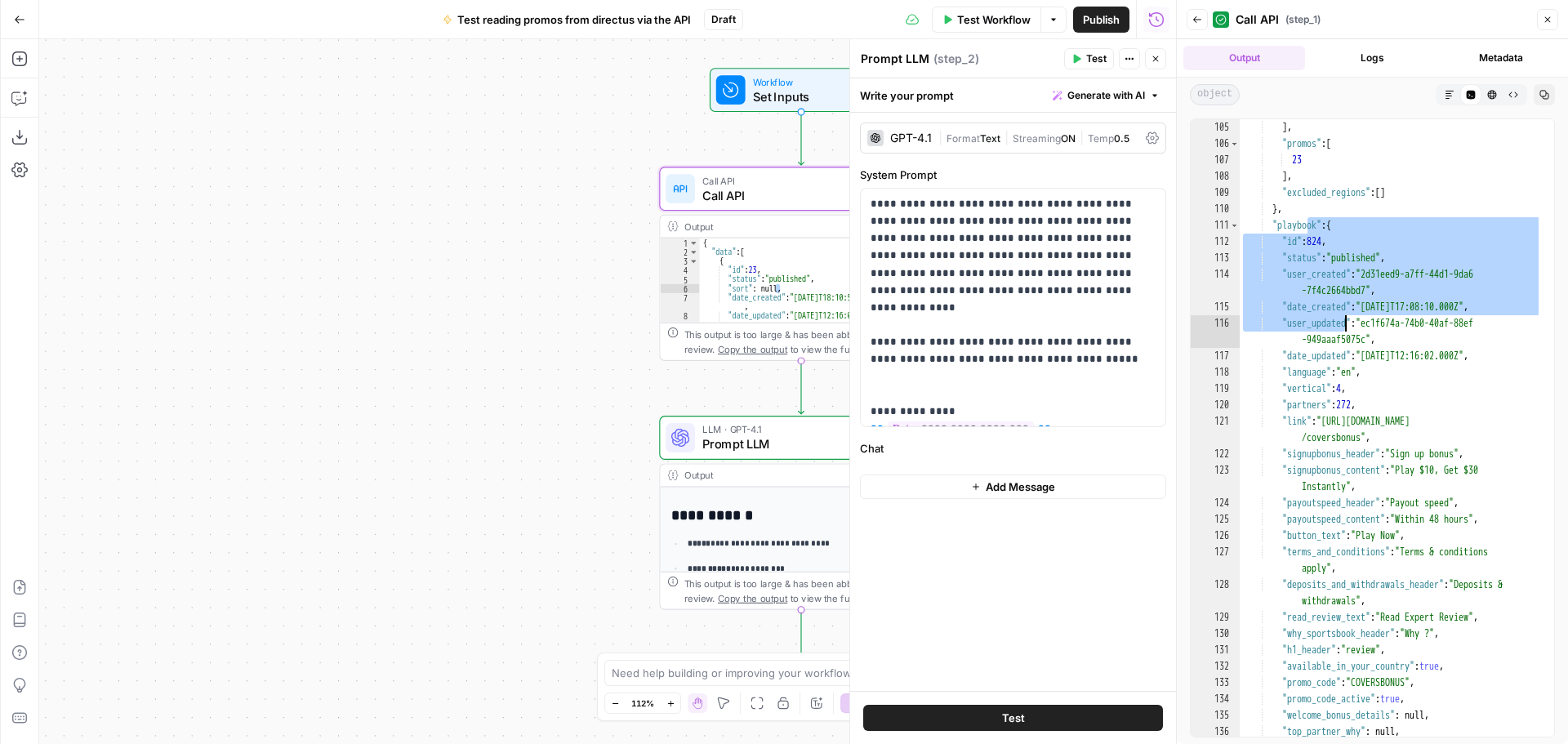 drag, startPoint x: 1310, startPoint y: 228, endPoint x: 1343, endPoint y: 331, distance: 108.15729 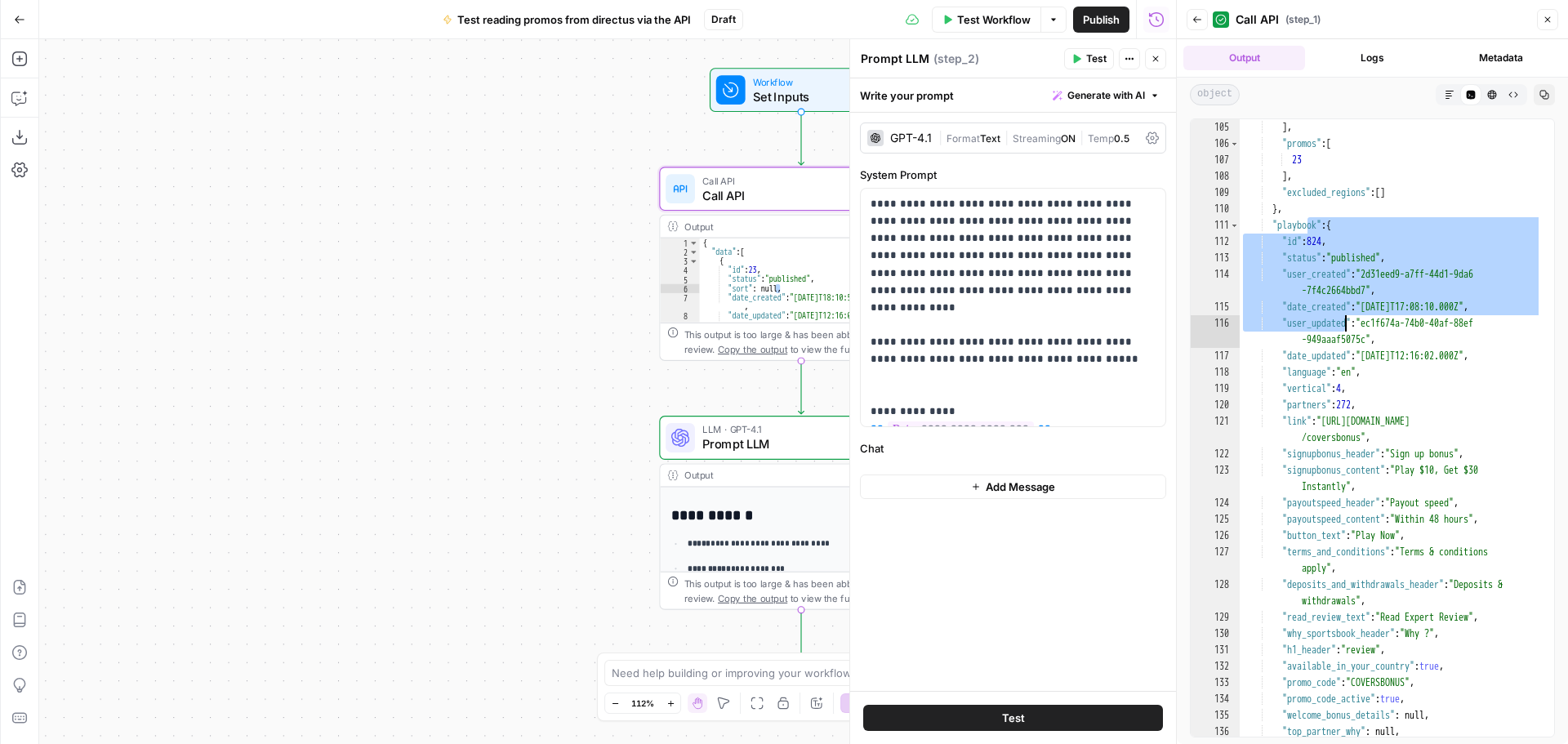 click on "] ,           "promos" :  [              23           ] ,           "excluded_regions" :  [ ]         } ,         "playbook" :  {           "id" :  824 ,           "status" :  "published" ,           "user_created" :  "2d31eed9-a7ff-44d1-9da6              -7f4c2664bbd7" ,           "date_created" :  "[DATE]T17:08:10.000Z" ,           "user_updated" :  "ec1f674a-74b0-40af-88ef              -949aaaf5075c" ,           "date_updated" :  "[DATE]T12:16:02.000Z" ,           "language" :  "en" ,           "vertical" :  4 ,           "partners" :  272 ,           "link" :  "[URL][DOMAIN_NAME]              /coversbonus" ,           "signupbonus_header" :  "Sign up bonus" ,           "signupbonus_content" :  "Play $10, Get $30               Instantly" ,           "payoutspeed_header" :  "Payout speed" ,           "payoutspeed_content" :  "Within 48 hours" ,           "button_text" :  "Play Now" ,           "terms_and_conditions" :  apply"" at bounding box center [1391, 444] 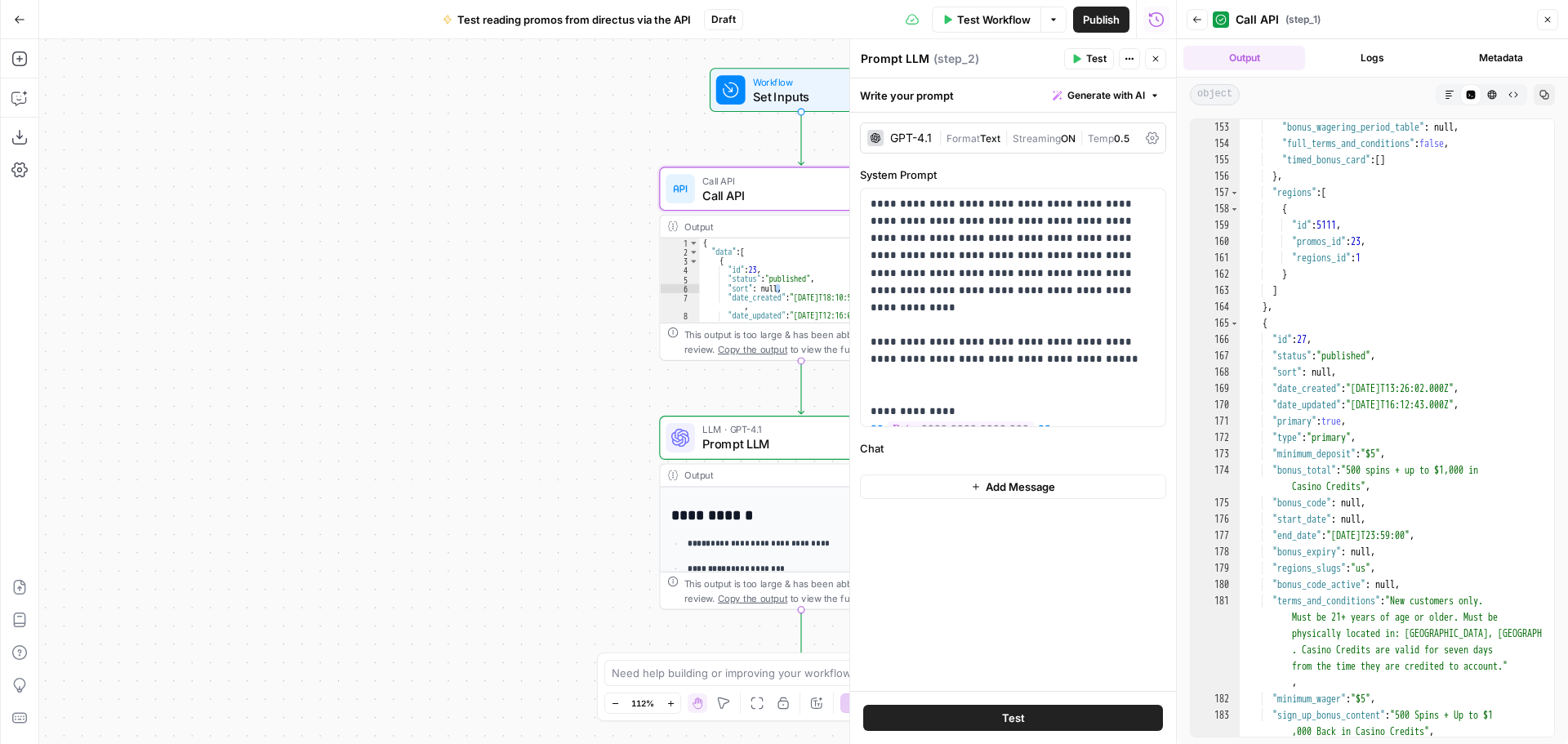 scroll, scrollTop: 2450, scrollLeft: 0, axis: vertical 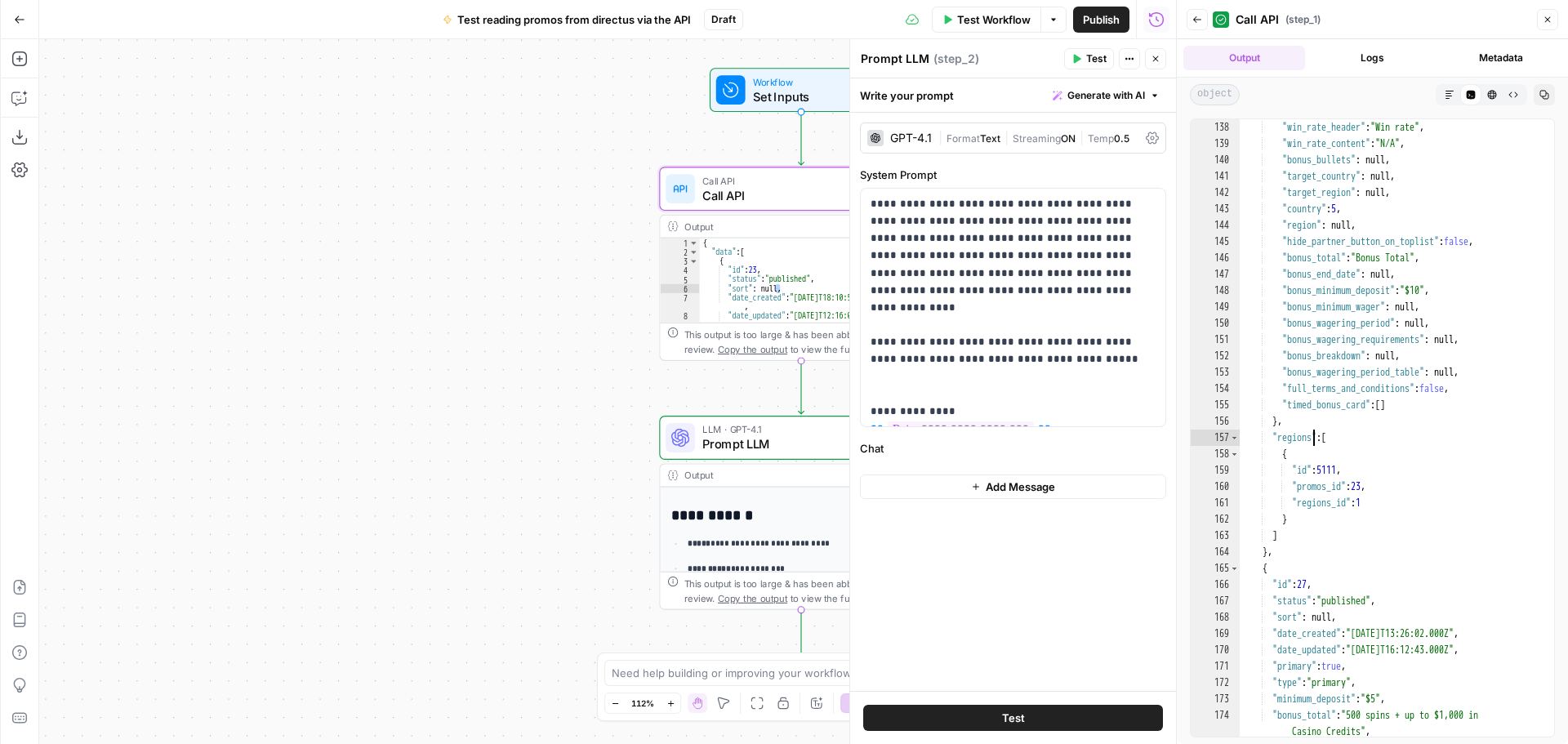 click on ""win_rate_header" :  "Win rate" ,           "win_rate_content" :  "N/A" ,           "bonus_bullets" : null ,           "target_country" : null ,           "target_region" : null ,           "country" :  5 ,           "region" : null ,           "hide_partner_button_on_toplist" :  false ,           "bonus_total" :  "Bonus Total" ,           "bonus_end_date" : null ,           "bonus_minimum_deposit" :  "$10" ,           "bonus_minimum_wager" : null ,           "bonus_wagering_period" : null ,           "bonus_wagering_requirements" : null ,           "bonus_breakdown" : null ,           "bonus_wagering_period_table" : null ,           "full_terms_and_conditions" :  false ,           "timed_bonus_card" :  [ ]         } ,         "regions" :  [           {              "id" :  5111 ,              "promos_id" :  23 ,              "regions_id" :  1           }         ]      } ,      {         "id" :  27 ,         "status" :  "published" ,         "sort" : null ,         "date_created" :  ,         :  ," at bounding box center (1391, 444) 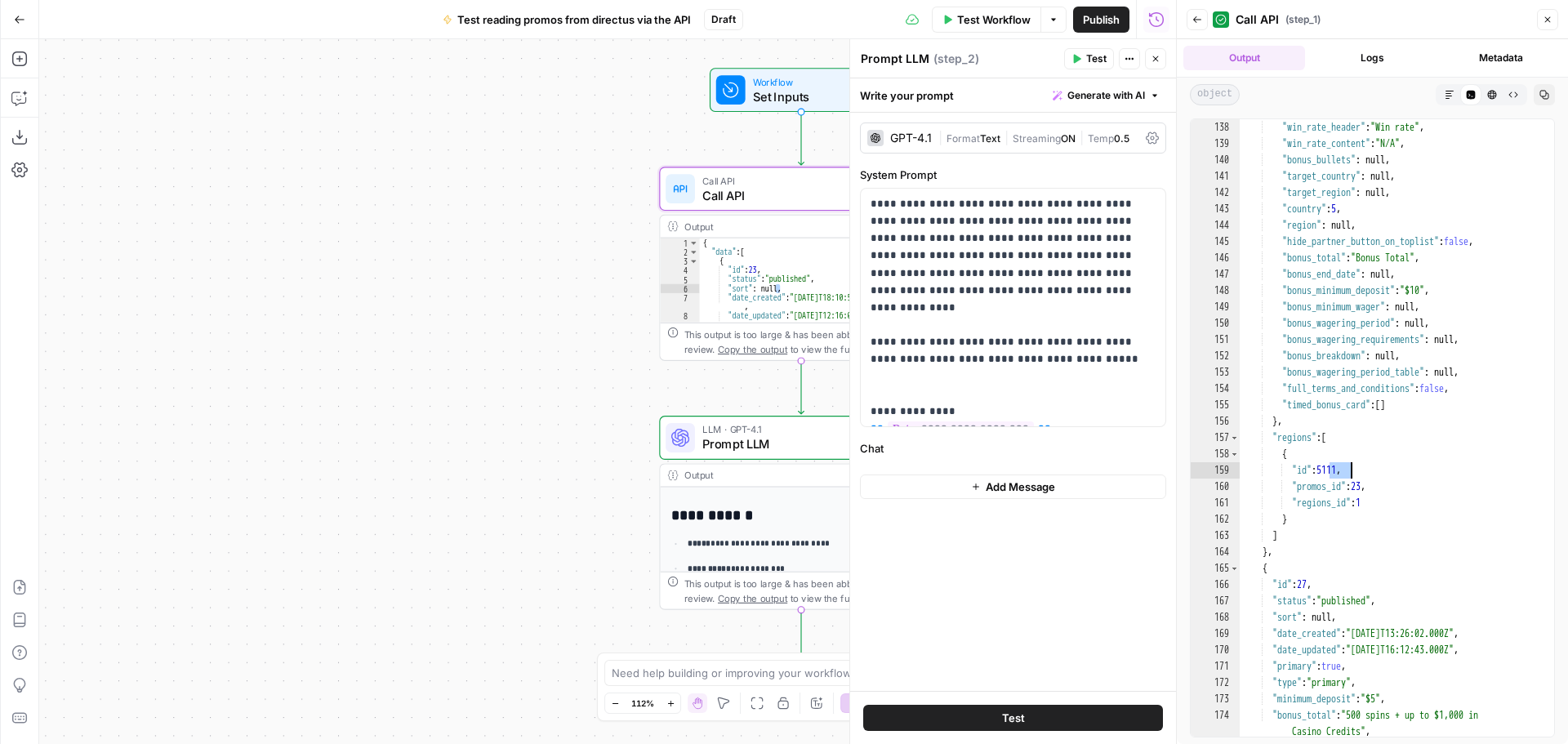 click on ""win_rate_header" :  "Win rate" ,           "win_rate_content" :  "N/A" ,           "bonus_bullets" : null ,           "target_country" : null ,           "target_region" : null ,           "country" :  5 ,           "region" : null ,           "hide_partner_button_on_toplist" :  false ,           "bonus_total" :  "Bonus Total" ,           "bonus_end_date" : null ,           "bonus_minimum_deposit" :  "$10" ,           "bonus_minimum_wager" : null ,           "bonus_wagering_period" : null ,           "bonus_wagering_requirements" : null ,           "bonus_breakdown" : null ,           "bonus_wagering_period_table" : null ,           "full_terms_and_conditions" :  false ,           "timed_bonus_card" :  [ ]         } ,         "regions" :  [           {              "id" :  5111 ,              "promos_id" :  23 ,              "regions_id" :  1           }         ]      } ,      {         "id" :  27 ,         "status" :  "published" ,         "sort" : null ,         "date_created" :  ,         :  ," at bounding box center [1391, 444] 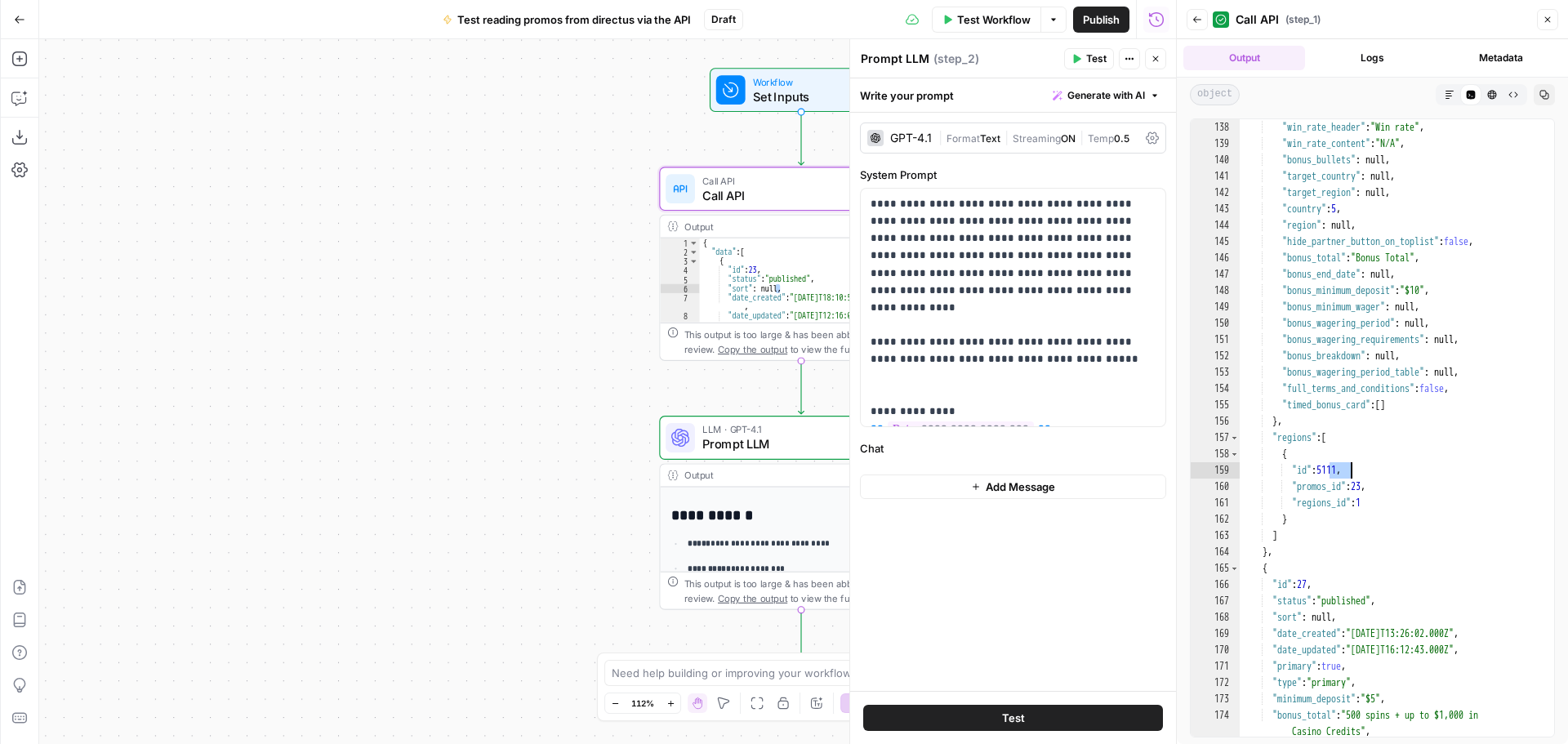 click on ""win_rate_header" :  "Win rate" ,           "win_rate_content" :  "N/A" ,           "bonus_bullets" : null ,           "target_country" : null ,           "target_region" : null ,           "country" :  5 ,           "region" : null ,           "hide_partner_button_on_toplist" :  false ,           "bonus_total" :  "Bonus Total" ,           "bonus_end_date" : null ,           "bonus_minimum_deposit" :  "$10" ,           "bonus_minimum_wager" : null ,           "bonus_wagering_period" : null ,           "bonus_wagering_requirements" : null ,           "bonus_breakdown" : null ,           "bonus_wagering_period_table" : null ,           "full_terms_and_conditions" :  false ,           "timed_bonus_card" :  [ ]         } ,         "regions" :  [           {              "id" :  5111 ,              "promos_id" :  23 ,              "regions_id" :  1           }         ]      } ,      {         "id" :  27 ,         "status" :  "published" ,         "sort" : null ,         "date_created" :  ,         :  ," at bounding box center [1391, 444] 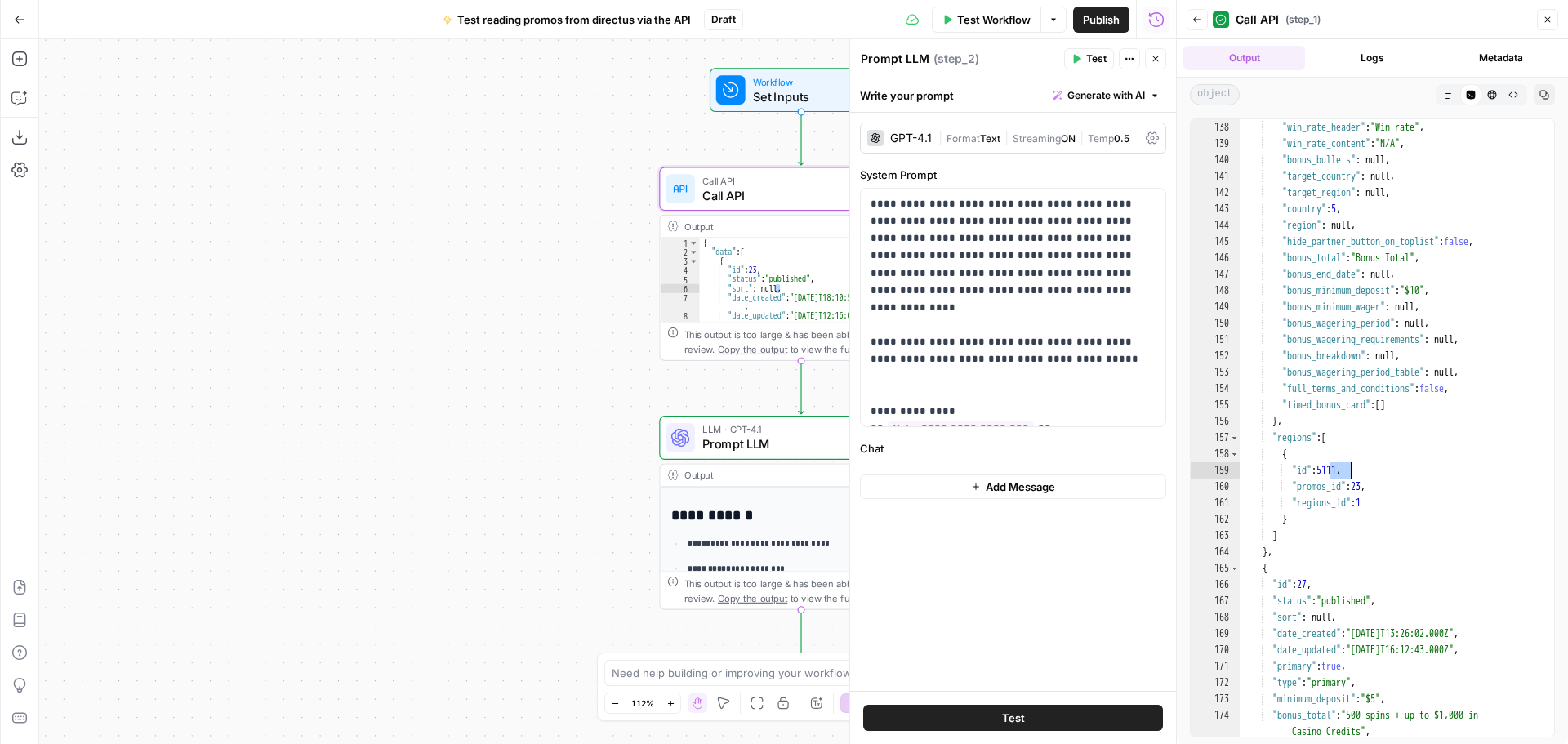 type on "**********" 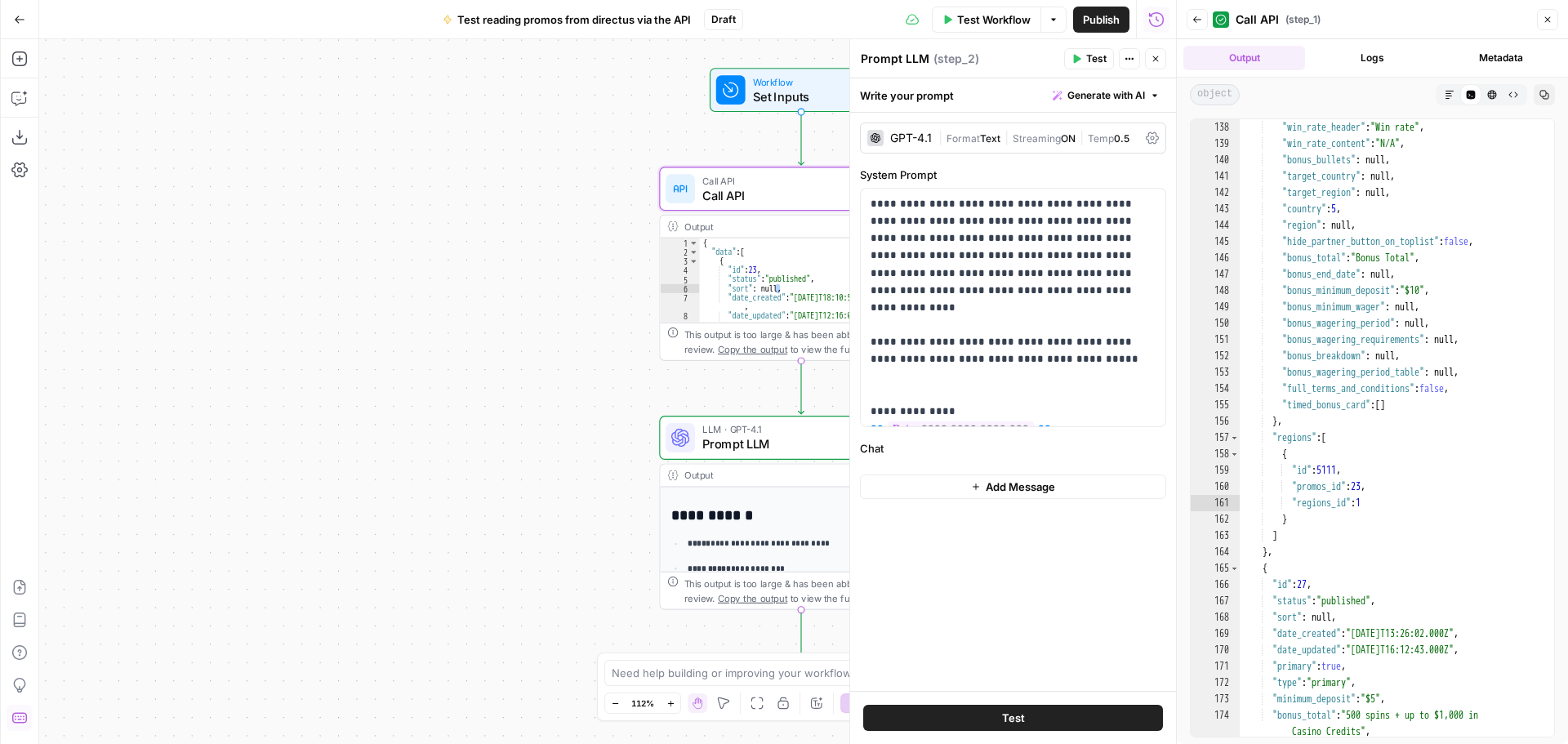 click on "**********" at bounding box center [608, 391] 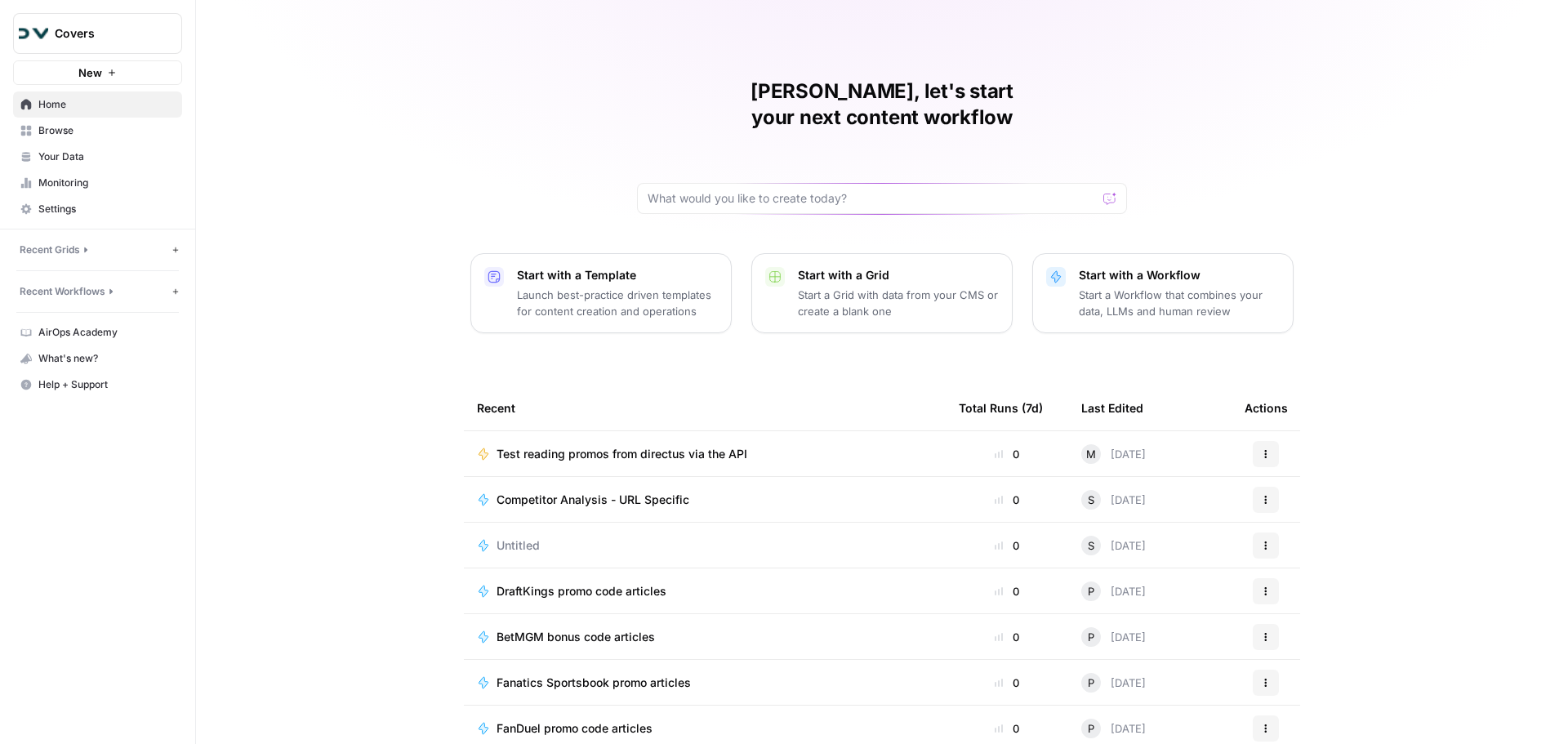 scroll, scrollTop: 0, scrollLeft: 0, axis: both 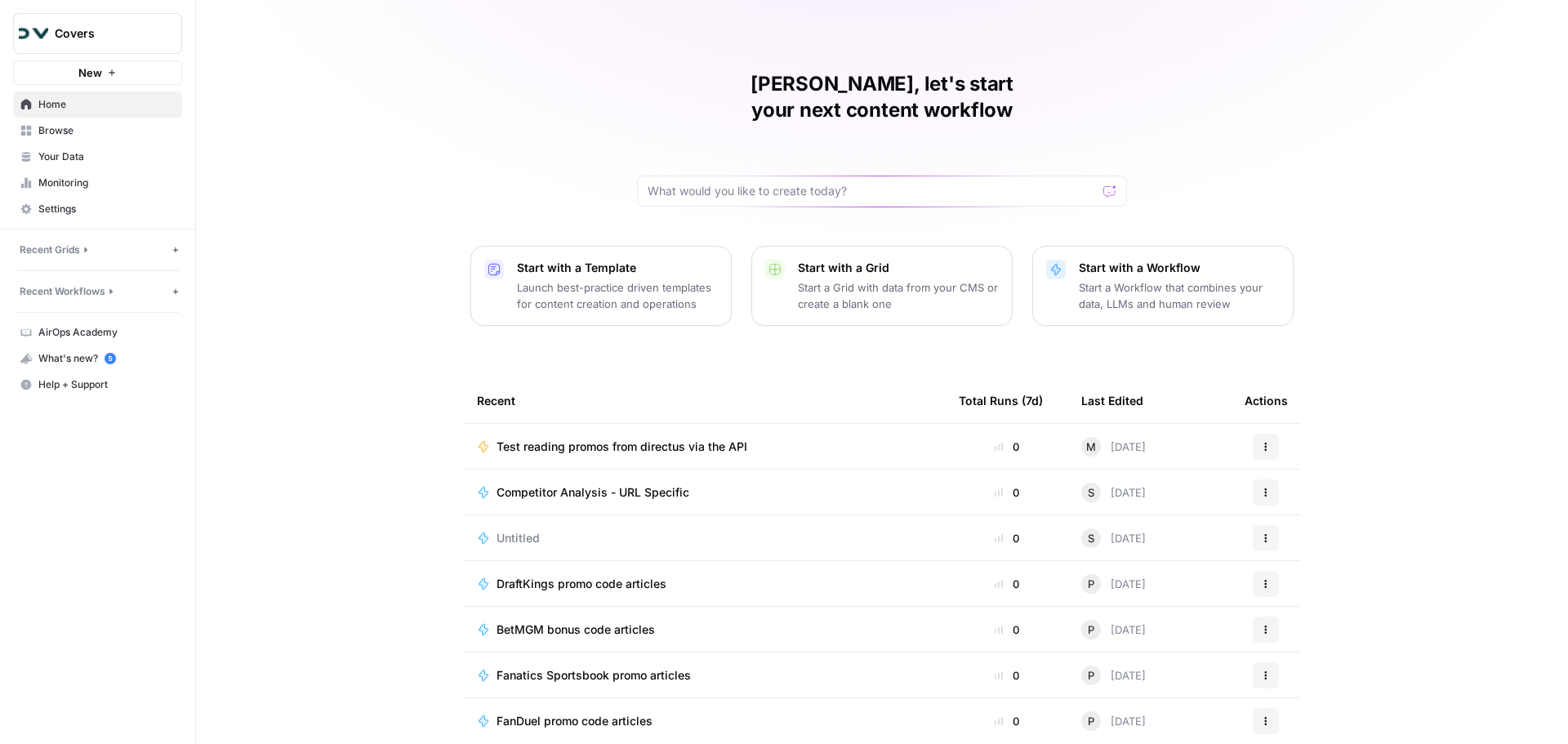 click on "Matt, let's start your next content workflow Start with a Template Launch best-practice driven templates for content creation and operations Start with a Grid Start a Grid with data from your CMS or create a blank one Start with a Workflow Start a Workflow that combines your data, LLMs and human review Recent Total Runs (7d) Last Edited Actions Test reading promos from directus via the API 0 M Today Actions Competitor Analysis - URL Specific 0 S Today Actions Untitled 0 S Today Actions DraftKings promo code articles 0 P Today Actions BetMGM bonus code articles 0 P 5 days ago Actions Fanatics Sportsbook promo articles 0 P 5 days ago Actions FanDuel promo code articles 0 P 5 days ago Actions" at bounding box center [882, 381] 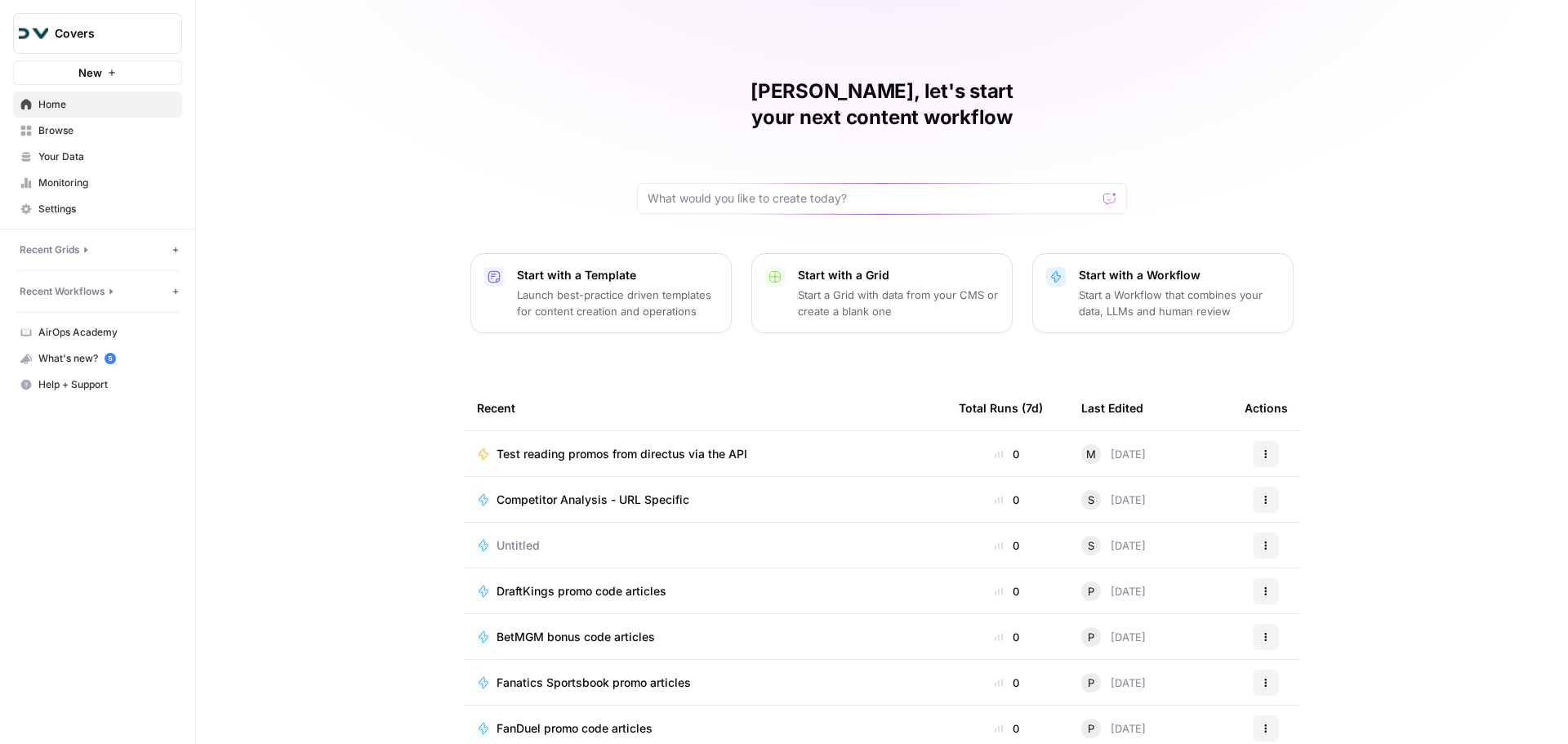 scroll, scrollTop: 7, scrollLeft: 0, axis: vertical 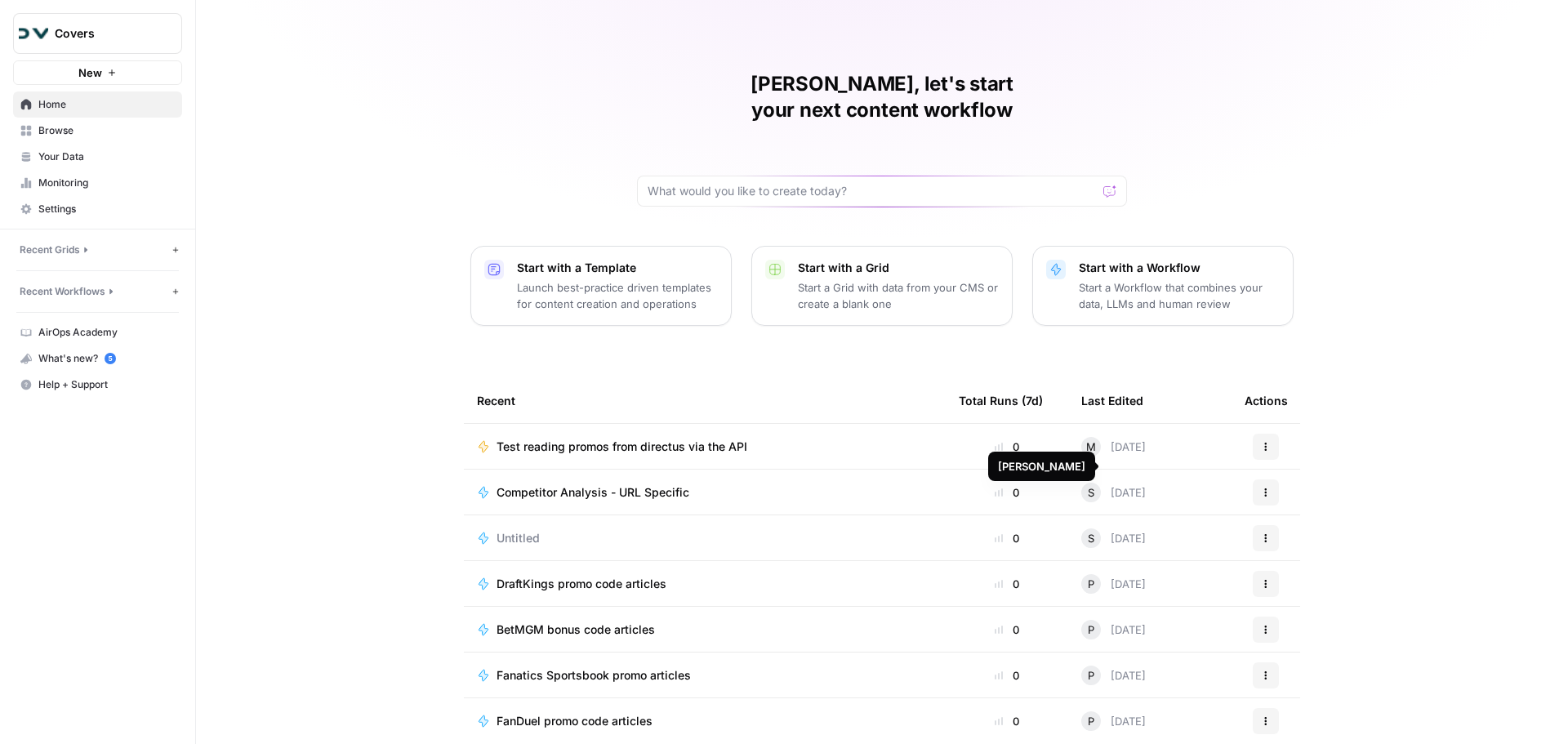 click on "Matt, let's start your next content workflow Start with a Template Launch best-practice driven templates for content creation and operations Start with a Grid Start a Grid with data from your CMS or create a blank one Start with a Workflow Start a Workflow that combines your data, LLMs and human review Recent Total Runs (7d) Last Edited Actions Test reading promos from directus via the API 0 M Today Actions Competitor Analysis - URL Specific 0 S Today Actions Untitled 0 S Today Actions DraftKings promo code articles 0 P Today Actions BetMGM bonus code articles 0 P 5 days ago Actions Fanatics Sportsbook promo articles 0 P 5 days ago Actions FanDuel promo code articles 0 P 5 days ago Actions" at bounding box center [882, 381] 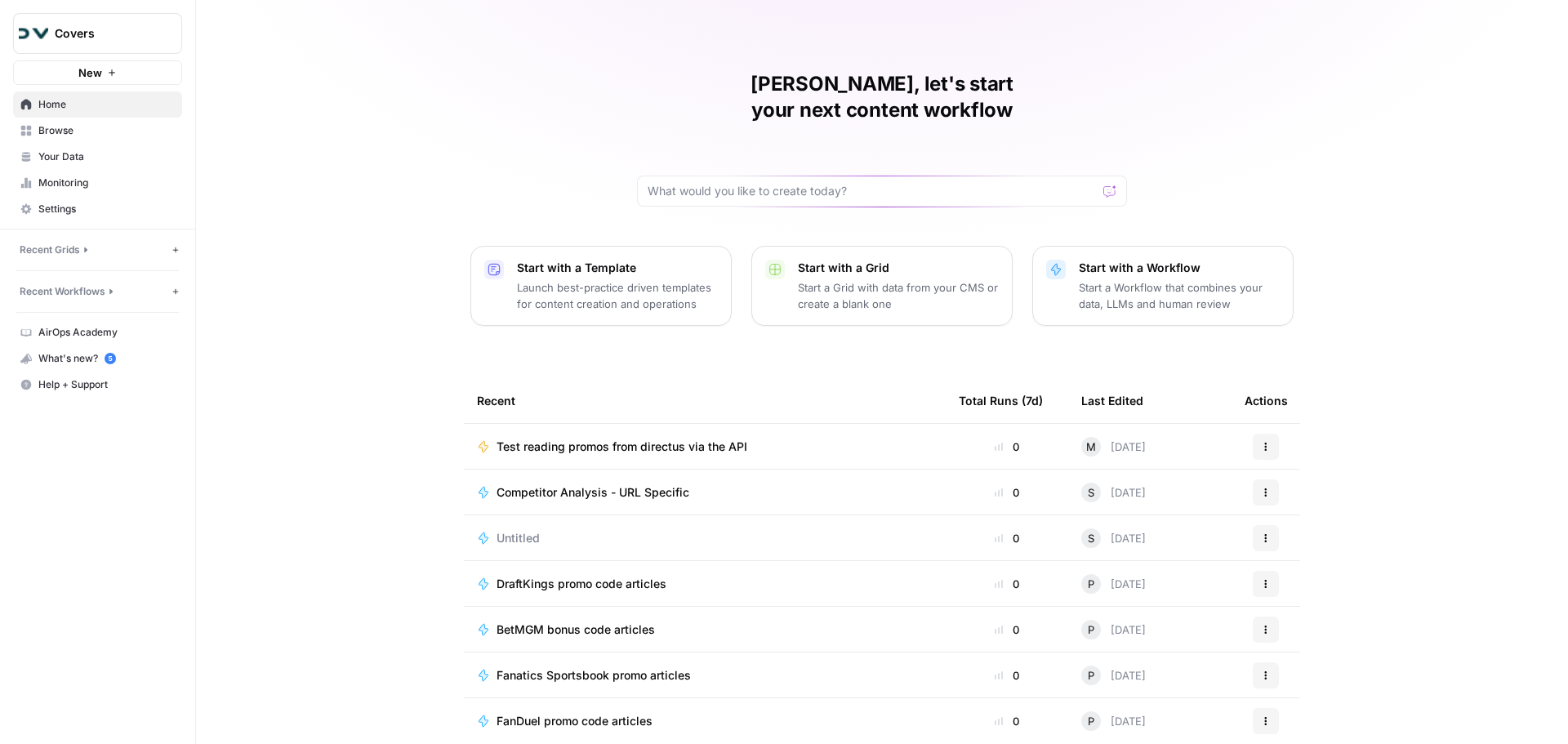 click on "Test reading promos from directus via the API" at bounding box center (621, 447) 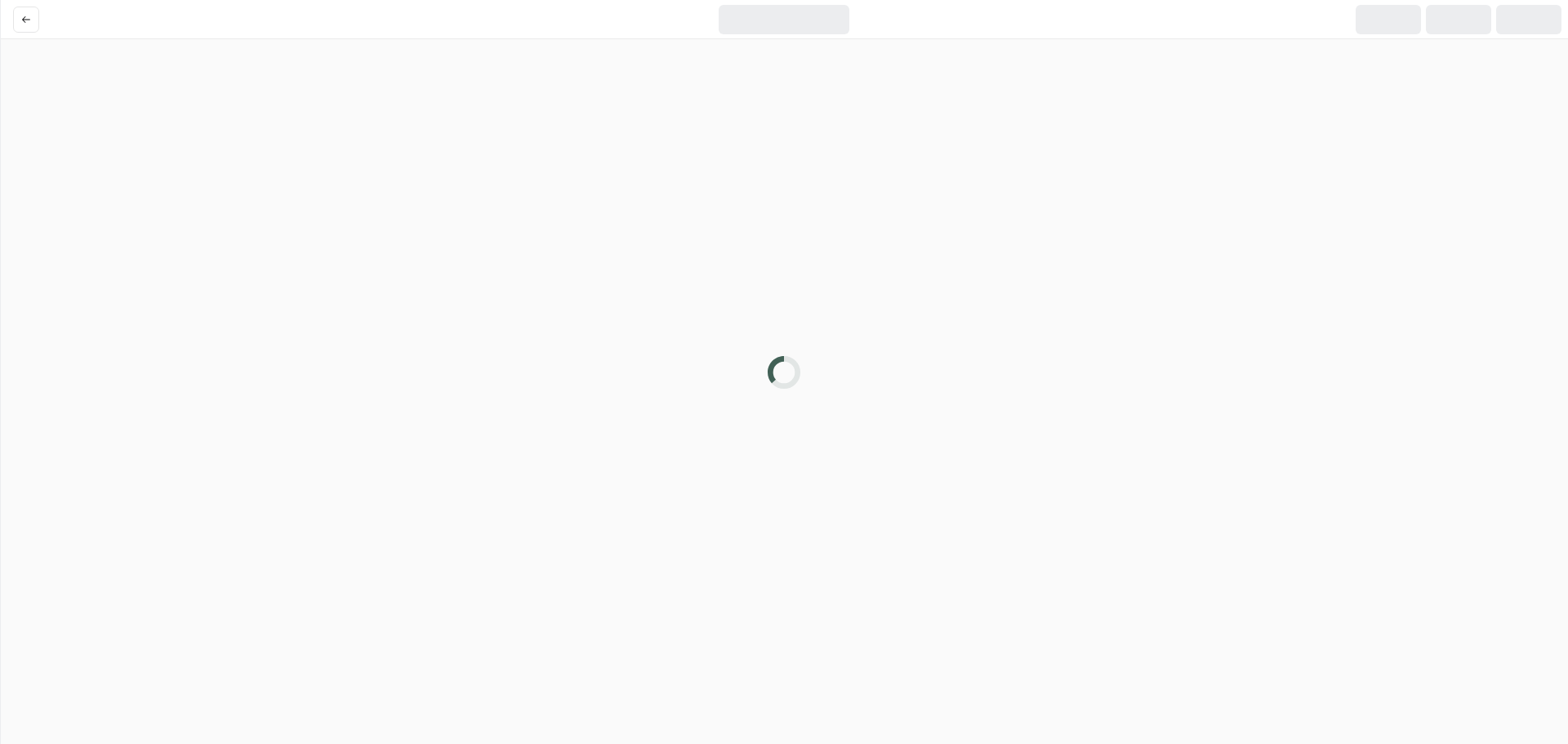 scroll, scrollTop: 0, scrollLeft: 0, axis: both 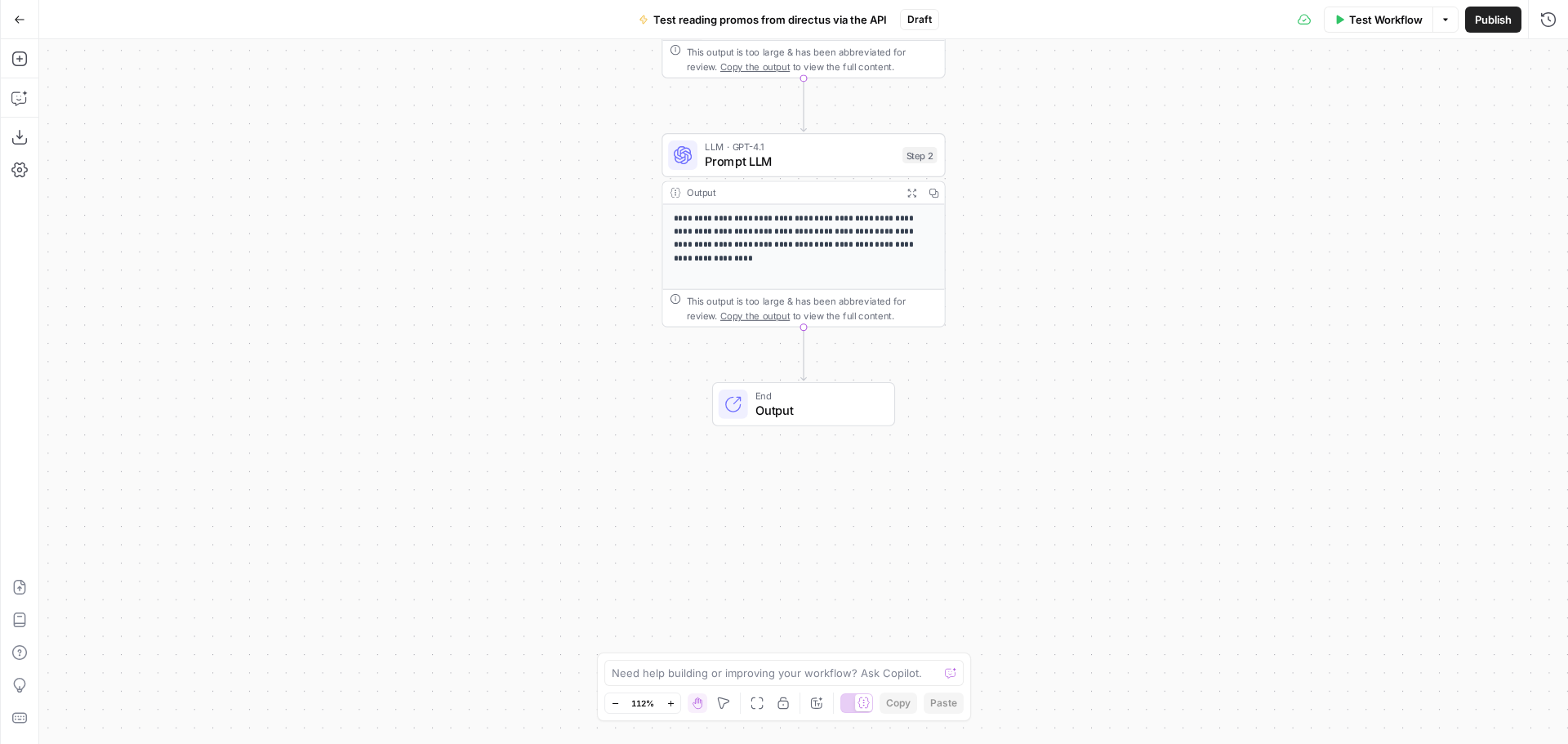 click on "Workflow Set Inputs Inputs Call API Call API Step 1 Output Expand Output Copy 1 2 3 4 5 6 7 8 9 {    "data" :  [      {         "id" :  23 ,         "status" :  "published" ,         "sort" : null ,         "date_created" :  "[DATE]T18:10:51.000Z"            ,         "date_updated" :  "[DATE]T12:16:02.000Z"            ,         "primary" :  true ,     XXXXXXXXXXXXXXXXXXXXXXXXXXXXXXXXXXXXXXXXXXXXXXXXXXXXXXXXXXXXXXXXXXXXXXXXXXXXXXXXXXXXXXXXXXXXXXXXXXXXXXXXXXXXXXXXXXXXXXXXXXXXXXXXXXXXXXXXXXXXXXXXXXXXXXXXXXXXXXXXXXXXXXXXXXXXXXXXXXXXXXXXXXXXXXXXXXXXXXXXXXXXXXXXXXXXXXXXXXXXXXXXXXXXXXXXXXXXXXXXXXXXXXXXXXXXXXXXXXXXXXXXXXXXXXXXXXXXXXXXXXXXXXXXXXXXXXXXXXXXXXXXXXXXXXXXXXXXXXXXXXXXXXXXXXXXXXXXXXXXXXXXXXXXXXXXXXXXXXXXXXXXXXXXXXXXXXXXXXXXXXXXXXXXXXXXXXXXXXXXXXXXXXXXXXXXXXXXXXXXXXXXXXXXXXXXXXXXXXXXXXXXXXXXXXXXXXXXXXXXXXXXXXXXXXXXXXXXXXXXXXXXXXXXXXXXXXXXXXXXXXXXXXXXXXXX This output is too large & has been abbreviated for review.   Copy the output   to view the full content. LLM · GPT-4.1 Copy" at bounding box center [804, 391] 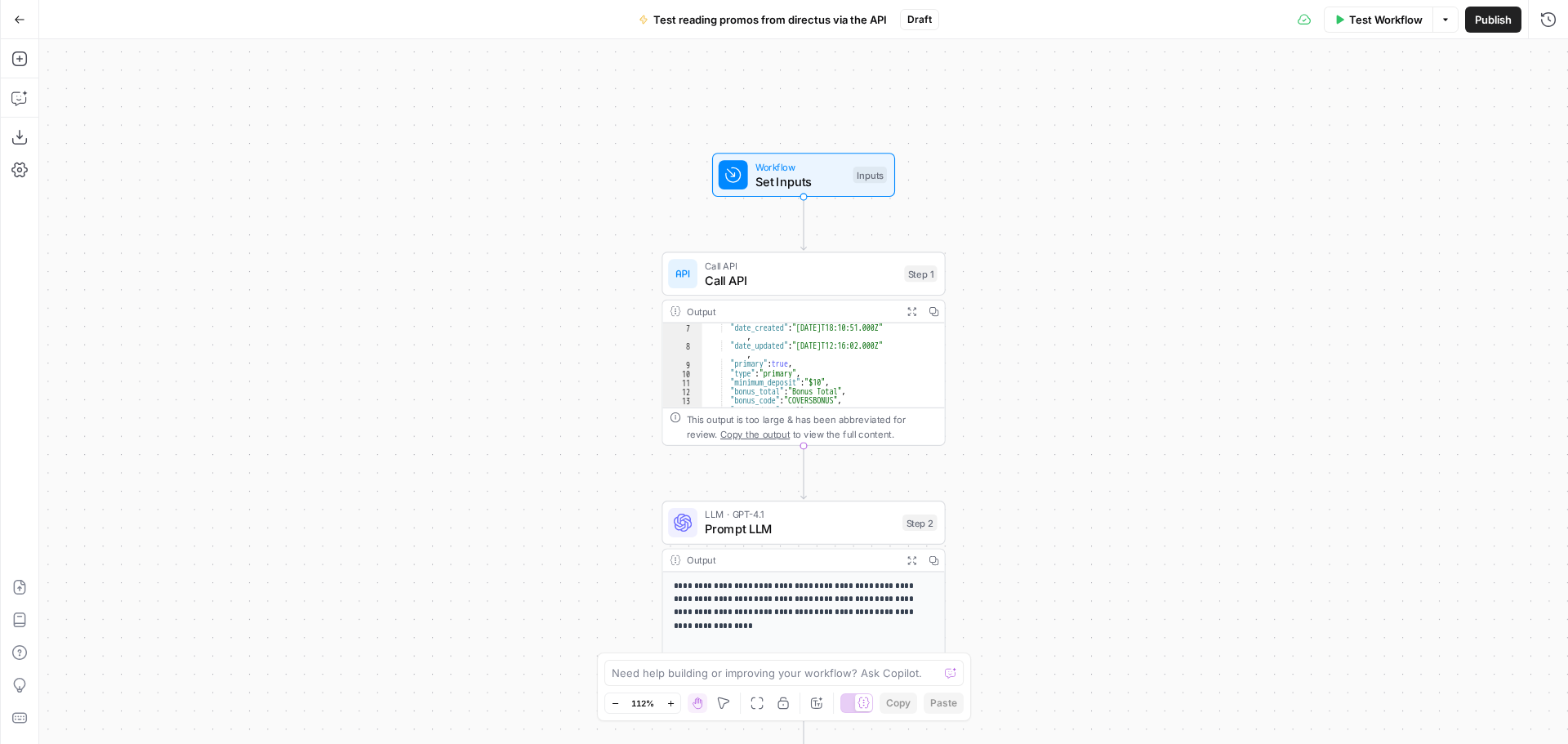 scroll, scrollTop: 49, scrollLeft: 0, axis: vertical 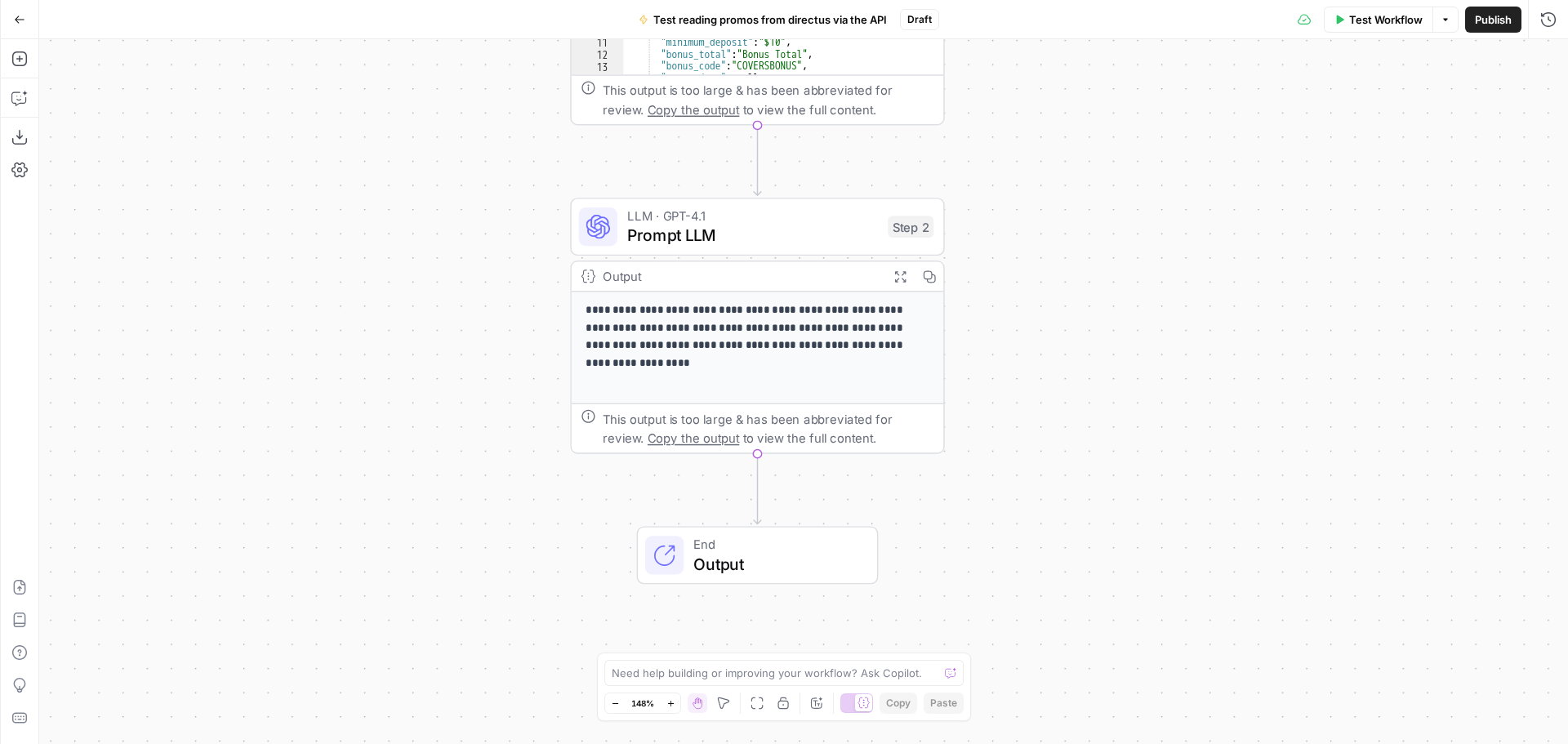 drag, startPoint x: 580, startPoint y: 368, endPoint x: 452, endPoint y: 376, distance: 128.24976 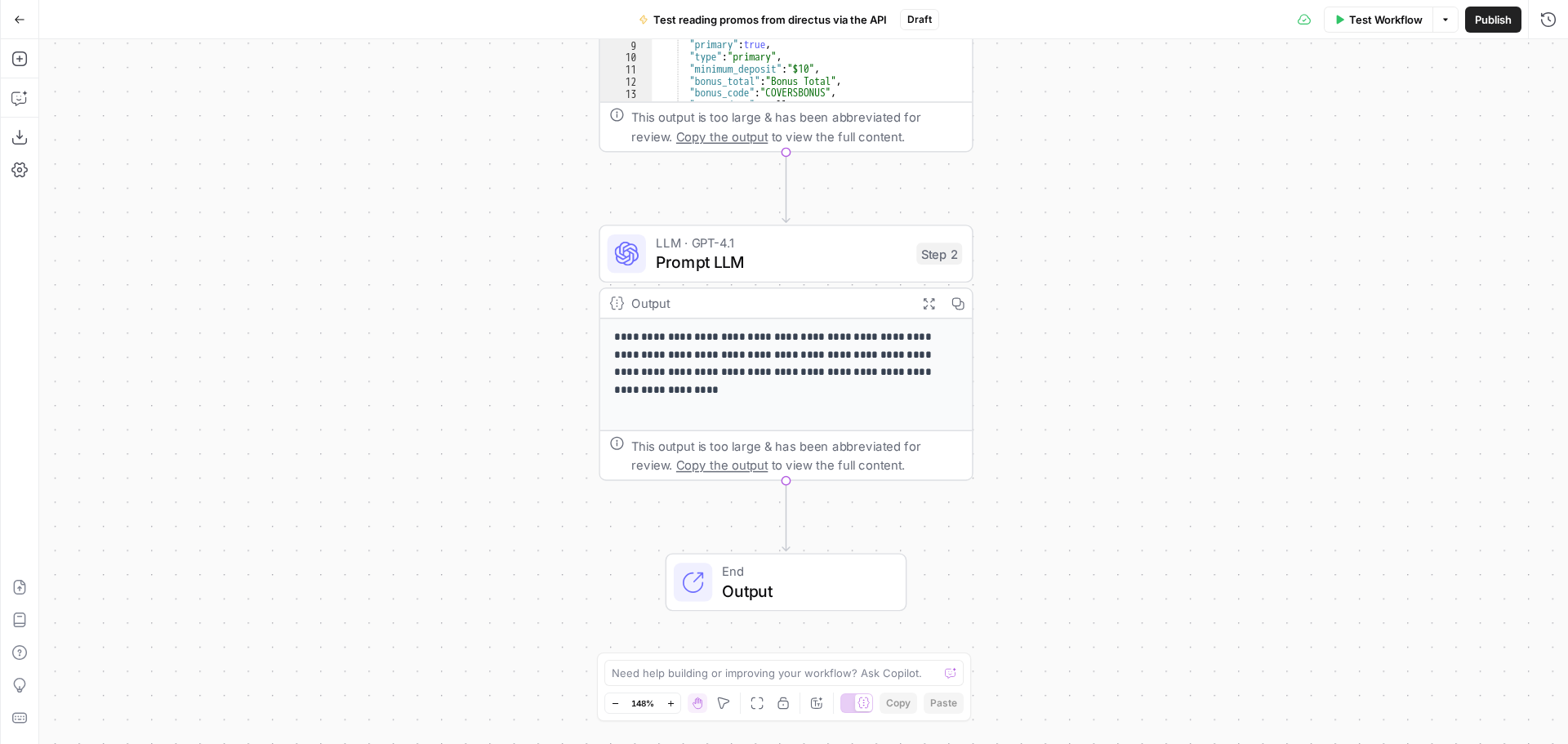 drag, startPoint x: 499, startPoint y: 390, endPoint x: 536, endPoint y: 412, distance: 43 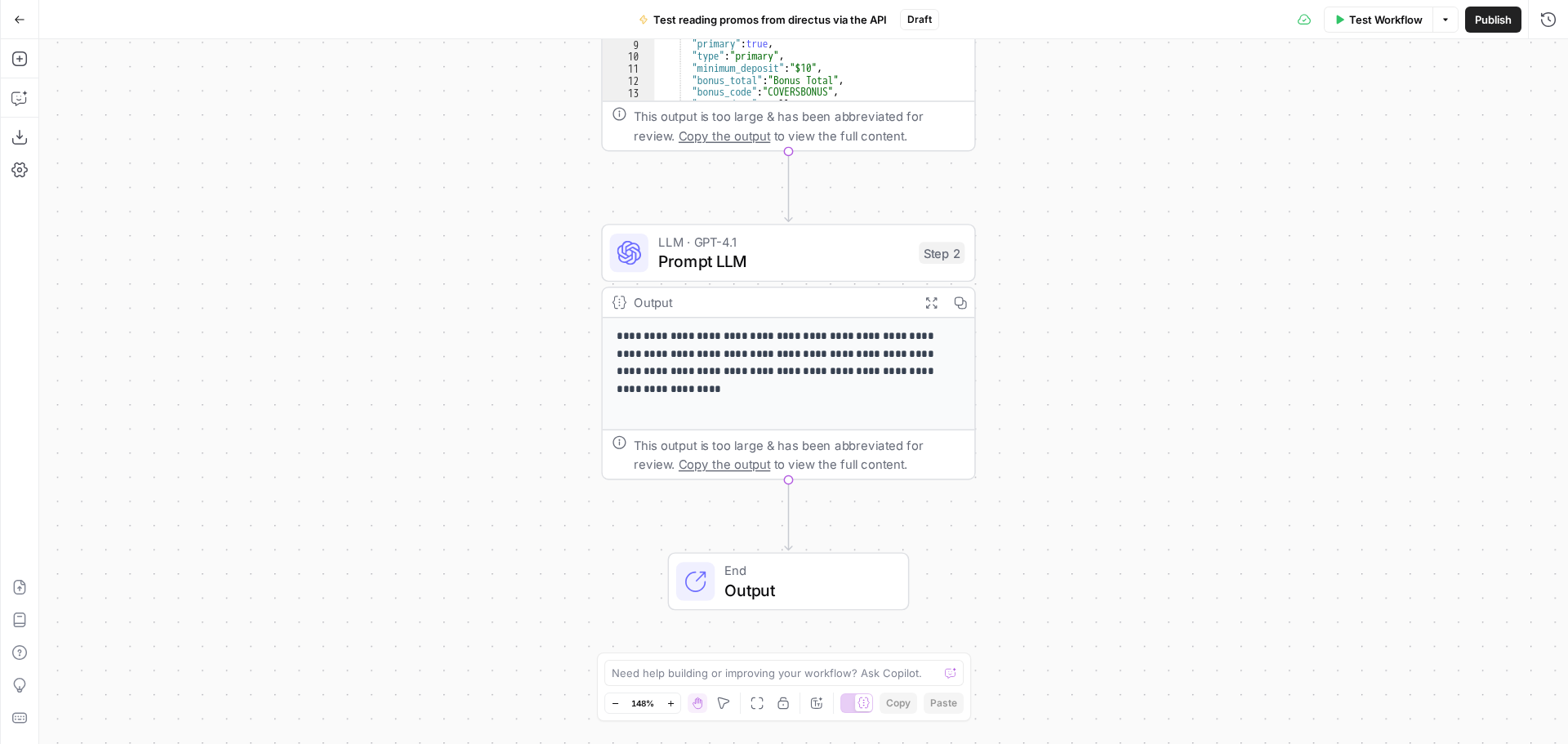 click on "Workflow Set Inputs Inputs Call API Call API Step 1 Output Expand Output Copy 7 8 9 10 11 12 13 14 15         "date_created" :  "2024-08-26T18:10:51.000Z"            ,         "date_updated" :  "2025-07-02T12:16:02.000Z"            ,         "primary" :  true ,         "type" :  "primary" ,         "minimum_deposit" :  "$10" ,         "bonus_total" :  "Bonus Total" ,         "bonus_code" :  "COVERSBONUS" ,         "start_date" : null ,         "end_date" : null ,     XXXXXXXXXXXXXXXXXXXXXXXXXXXXXXXXXXXXXXXXXXXXXXXXXXXXXXXXXXXXXXXXXXXXXXXXXXXXXXXXXXXXXXXXXXXXXXXXXXXXXXXXXXXXXXXXXXXXXXXXXXXXXXXXXXXXXXXXXXXXXXXXXXXXXXXXXXXXXXXXXXXXXXXXXXXXXXXXXXXXXXXXXXXXXXXXXXXXXXXXXXXXXXXXXXXXXXXXXXXXXXXXXXXXXXXXXXXXXXXXXXXXXXXXXXXXXXXXXXXXXXXXXXXXXXXXXXXXXXXXXXXXXXXXXXXXXXXXXXXXXXXXXXXXXXXXXXXXXXXXXXXXXXXXXXXXXXXXXXXXXXXXXXXXXXXXXXXXXXXXXXXXXXXXXXXXXXXXXXXXXXXXXXXXXXXXXXXXXXXXXXXXXXXXXXXXXXXXXXXXXXXXXXXXXXXXXXXXXXXXXXXXXXXXXXXXXXXXXXXXXXXXXXXXXXXXXXXXXXXXXXXXXXXXXXXXXXXXXXXXXXXXXXXXXXXX   Copy the output" at bounding box center [804, 391] 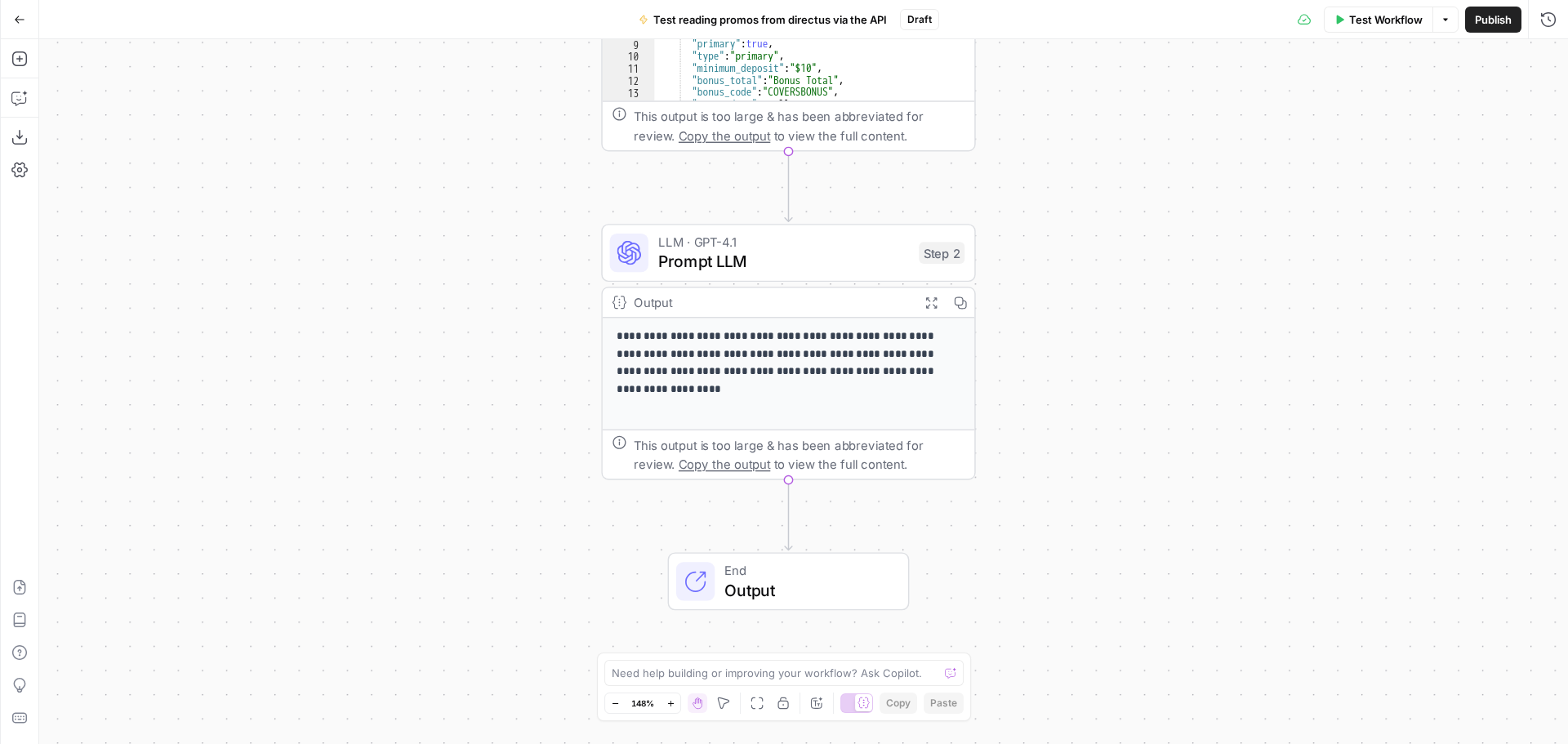 click on "Workflow Set Inputs Inputs Call API Call API Step 1 Output Expand Output Copy 7 8 9 10 11 12 13 14 15         "date_created" :  "2024-08-26T18:10:51.000Z"            ,         "date_updated" :  "2025-07-02T12:16:02.000Z"            ,         "primary" :  true ,         "type" :  "primary" ,         "minimum_deposit" :  "$10" ,         "bonus_total" :  "Bonus Total" ,         "bonus_code" :  "COVERSBONUS" ,         "start_date" : null ,         "end_date" : null ,     XXXXXXXXXXXXXXXXXXXXXXXXXXXXXXXXXXXXXXXXXXXXXXXXXXXXXXXXXXXXXXXXXXXXXXXXXXXXXXXXXXXXXXXXXXXXXXXXXXXXXXXXXXXXXXXXXXXXXXXXXXXXXXXXXXXXXXXXXXXXXXXXXXXXXXXXXXXXXXXXXXXXXXXXXXXXXXXXXXXXXXXXXXXXXXXXXXXXXXXXXXXXXXXXXXXXXXXXXXXXXXXXXXXXXXXXXXXXXXXXXXXXXXXXXXXXXXXXXXXXXXXXXXXXXXXXXXXXXXXXXXXXXXXXXXXXXXXXXXXXXXXXXXXXXXXXXXXXXXXXXXXXXXXXXXXXXXXXXXXXXXXXXXXXXXXXXXXXXXXXXXXXXXXXXXXXXXXXXXXXXXXXXXXXXXXXXXXXXXXXXXXXXXXXXXXXXXXXXXXXXXXXXXXXXXXXXXXXXXXXXXXXXXXXXXXXXXXXXXXXXXXXXXXXXXXXXXXXXXXXXXXXXXXXXXXXXXXXXXXXXXXXXXXXXXXX   Copy the output" at bounding box center [804, 391] 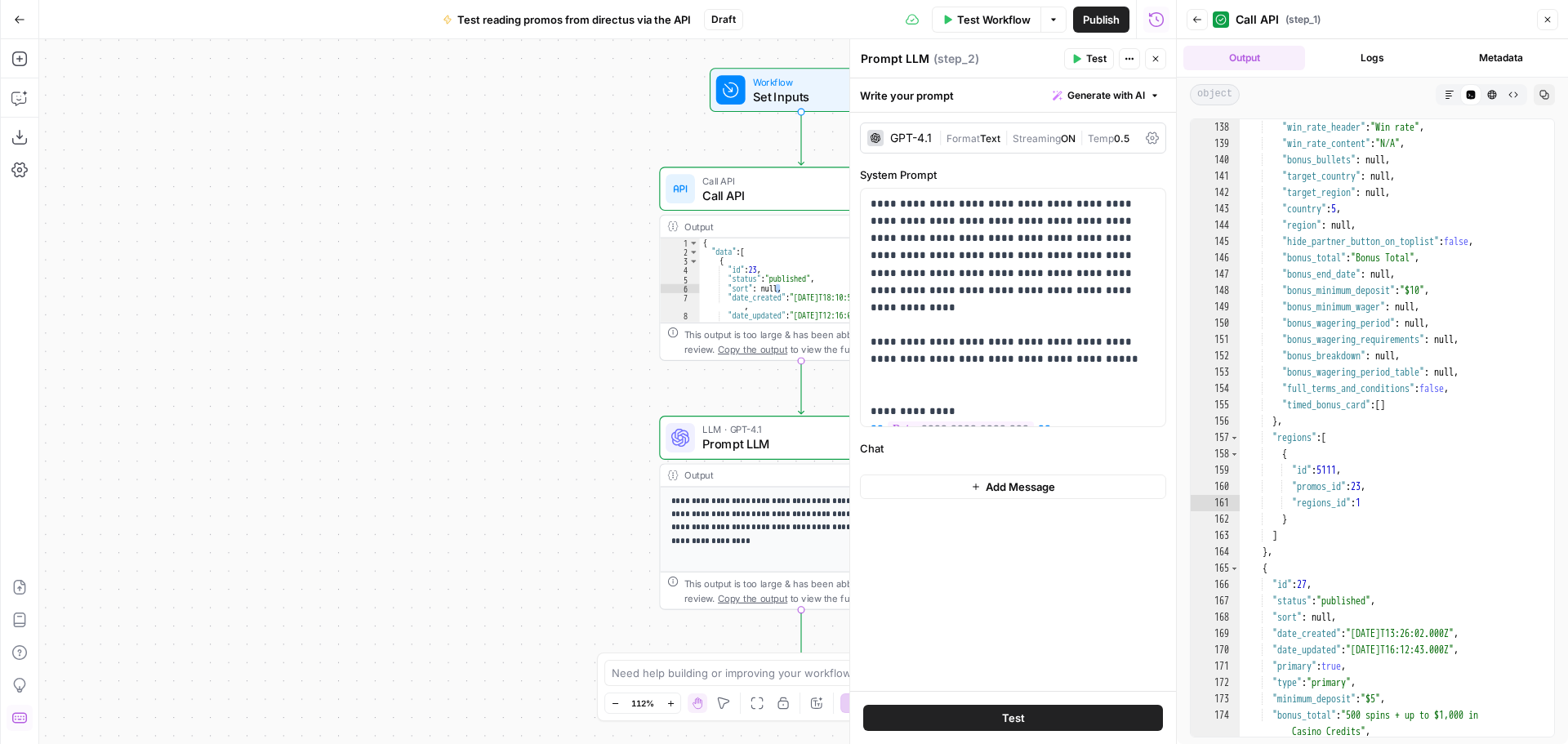 scroll, scrollTop: 0, scrollLeft: 0, axis: both 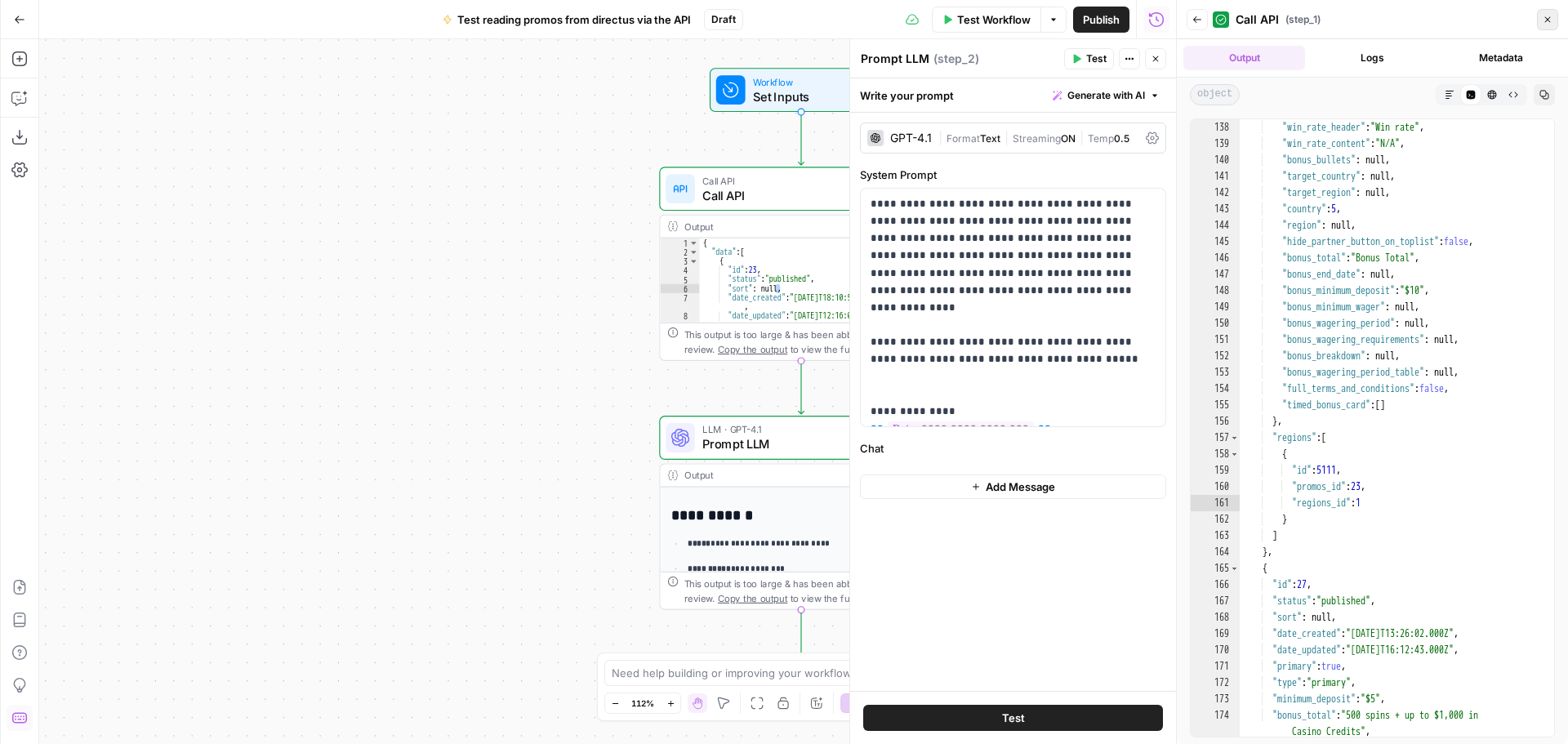 click on "Close" at bounding box center [1548, 20] 